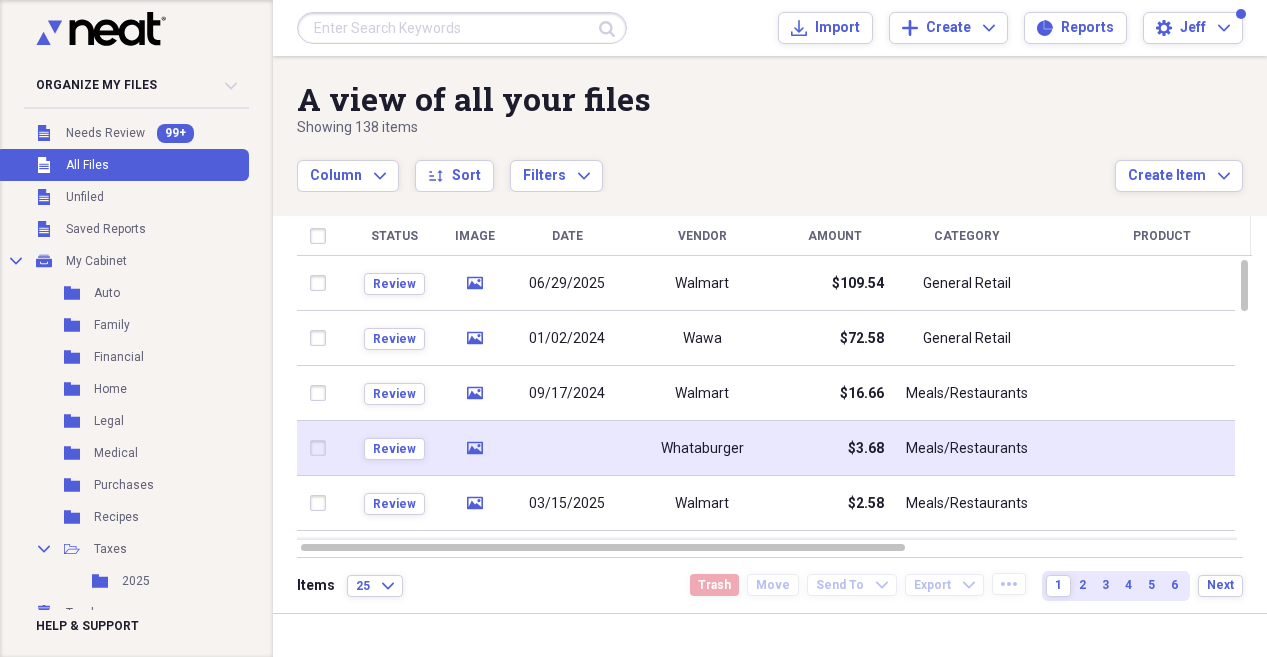 scroll, scrollTop: 0, scrollLeft: 0, axis: both 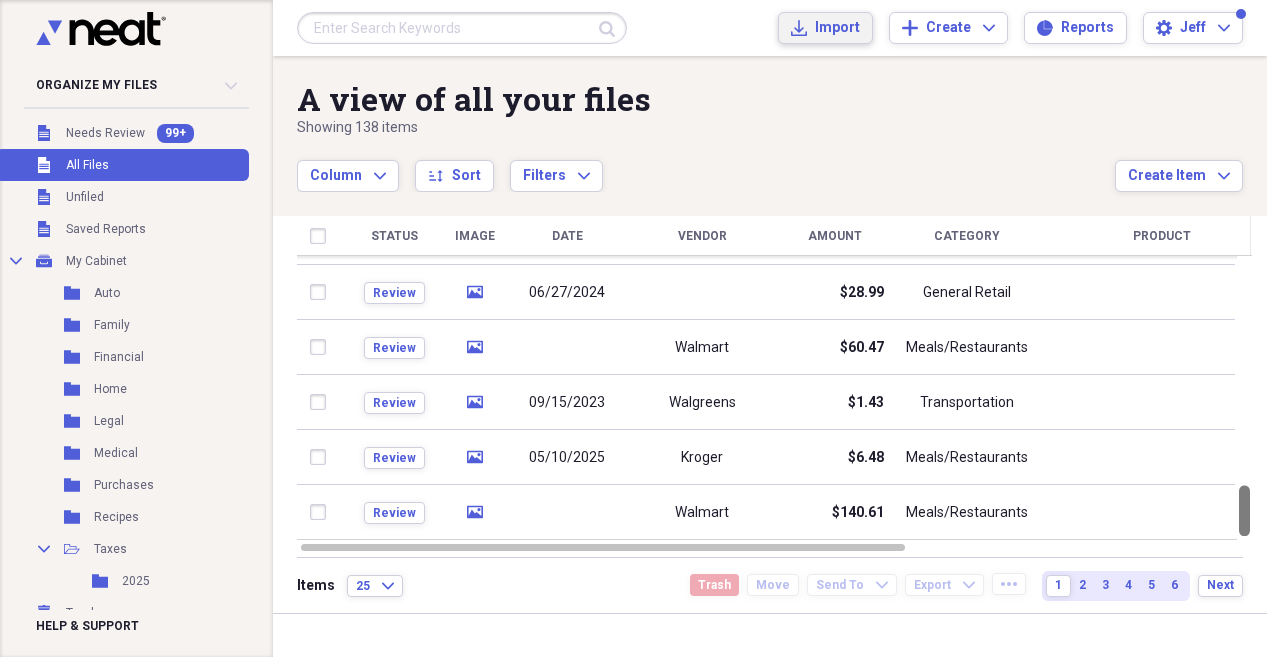 drag, startPoint x: 1263, startPoint y: 287, endPoint x: 1273, endPoint y: 710, distance: 423.1182 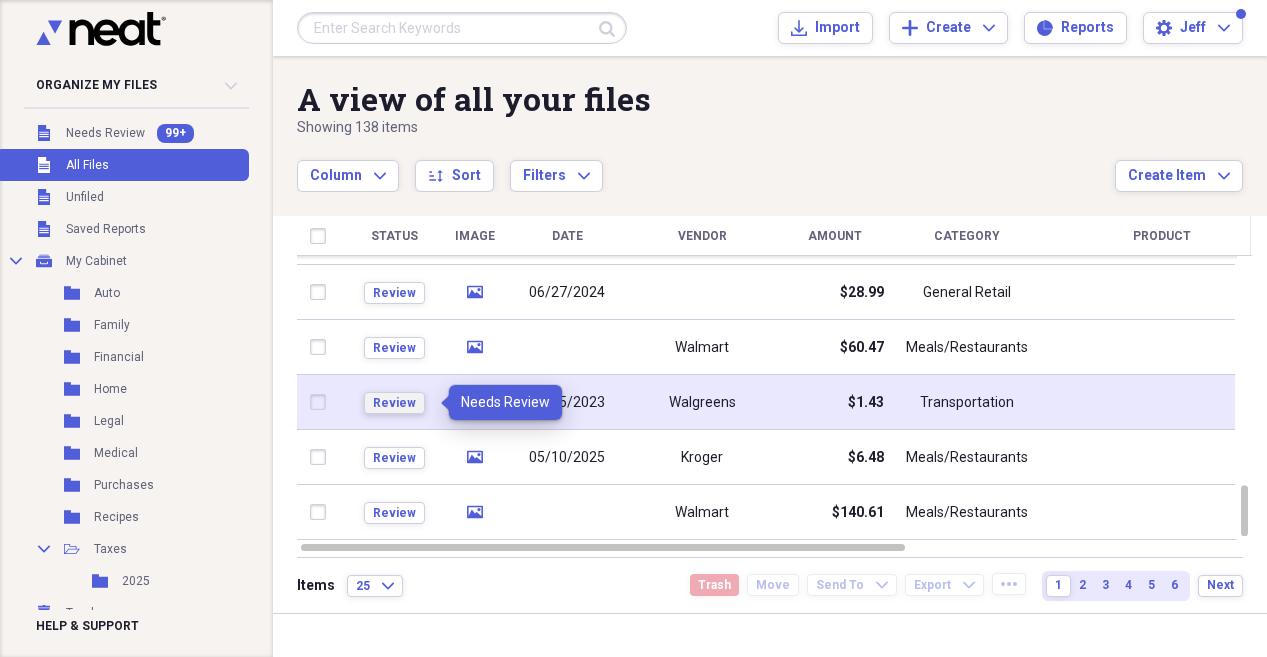 click on "Review" at bounding box center (394, 403) 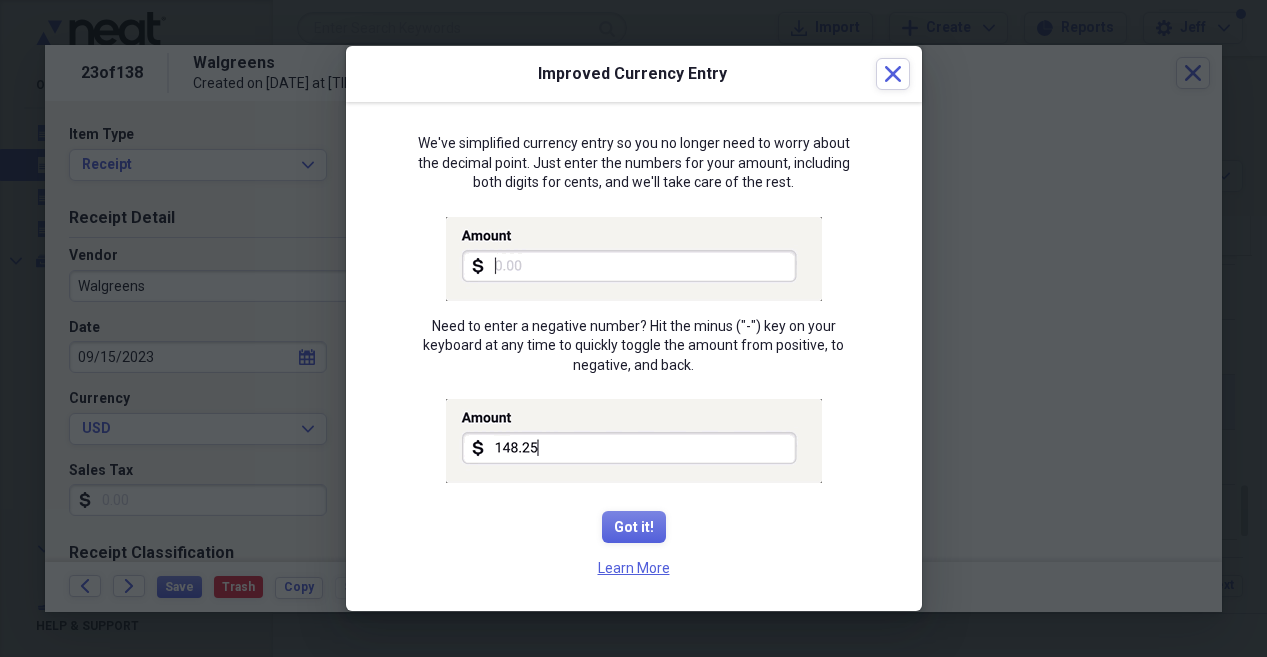 drag, startPoint x: 459, startPoint y: 433, endPoint x: 890, endPoint y: 534, distance: 442.67596 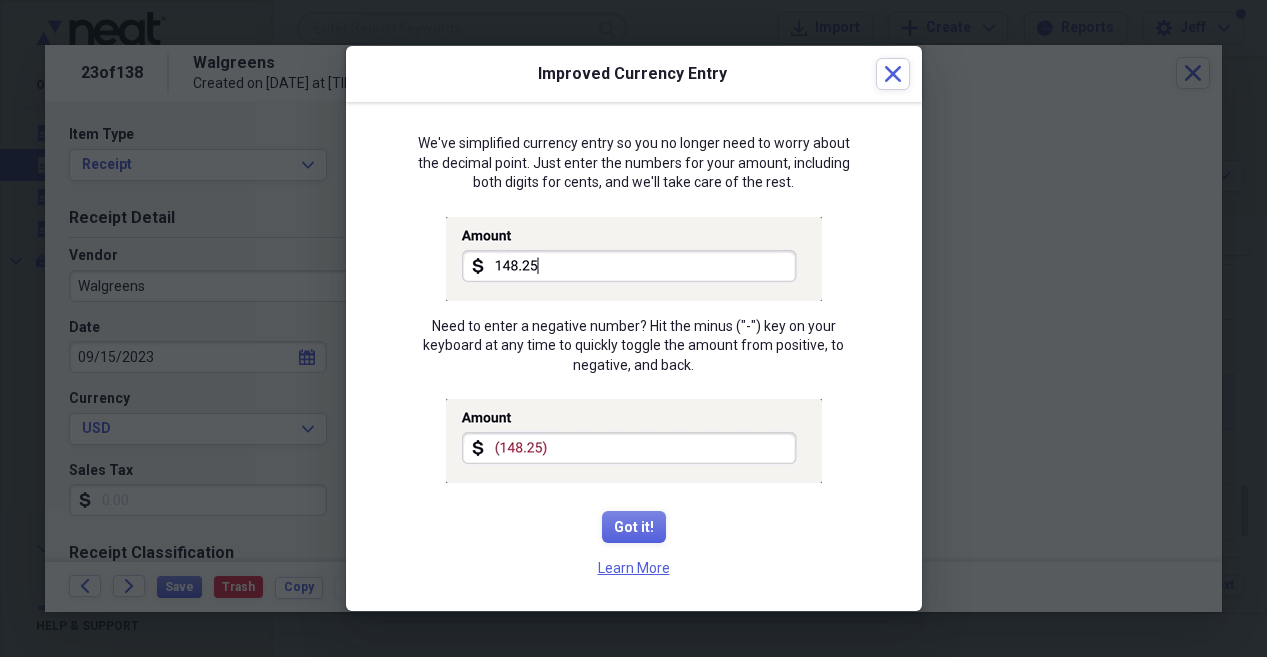 click on "We've simplified currency entry so you no longer need to worry about the decimal point. Just enter the numbers for your amount, including both digits for cents, and we'll take care of the rest. Need to enter a negative number?  Hit the minus ("-") key on your keyboard at any time to quickly toggle the amount from positive, to negative, and back. Got it! Learn More" at bounding box center (634, 356) 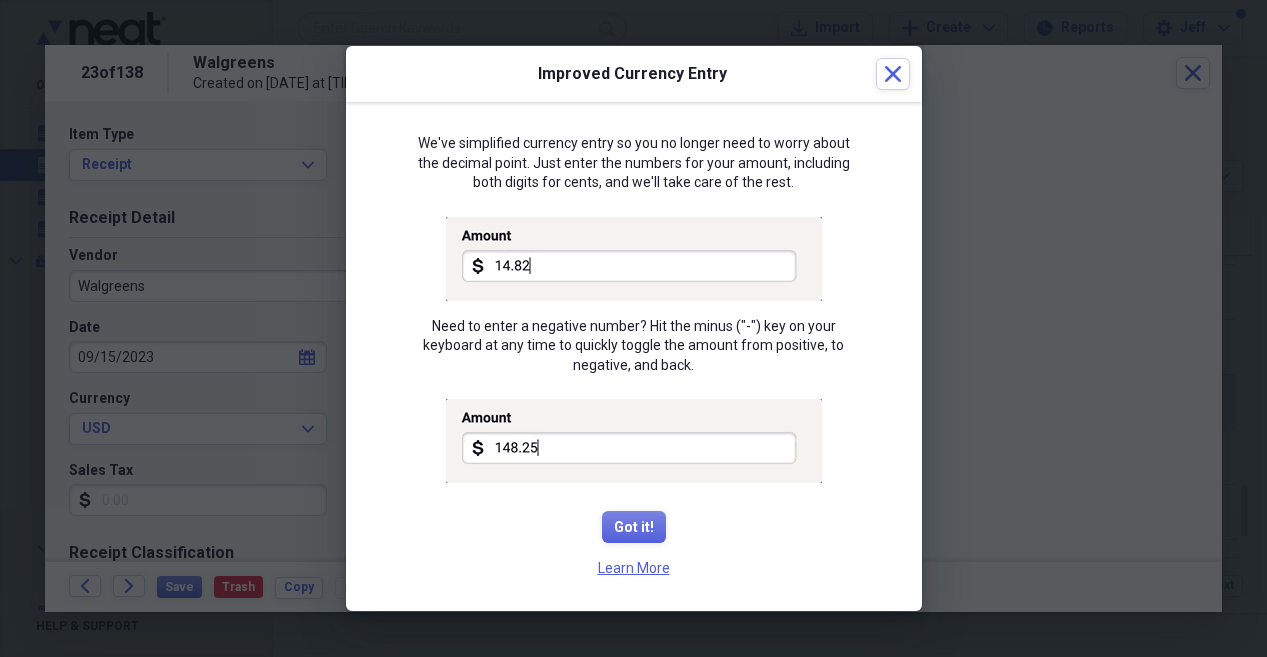 click on "We've simplified currency entry so you no longer need to worry about the decimal point. Just enter the numbers for your amount, including both digits for cents, and we'll take care of the rest. Need to enter a negative number?  Hit the minus ("-") key on your keyboard at any time to quickly toggle the amount from positive, to negative, and back. Got it! Learn More" at bounding box center (634, 356) 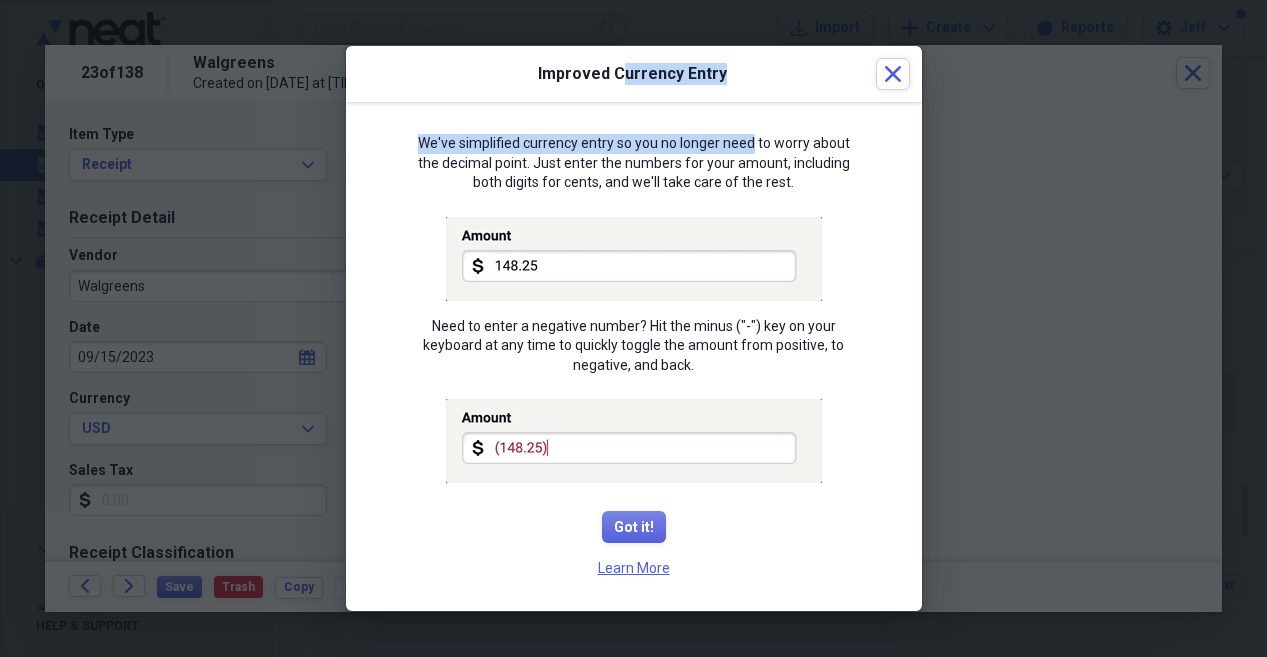 drag, startPoint x: 625, startPoint y: 87, endPoint x: 748, endPoint y: 114, distance: 125.92855 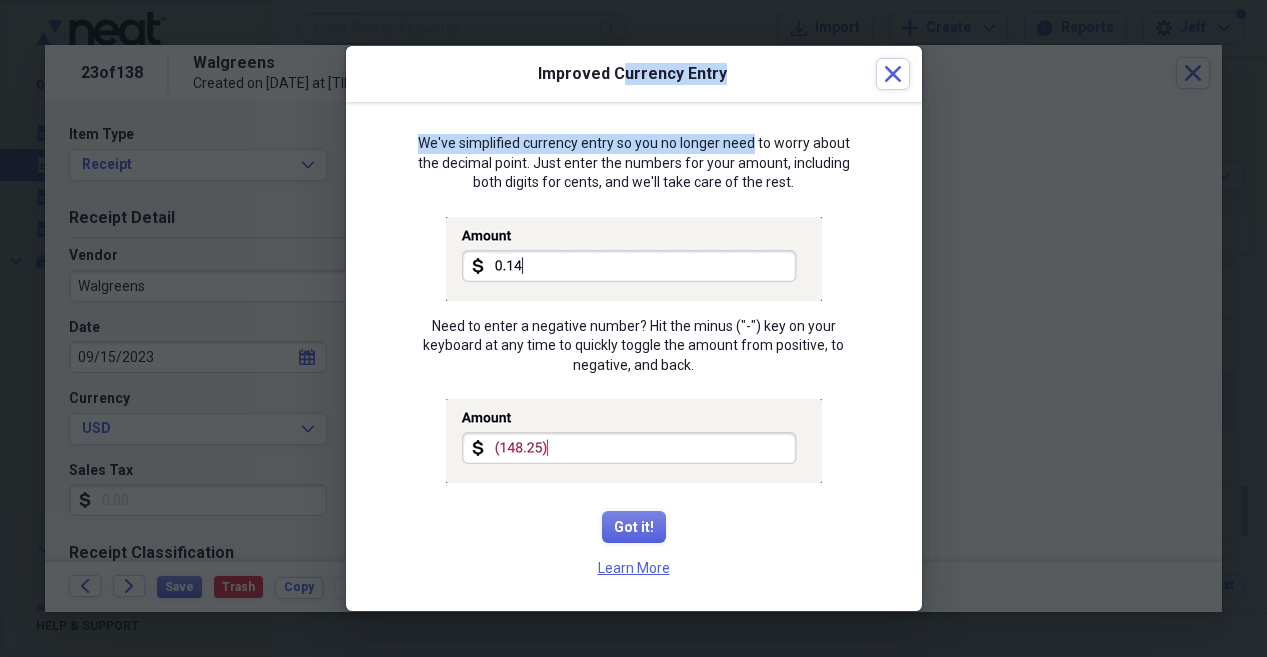 click on "Improved Currency Entry Close We've simplified currency entry so you no longer need to worry about the decimal point. Just enter the numbers for your amount, including both digits for cents, and we'll take care of the rest. Need to enter a negative number?  Hit the minus ("-") key on your keyboard at any time to quickly toggle the amount from positive, to negative, and back. Got it! Learn More" at bounding box center [634, 328] 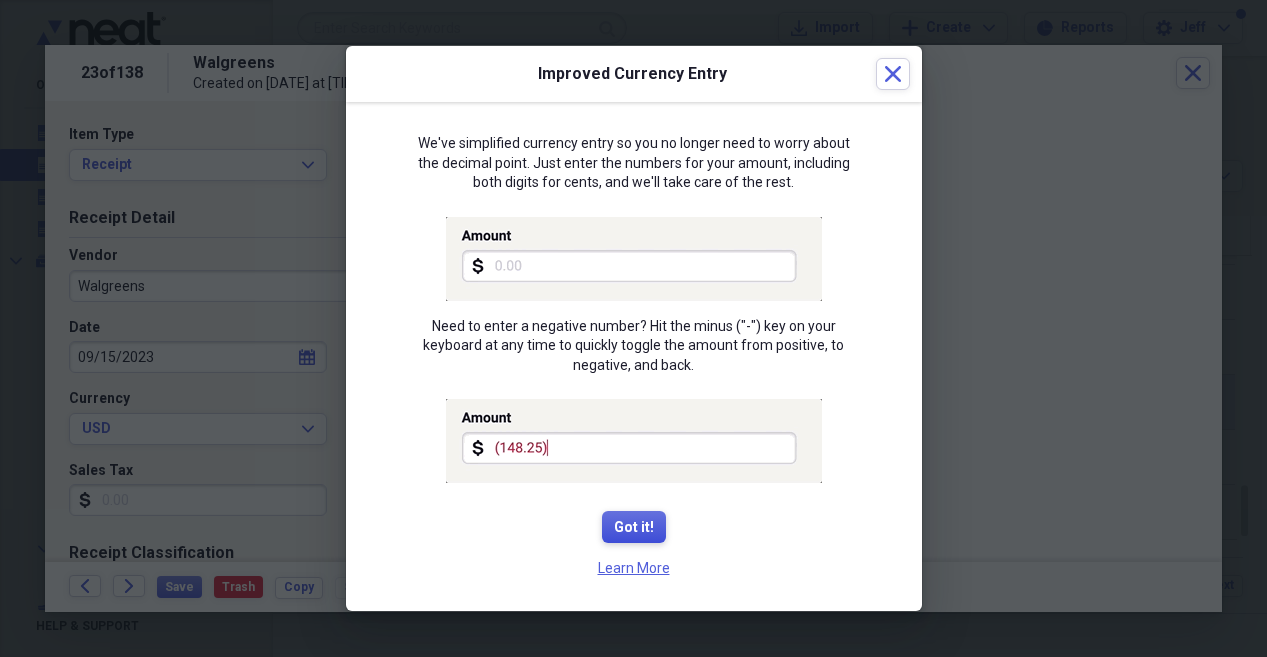 click on "Got it!" at bounding box center [634, 528] 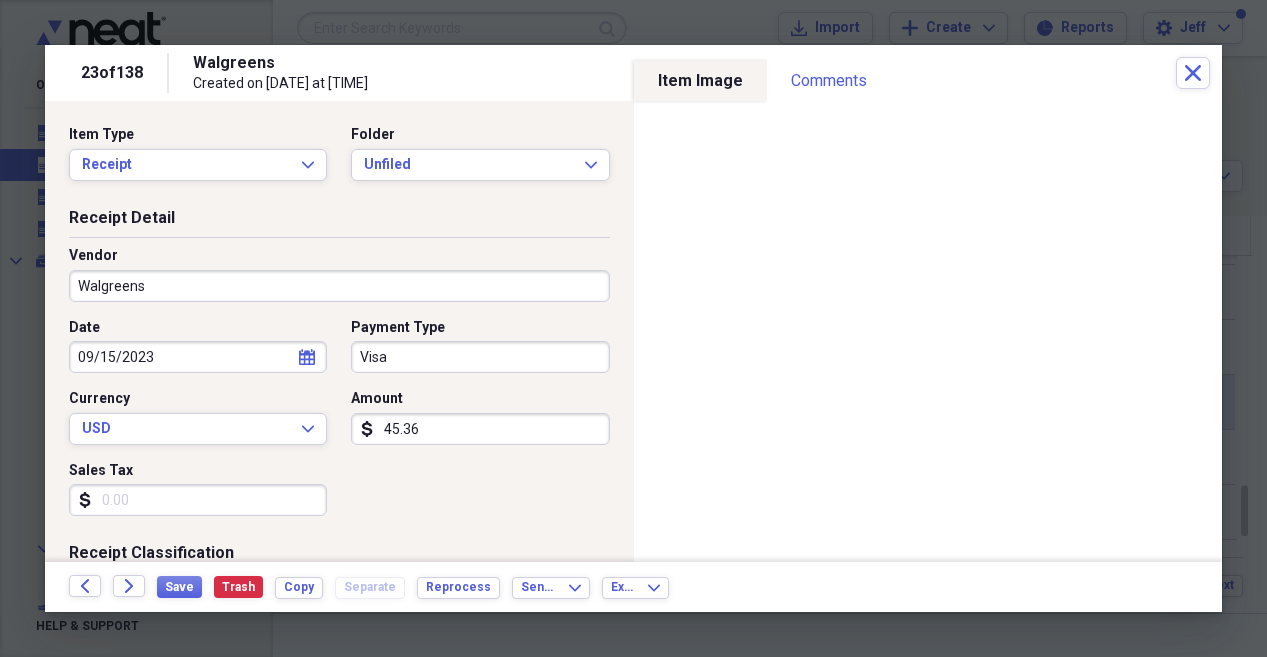 type on "45.36" 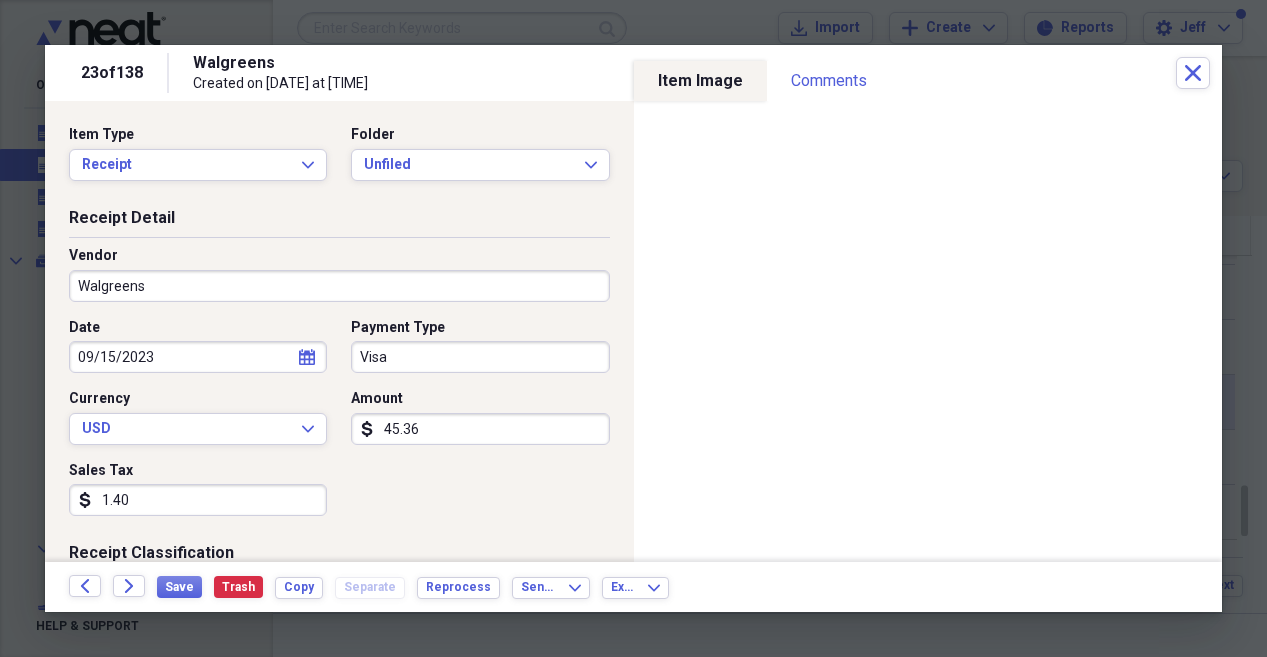 type on "1.40" 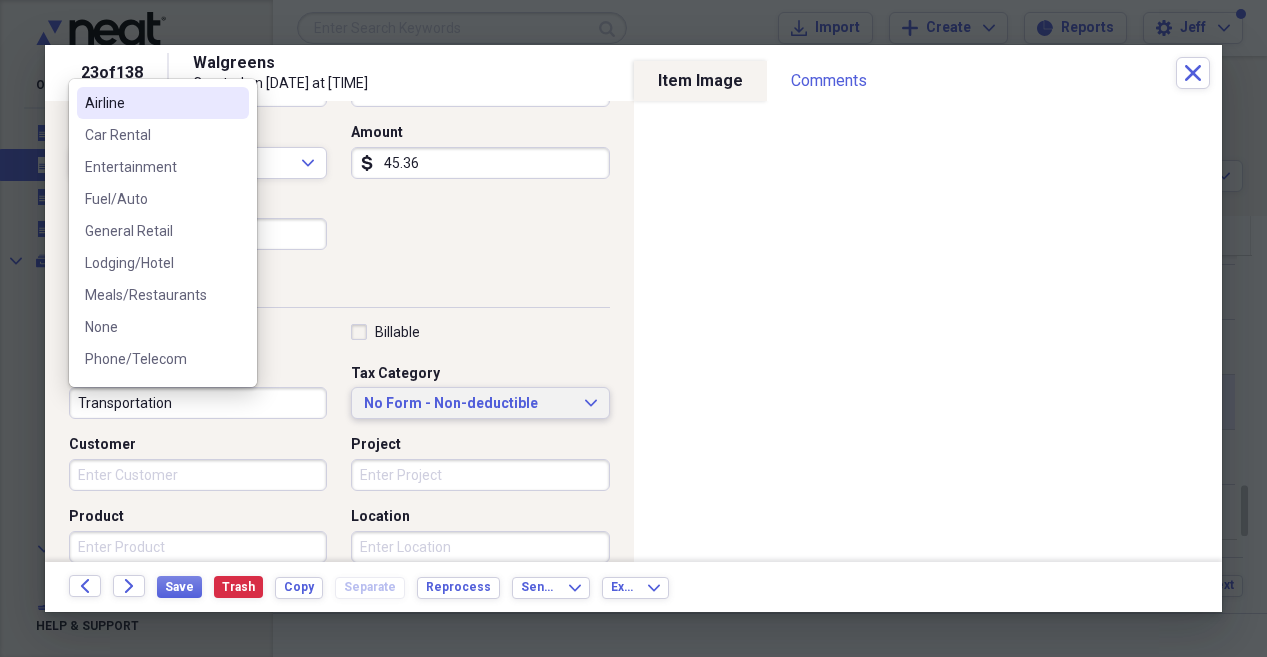 type 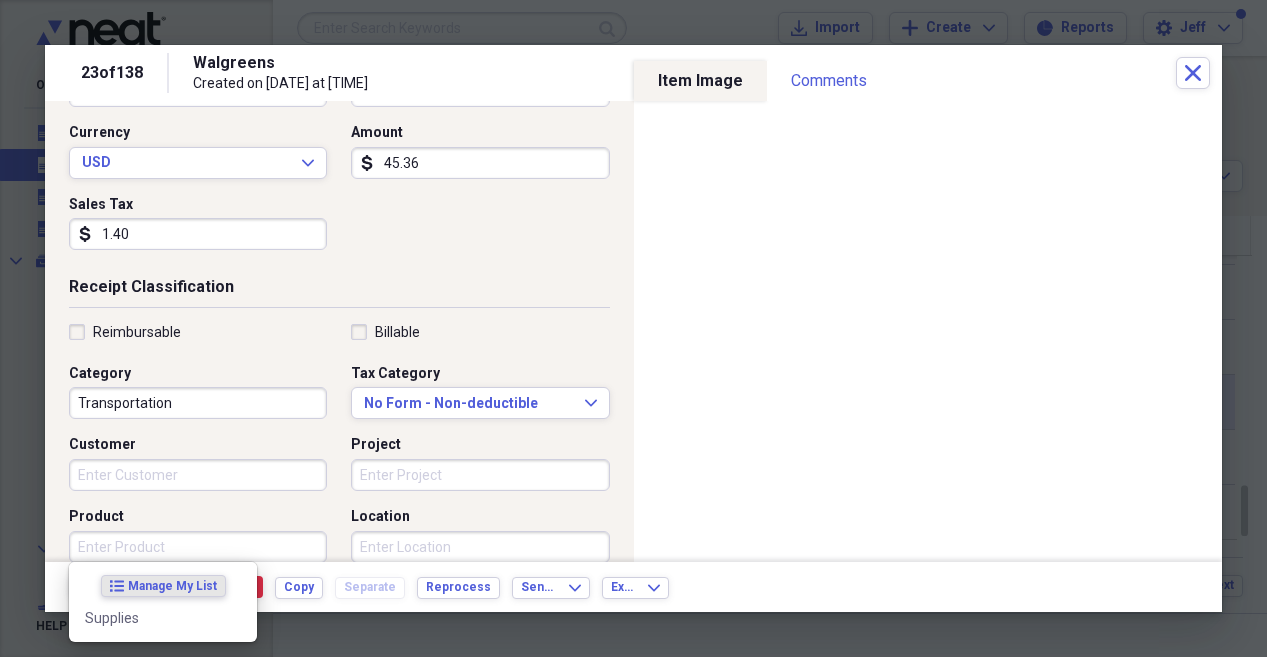 scroll, scrollTop: 552, scrollLeft: 0, axis: vertical 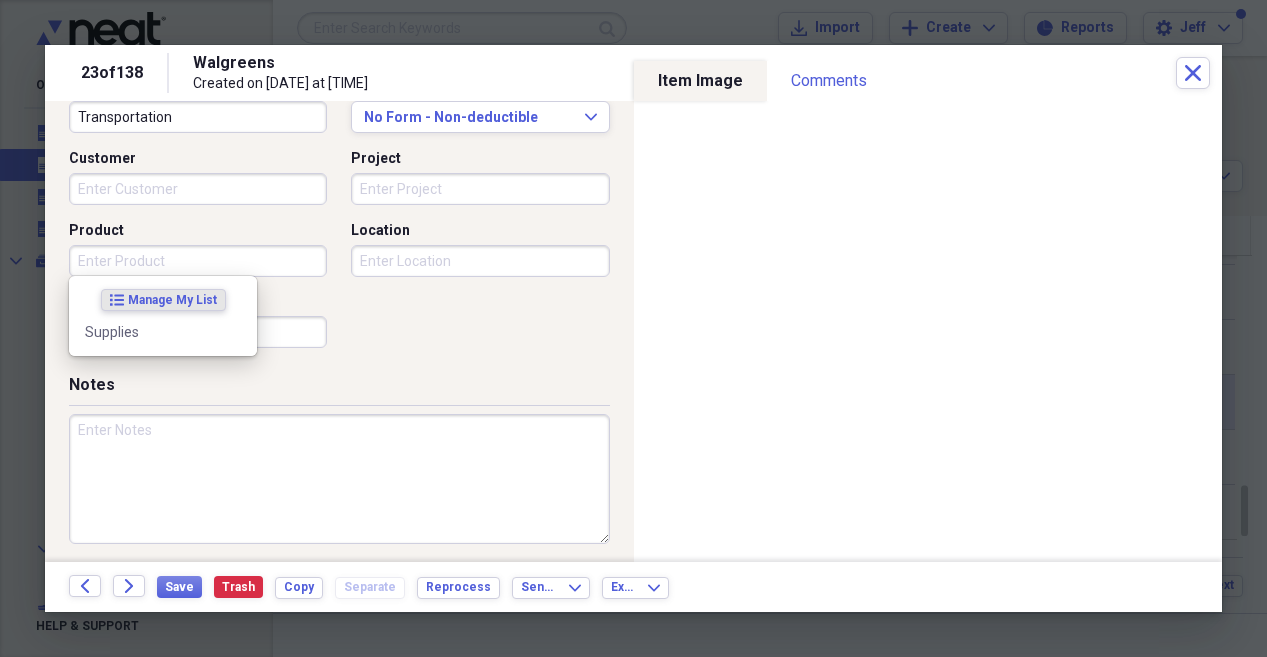 click on "Product" at bounding box center (198, 261) 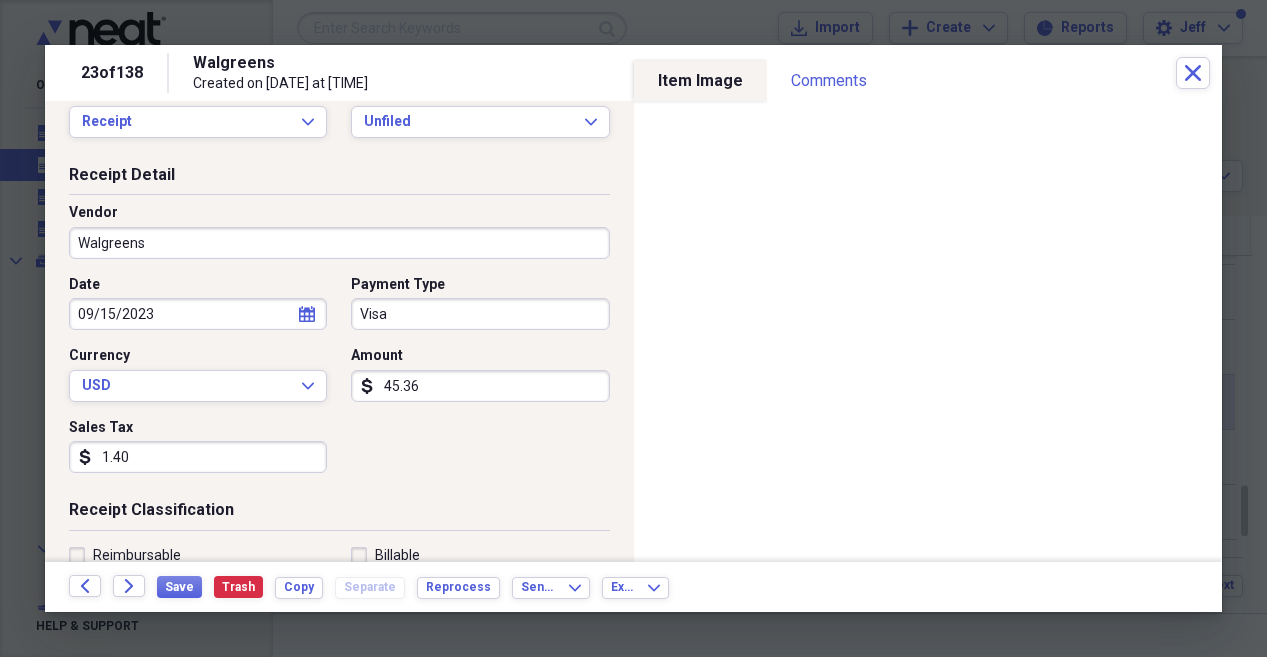 scroll, scrollTop: 42, scrollLeft: 0, axis: vertical 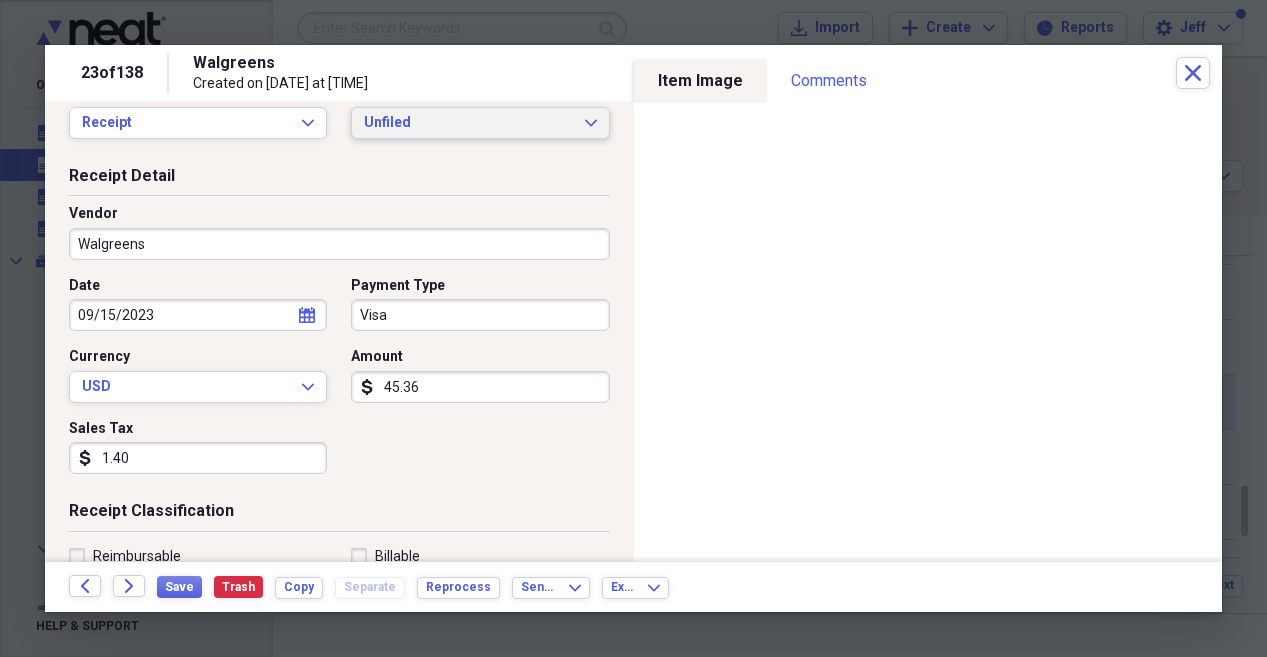 click on "Unfiled Expand" at bounding box center (480, 123) 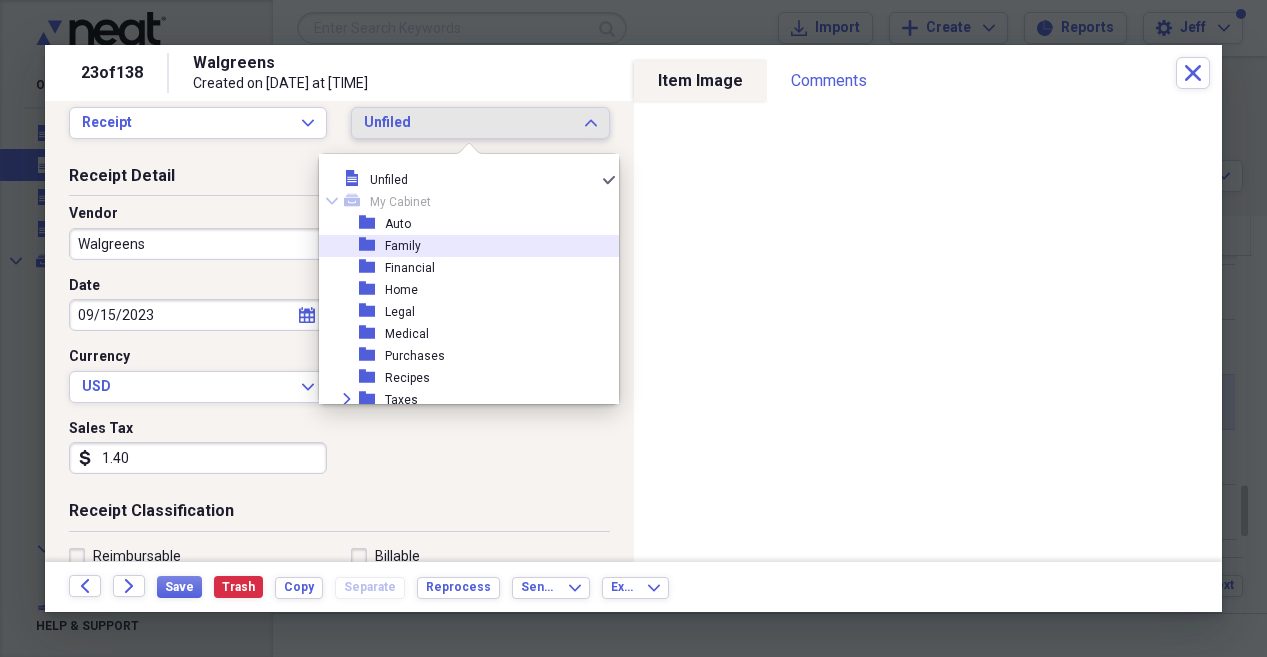 type 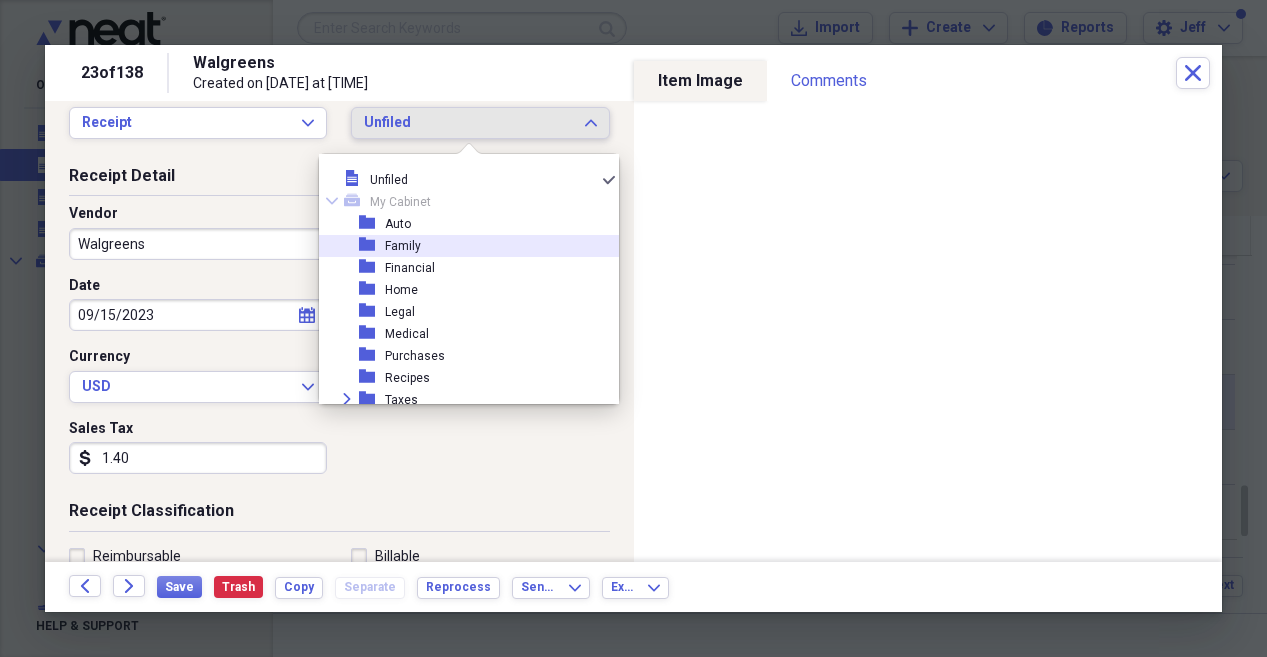 click on "folder Family" at bounding box center [461, 246] 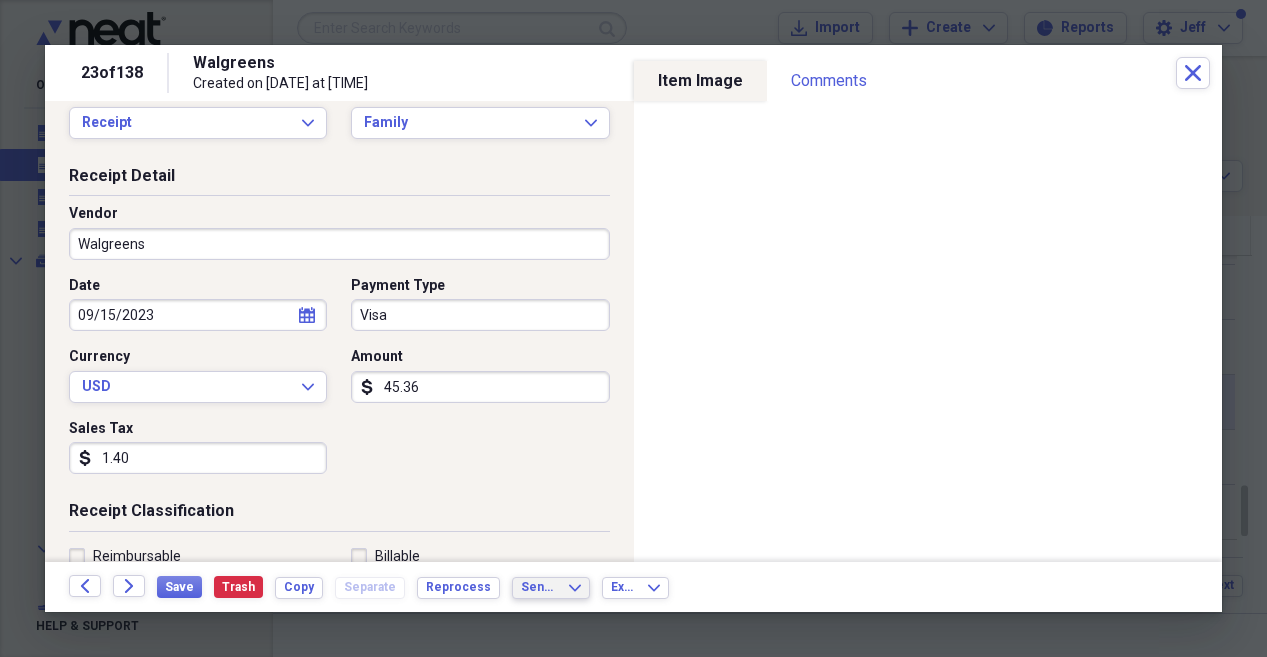 click on "Send To" at bounding box center [539, 587] 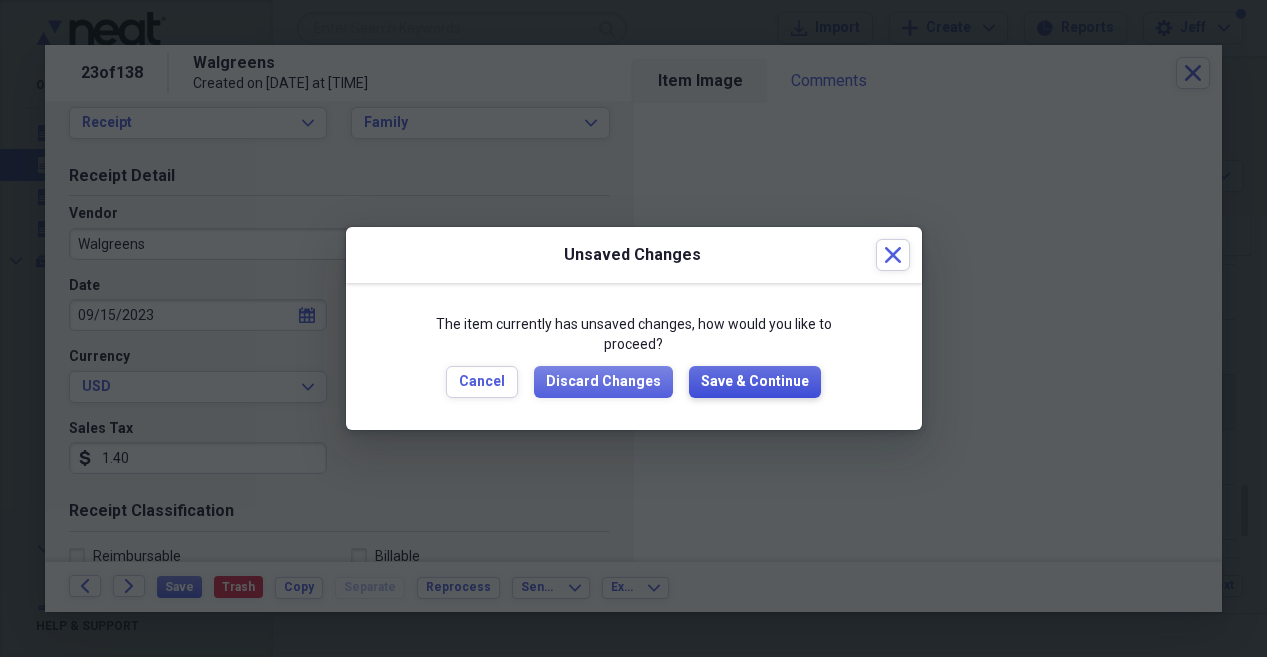 click on "Save & Continue" at bounding box center (755, 382) 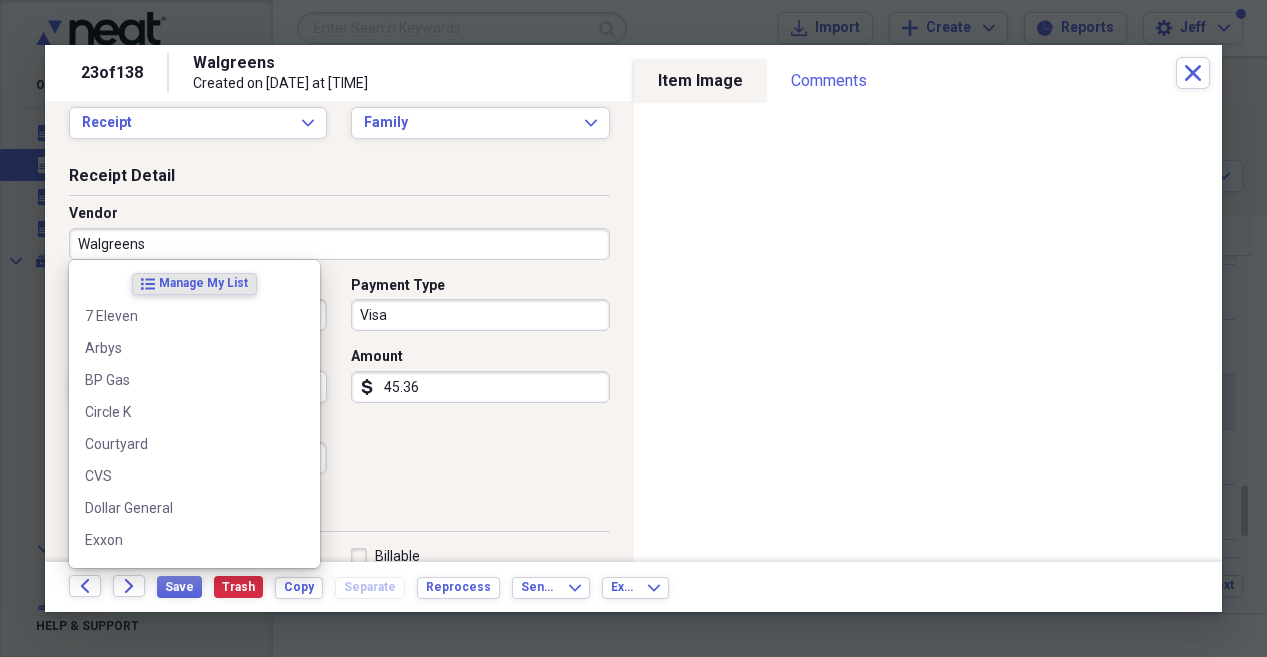 click on "Walgreens" at bounding box center (339, 244) 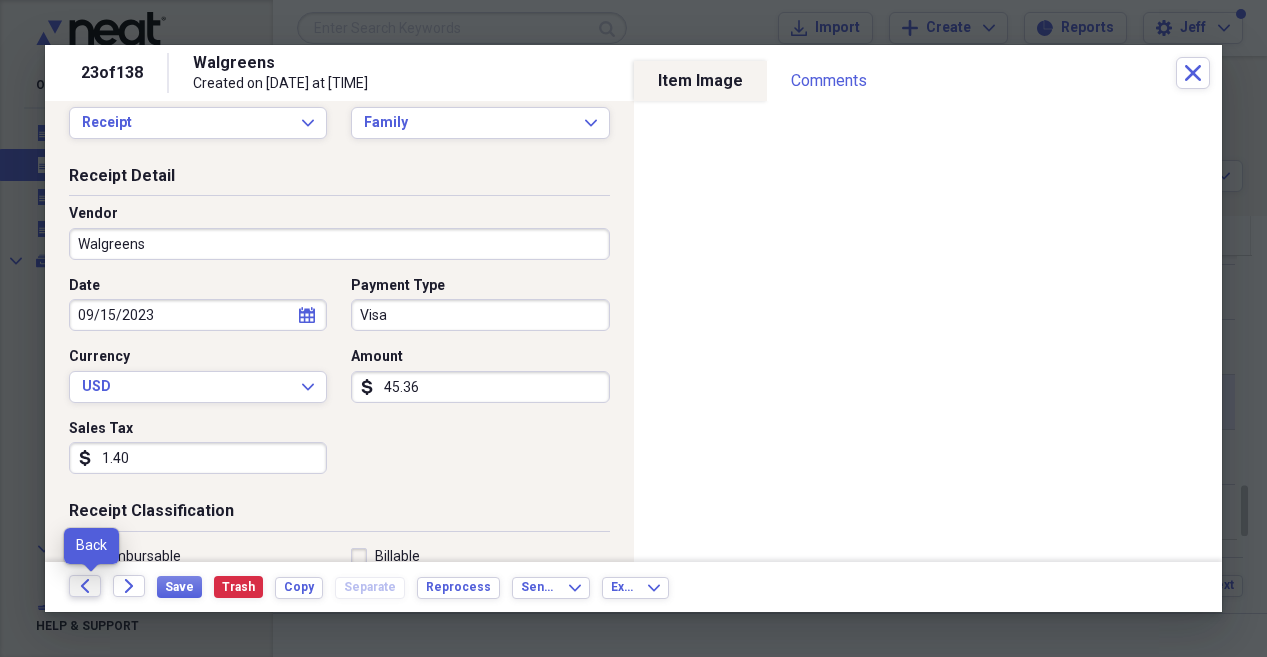 click on "Back" at bounding box center [85, 586] 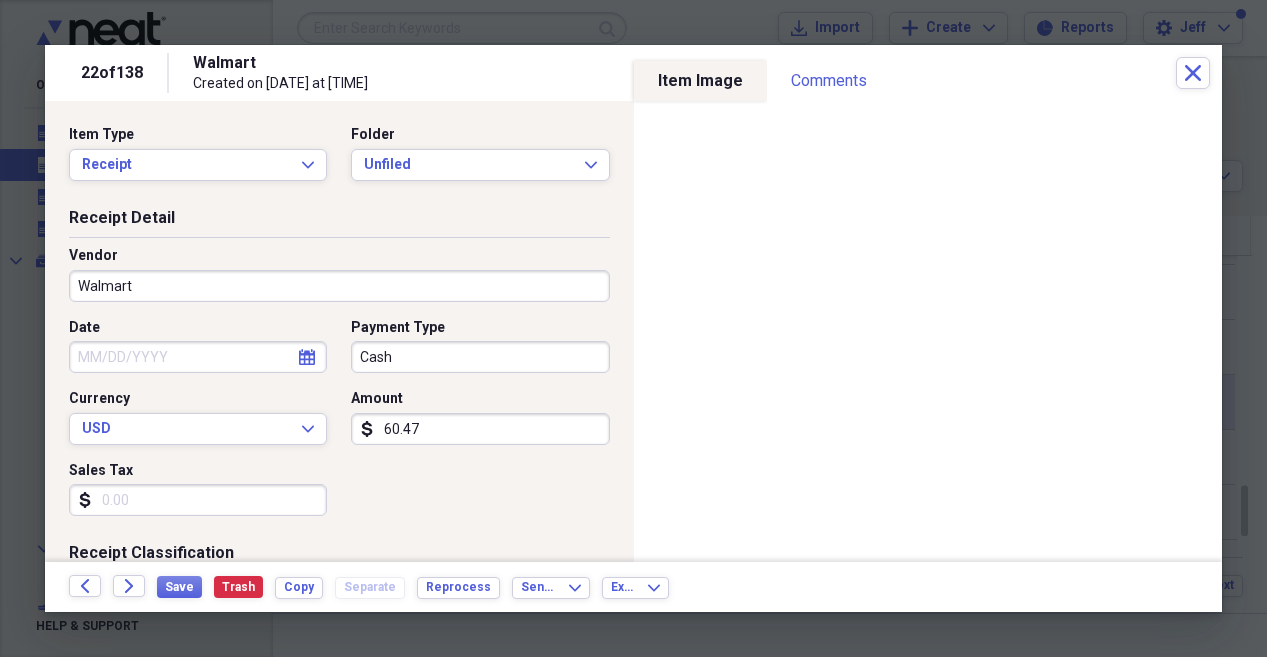 click at bounding box center (633, 328) 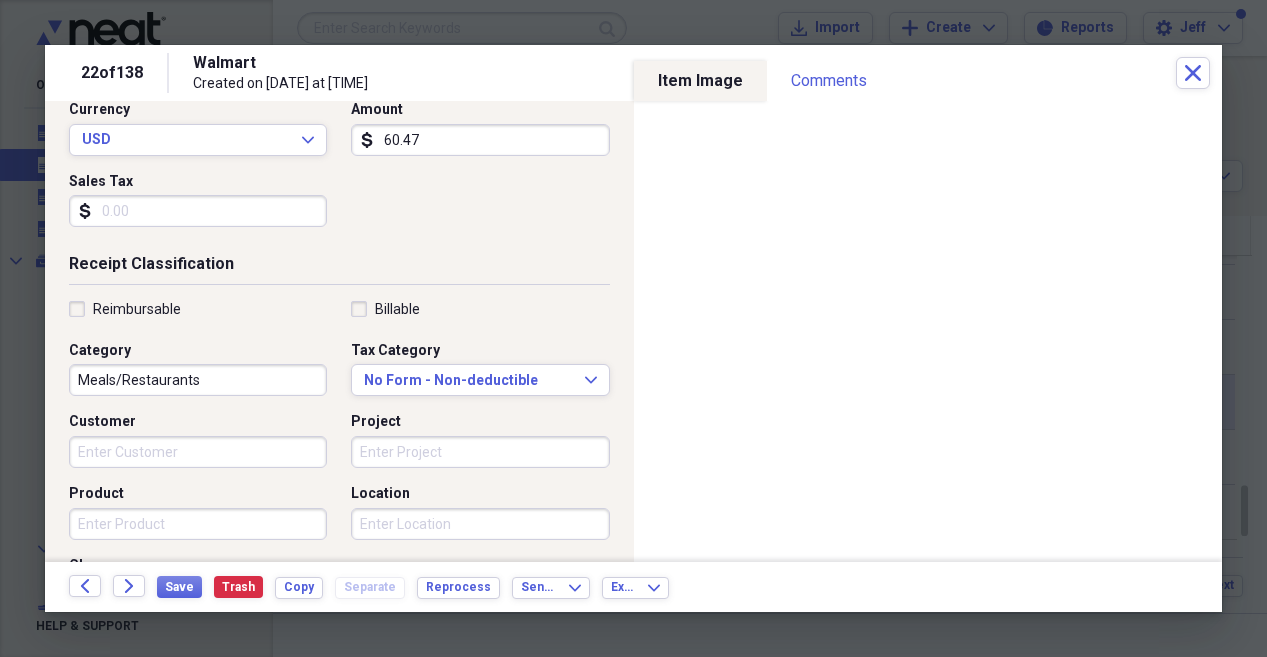 scroll, scrollTop: 295, scrollLeft: 0, axis: vertical 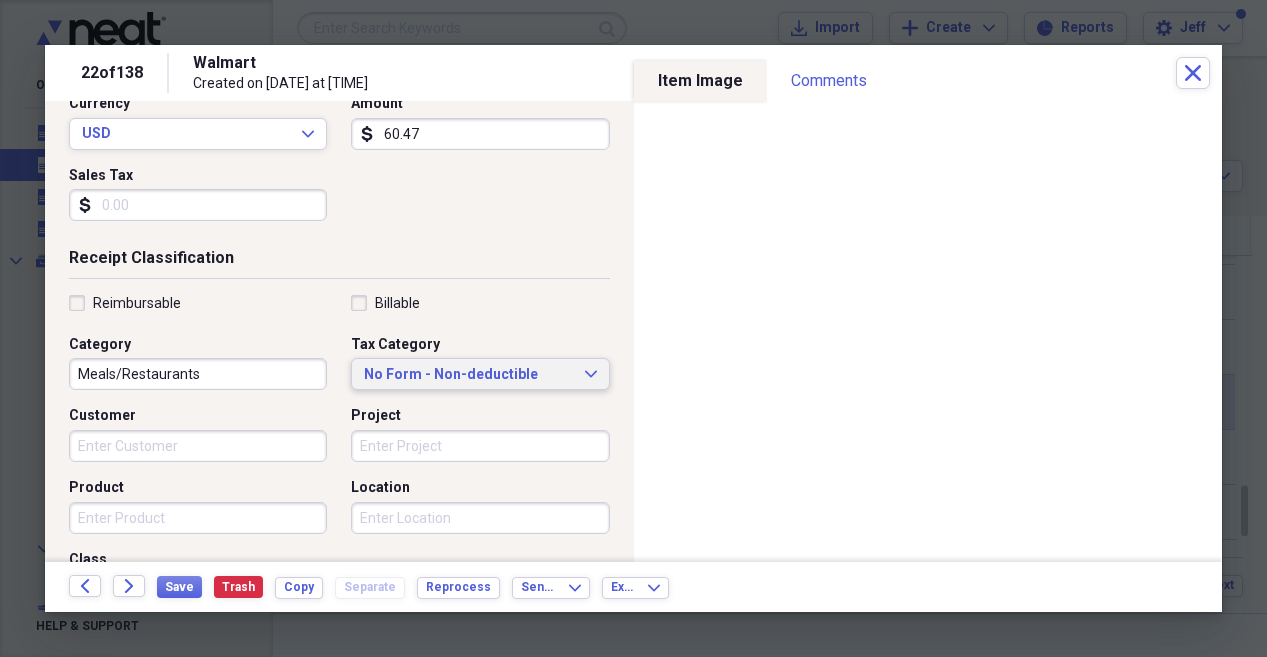 click on "Expand" 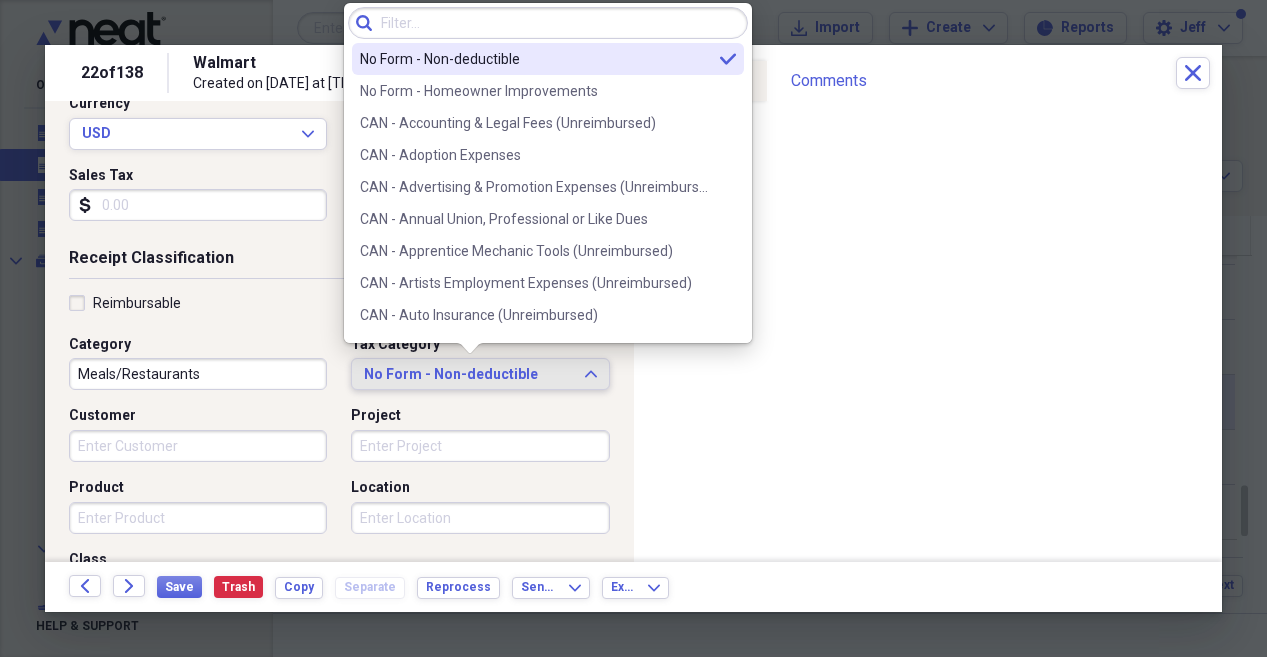 click on "Expand" 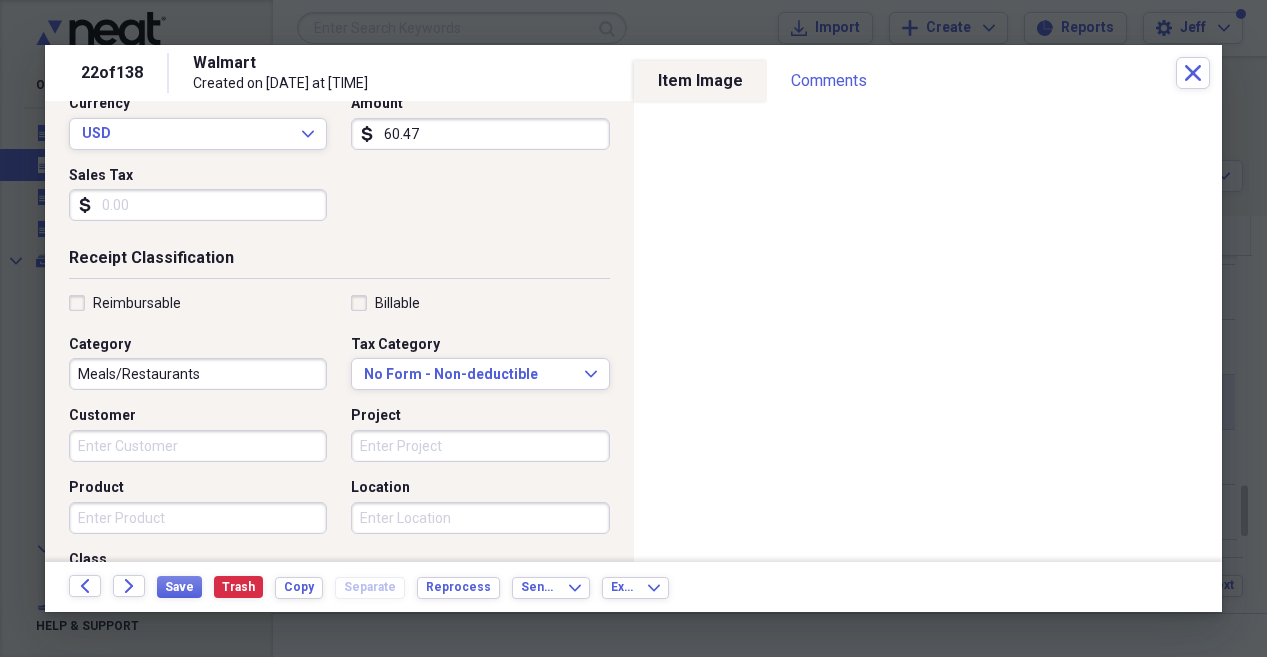 drag, startPoint x: 1229, startPoint y: 265, endPoint x: 1240, endPoint y: 345, distance: 80.75271 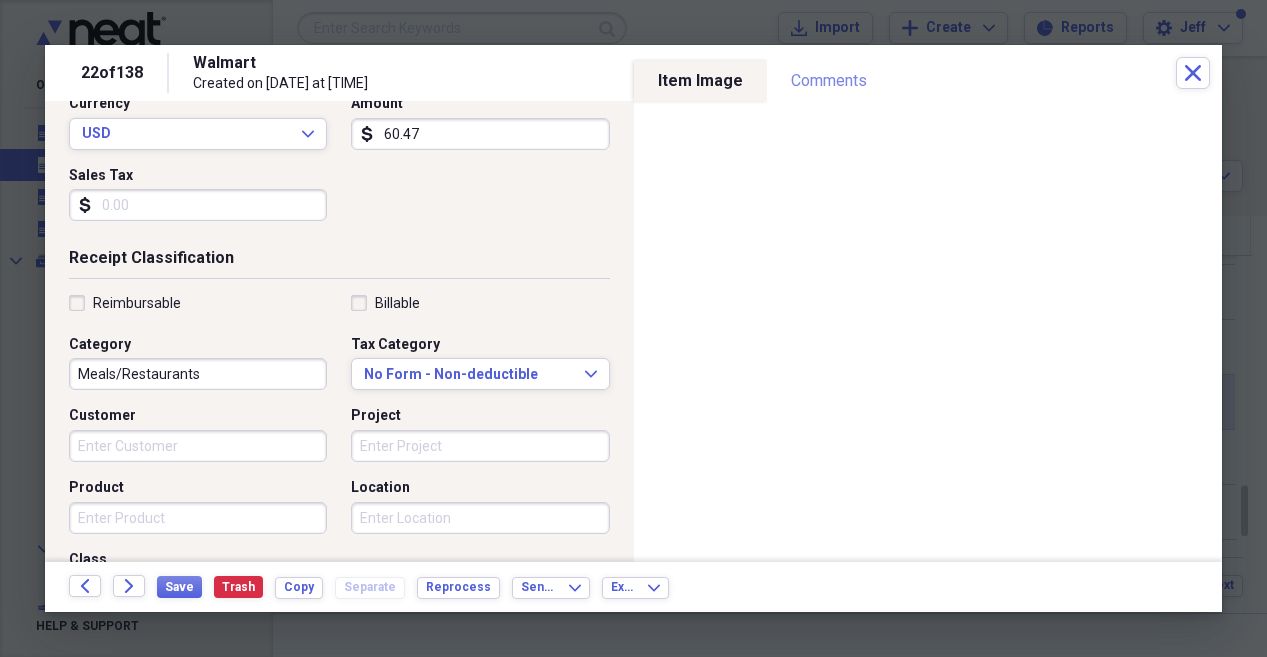 click on "Comments" at bounding box center (829, 81) 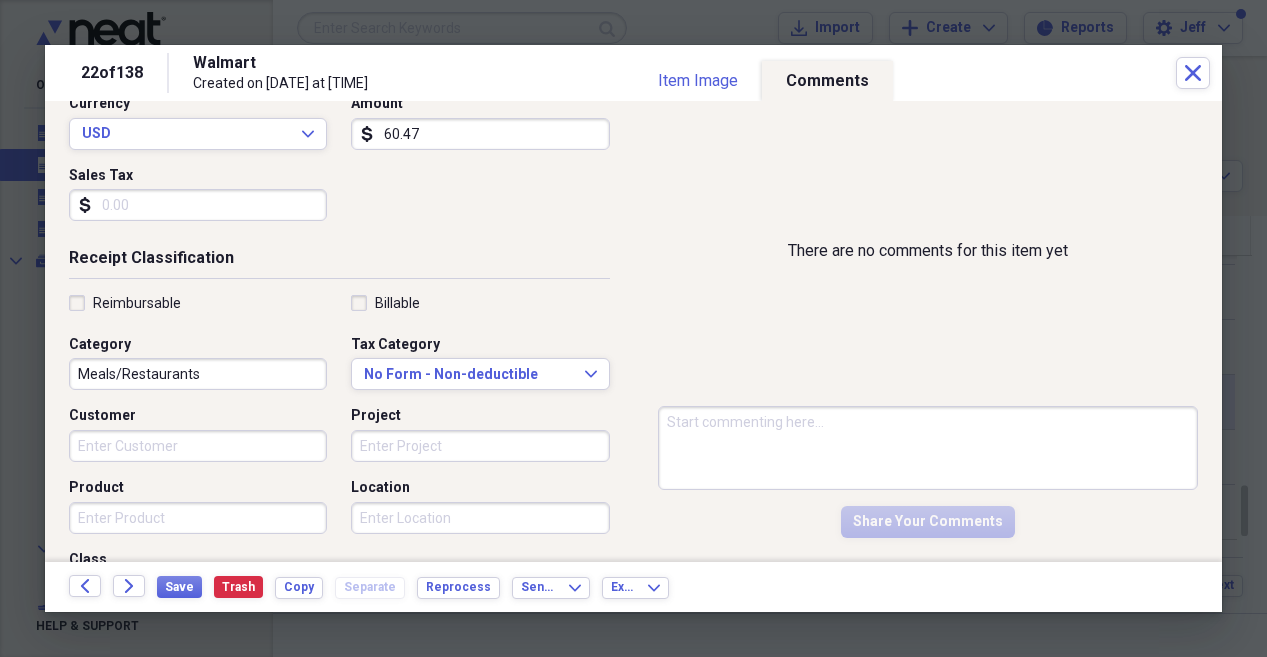 click at bounding box center (928, 448) 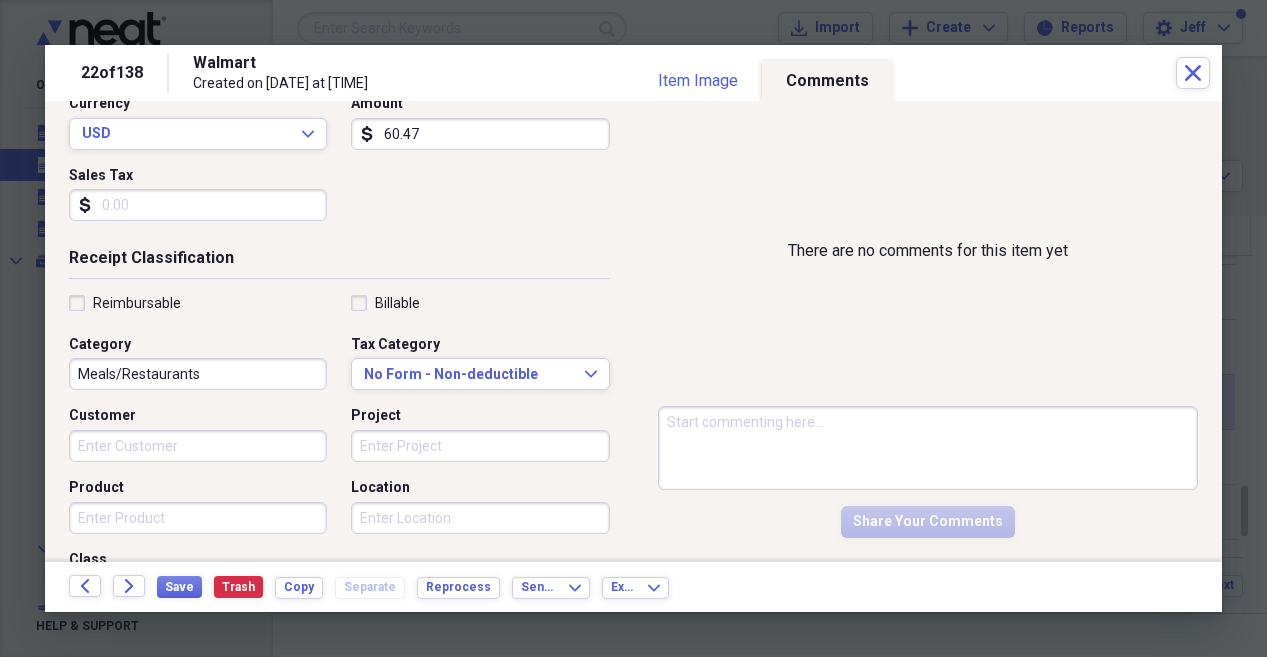 click at bounding box center [928, 448] 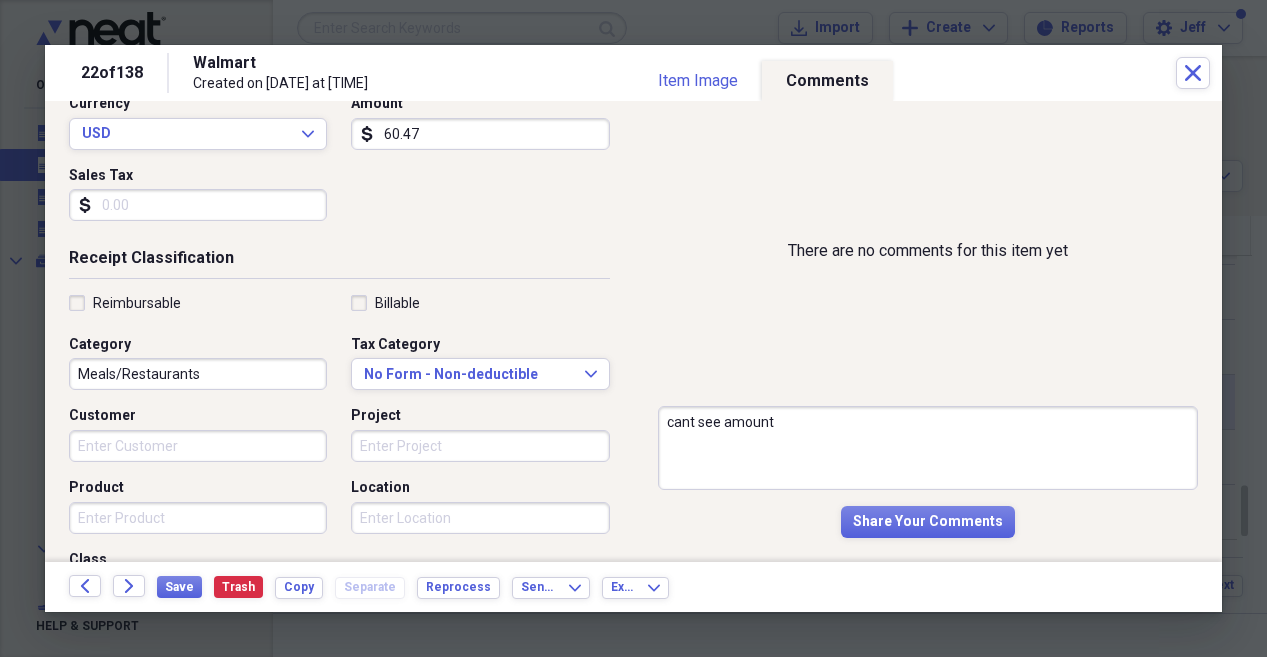 click on "cant see amount" at bounding box center [928, 448] 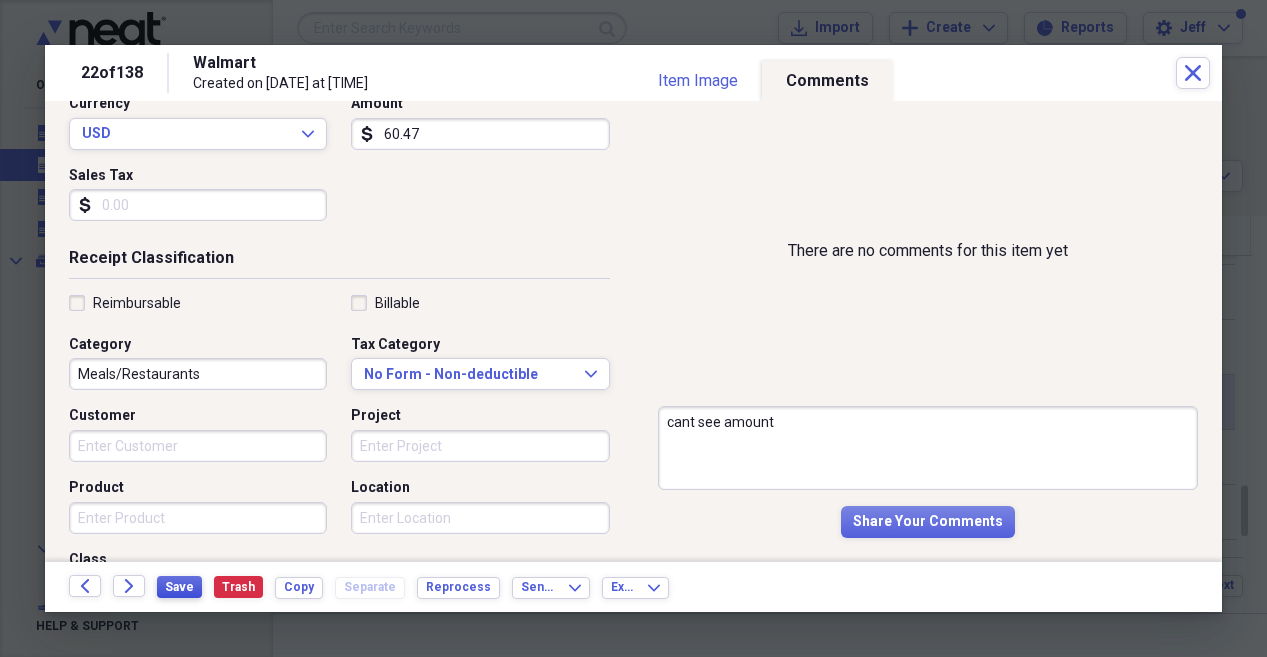 type on "cant see amount" 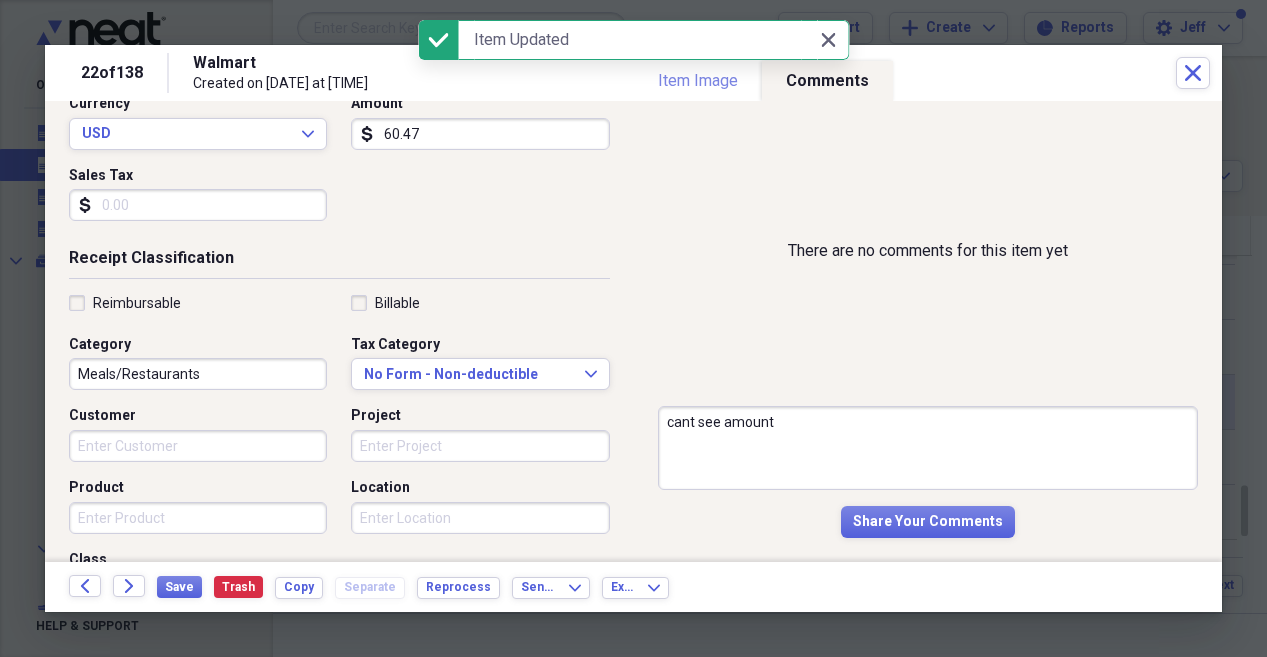 click on "Item Image" at bounding box center (698, 81) 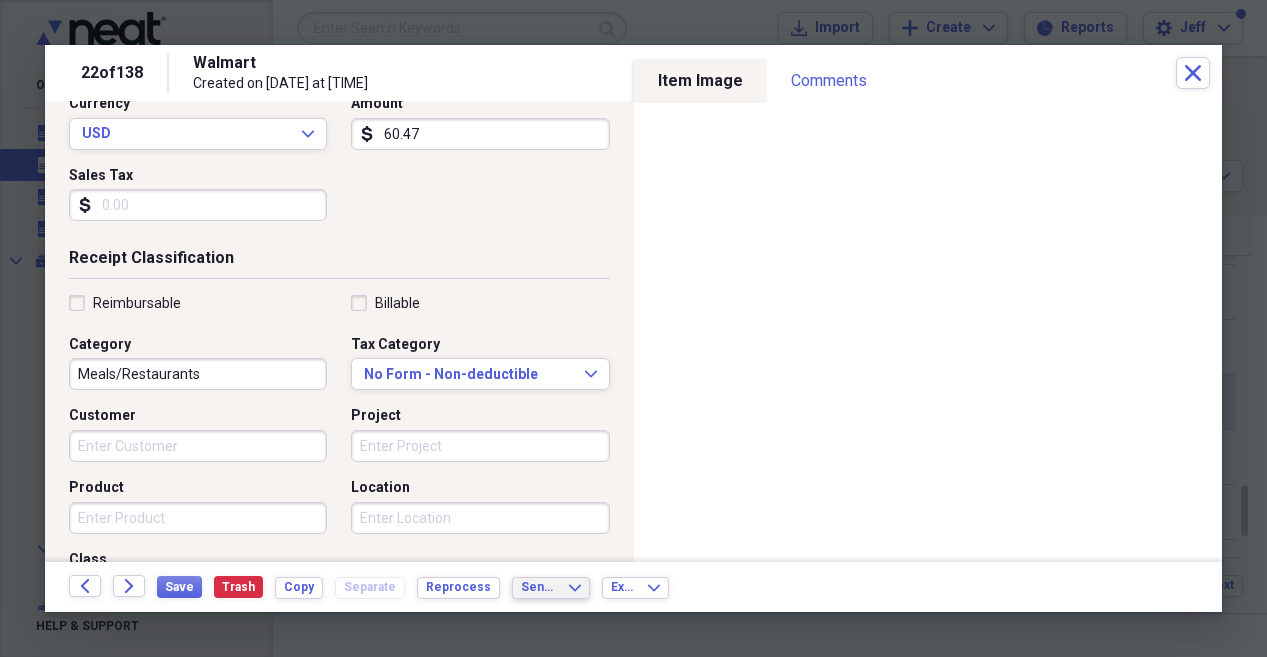 click on "Send To Expand" at bounding box center (551, 587) 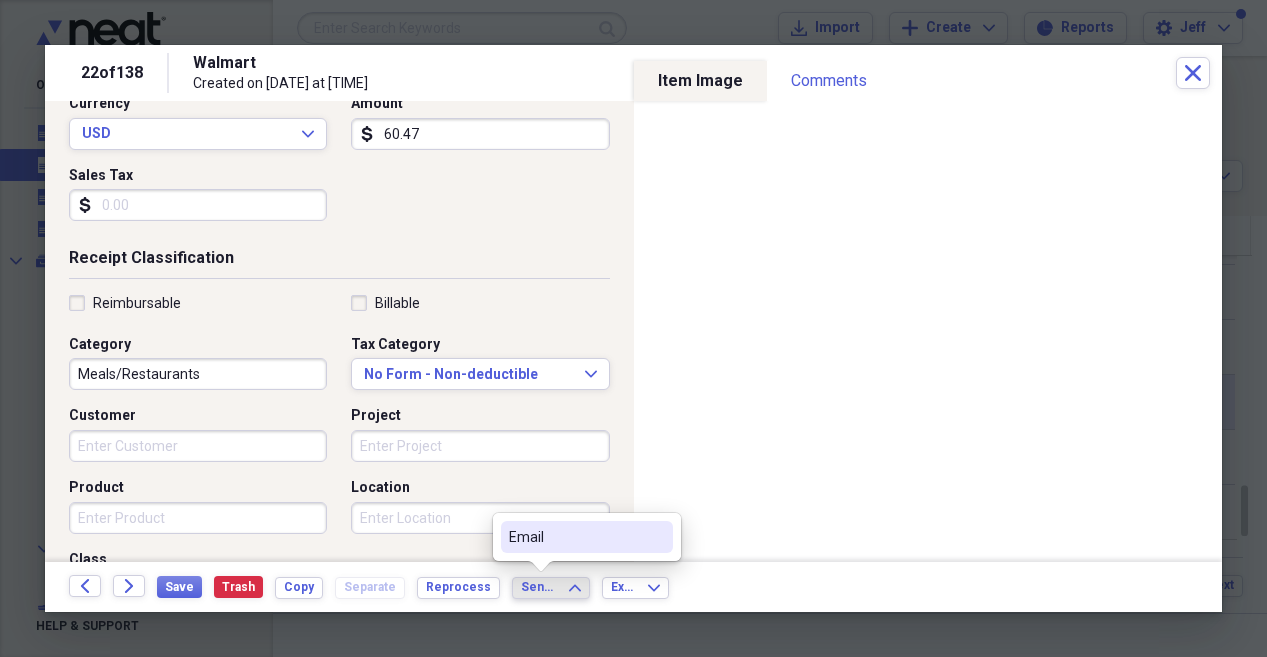 click on "Send To Expand" at bounding box center [551, 587] 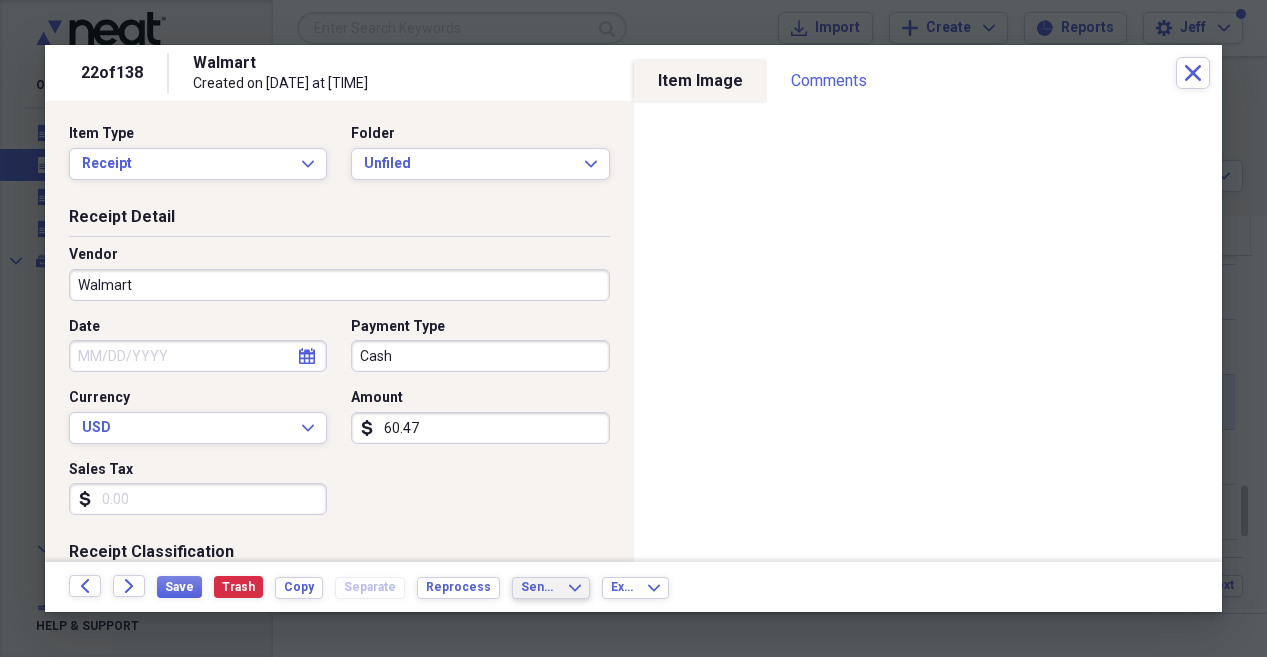 scroll, scrollTop: 0, scrollLeft: 0, axis: both 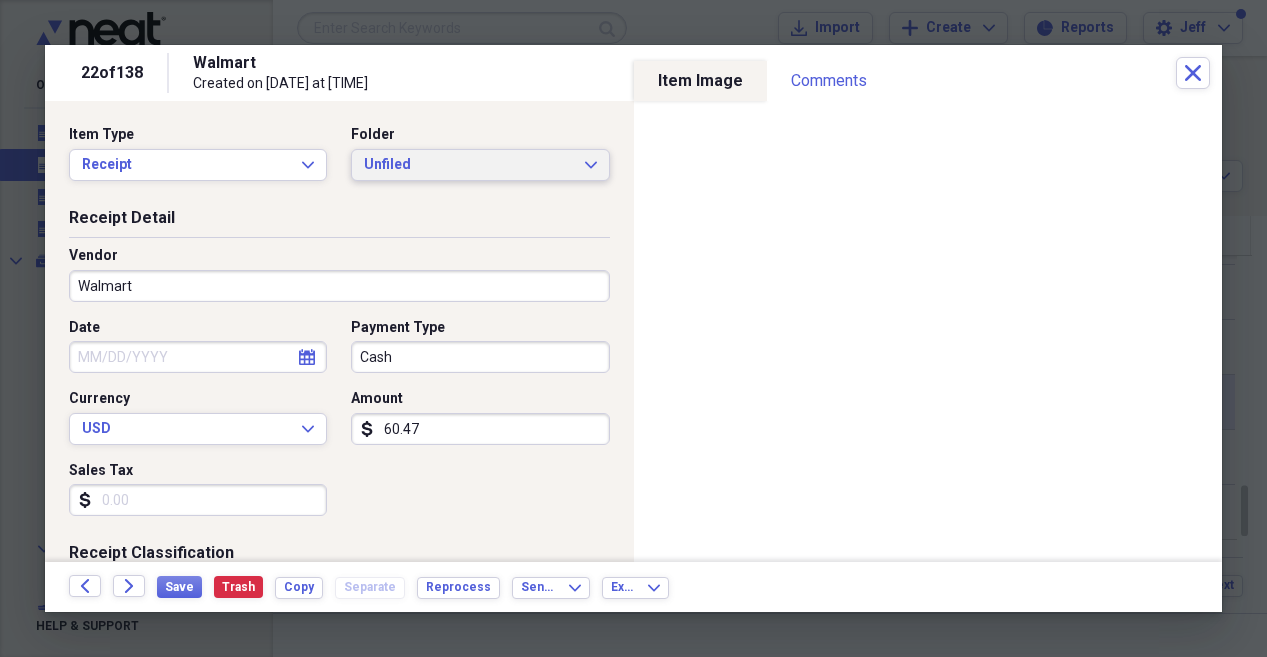 click on "Unfiled" at bounding box center [468, 165] 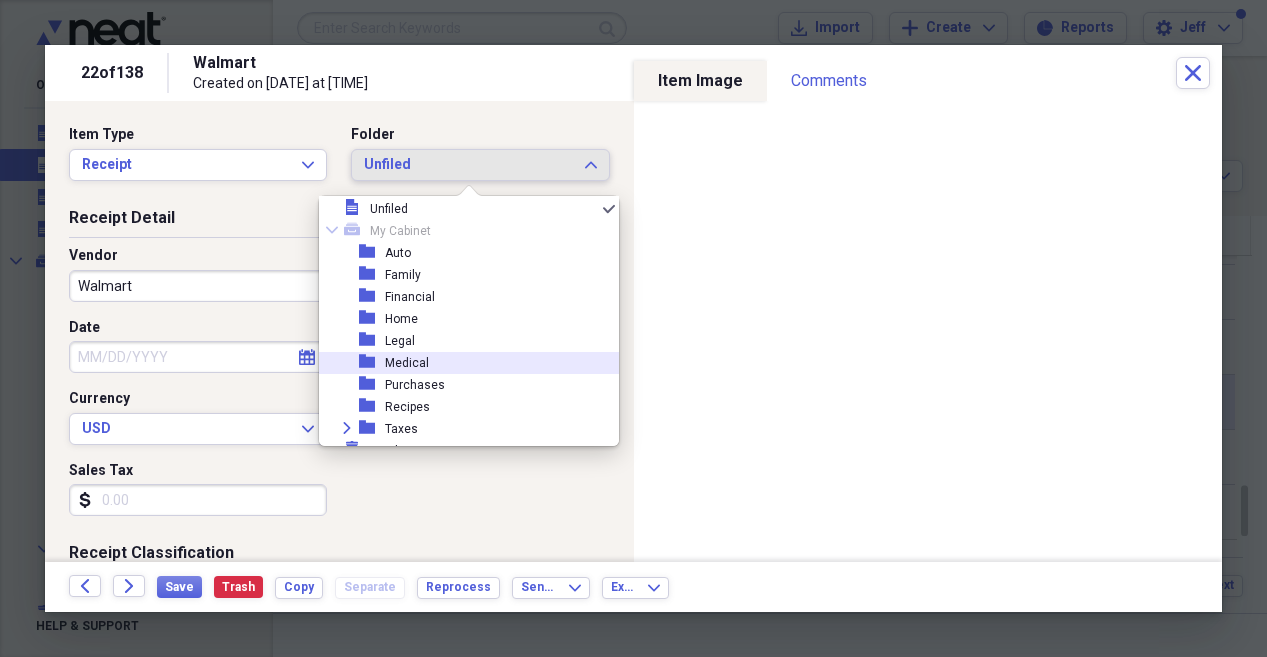 scroll, scrollTop: 29, scrollLeft: 0, axis: vertical 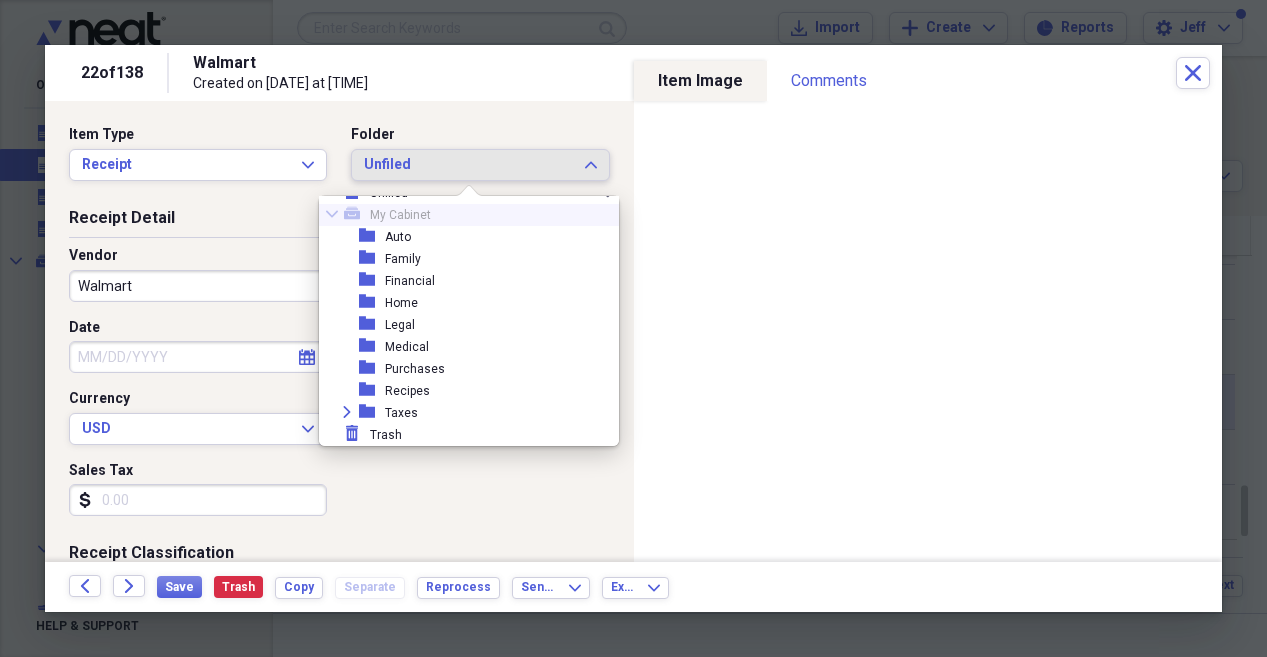 click on "Collapse mycabinet My Cabinet" at bounding box center (461, 215) 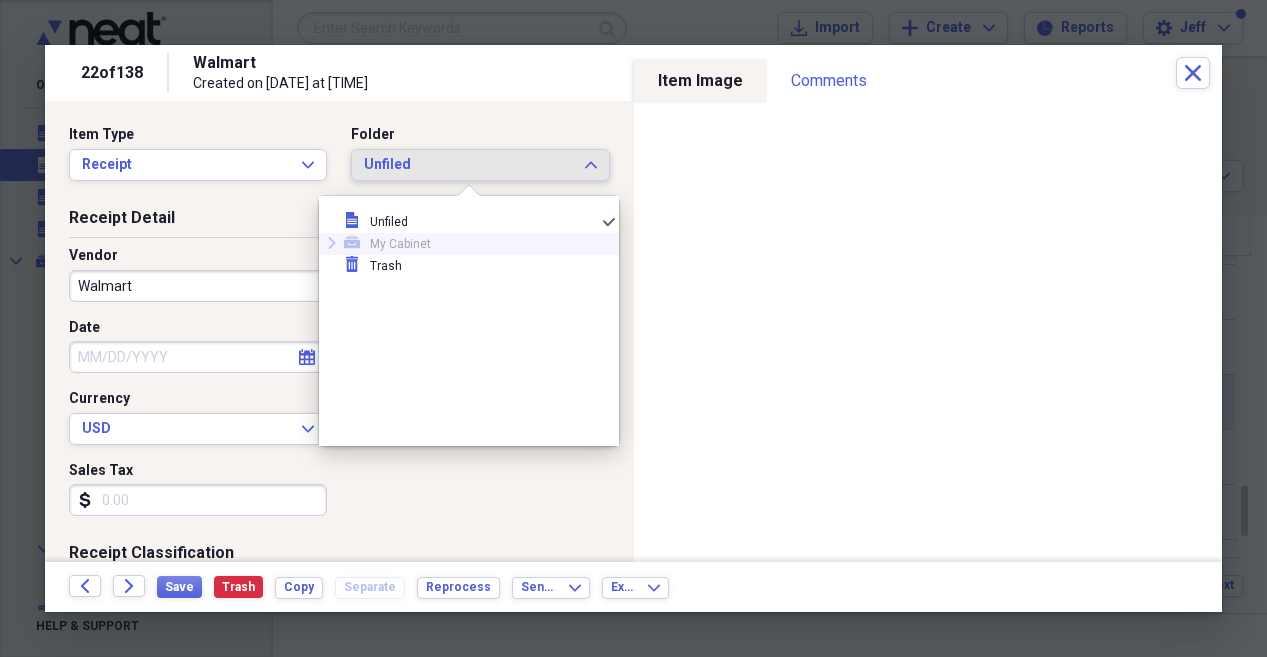 scroll, scrollTop: 0, scrollLeft: 0, axis: both 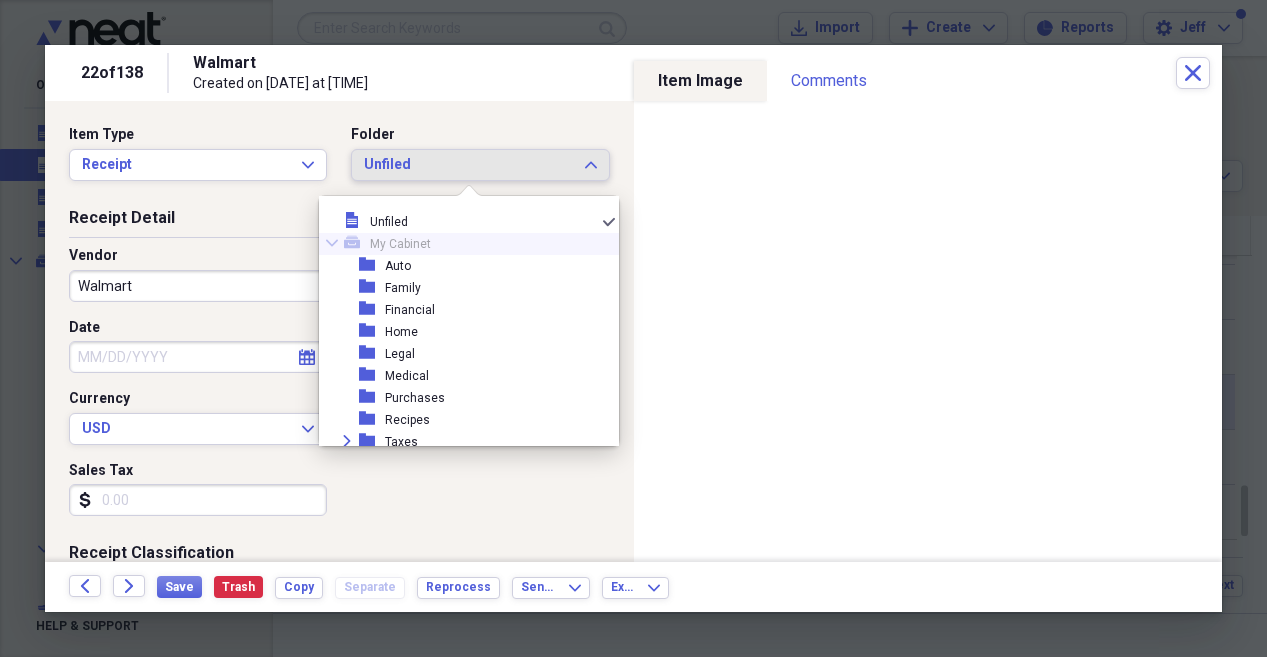 click on "My Cabinet" at bounding box center (400, 244) 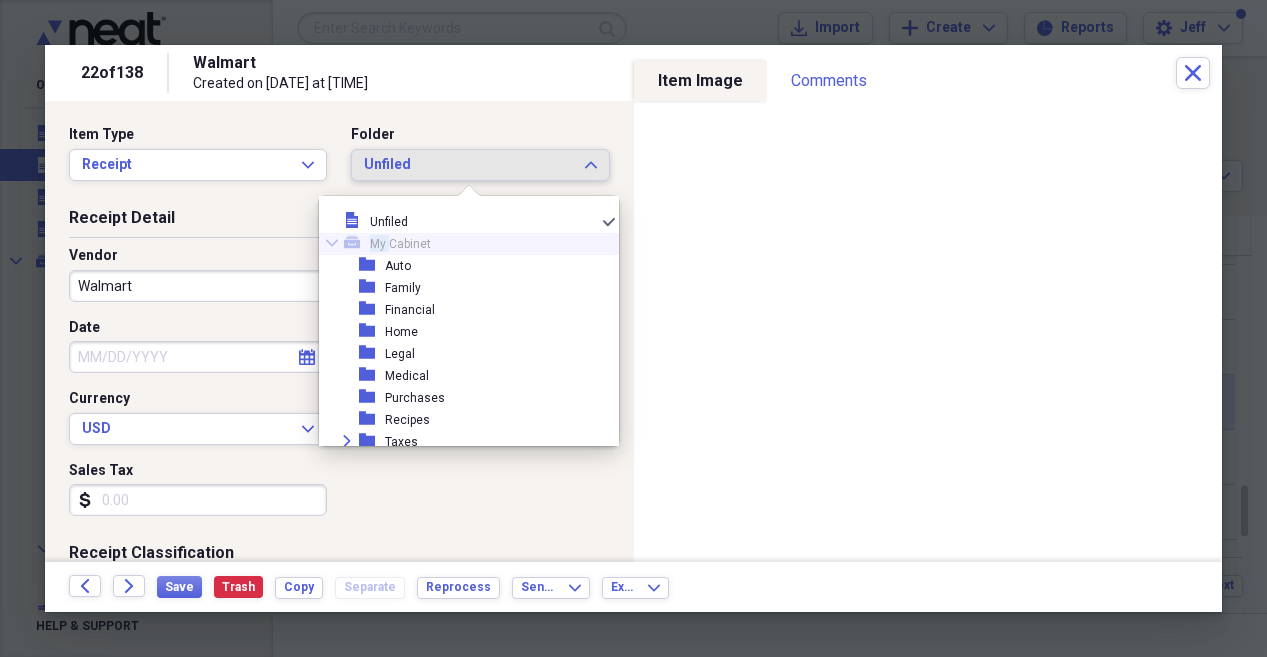 click on "My Cabinet" at bounding box center (400, 244) 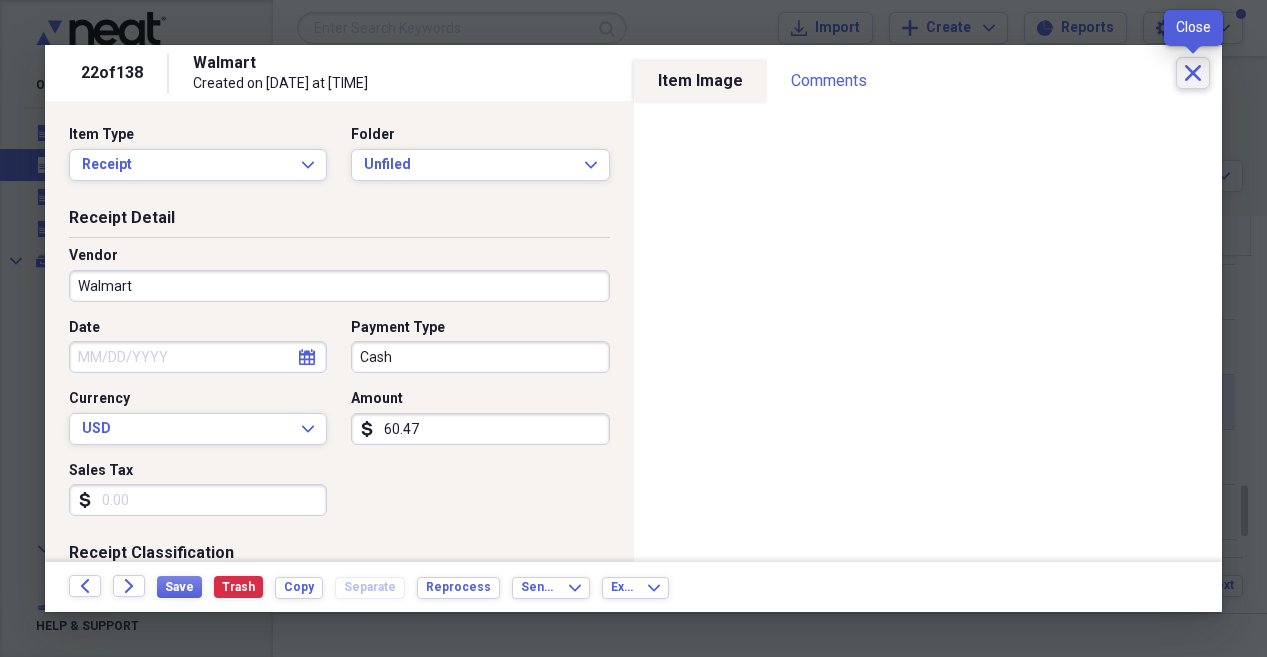 click 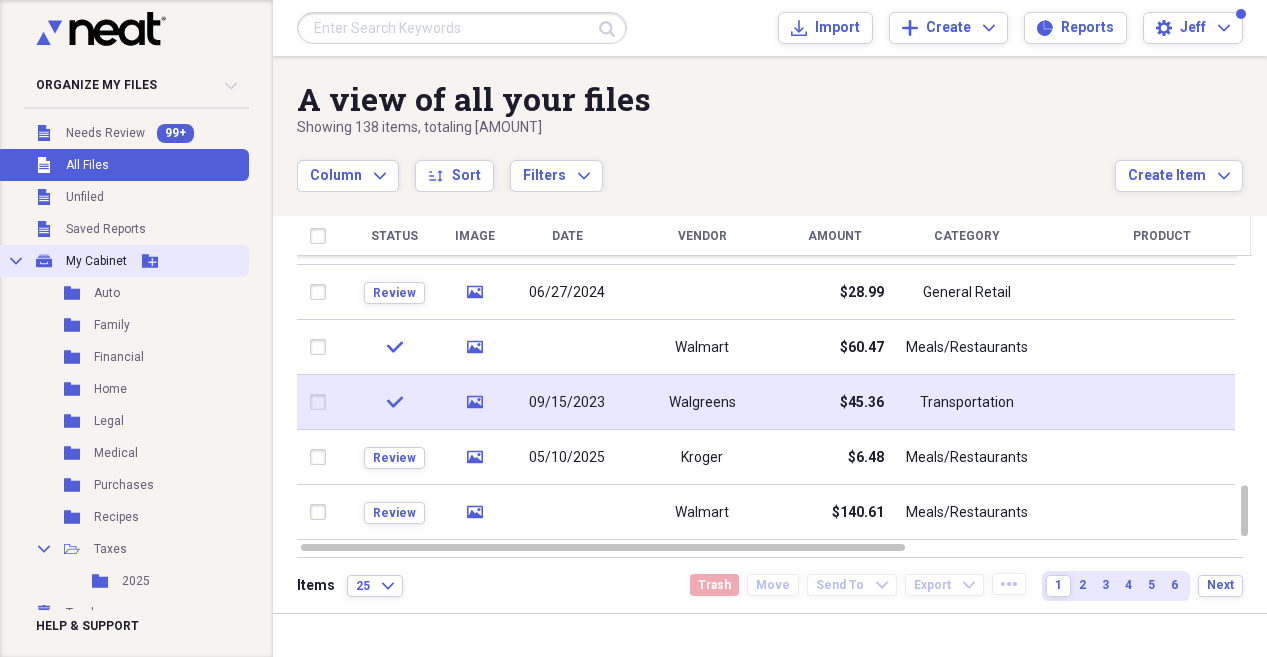 click on "My Cabinet" at bounding box center (96, 261) 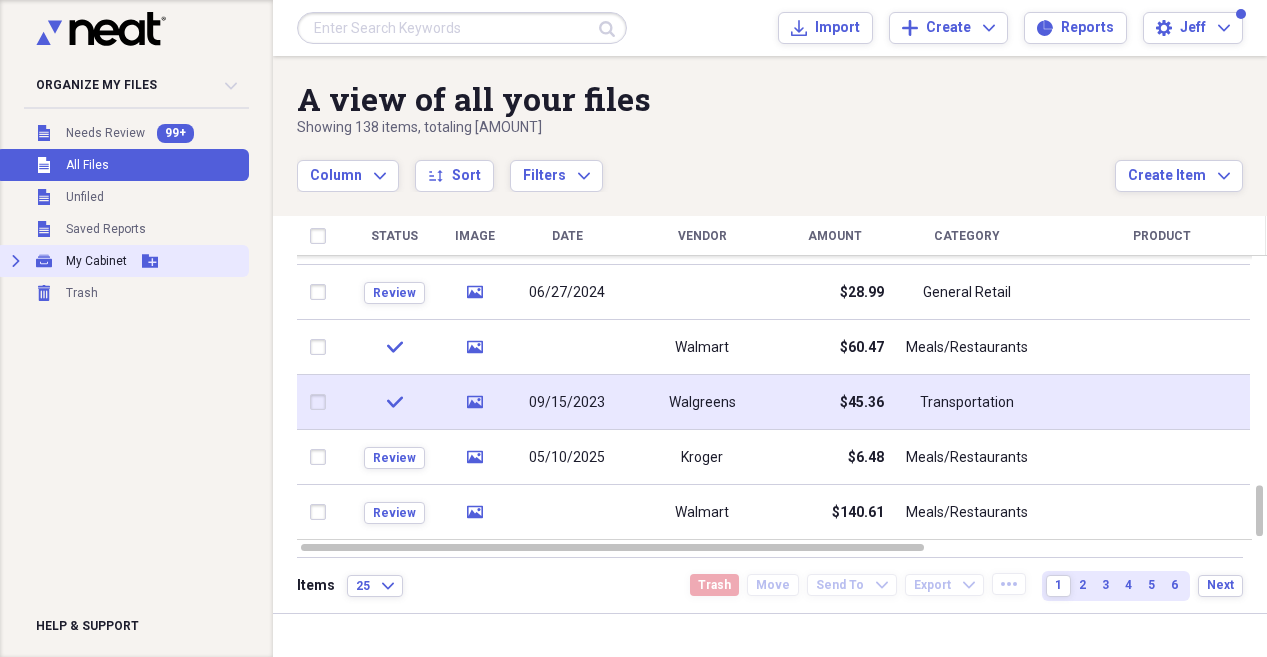 click on "Add Folder" 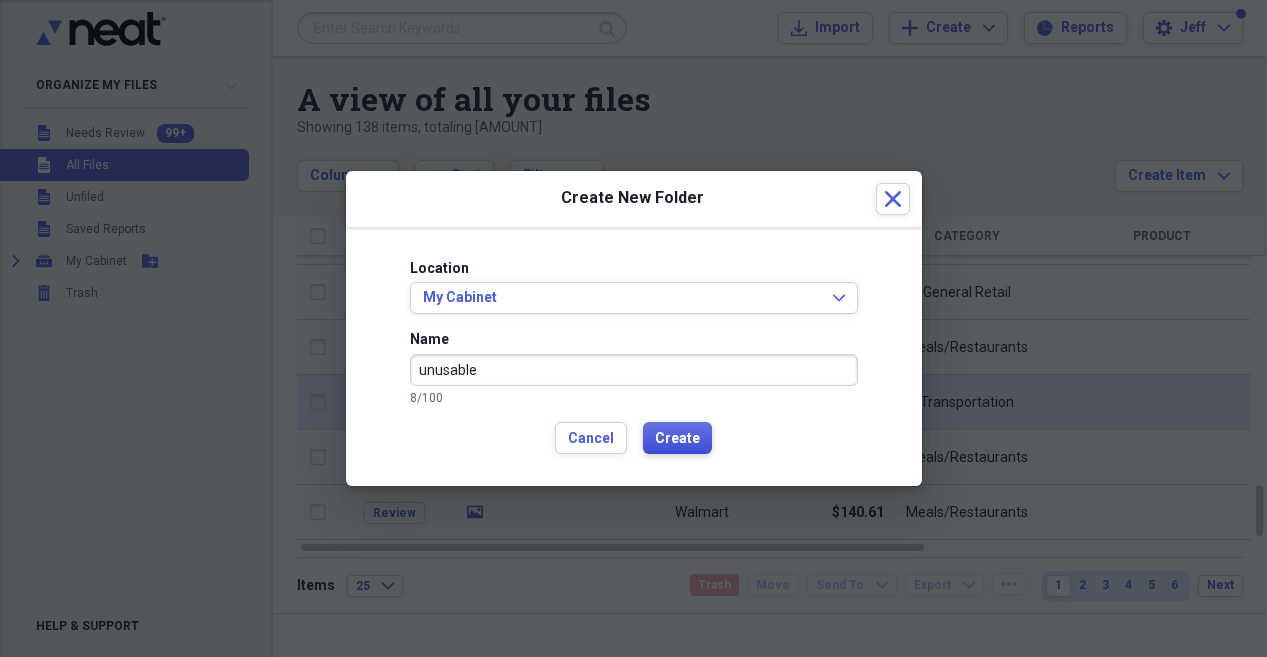type on "unusable" 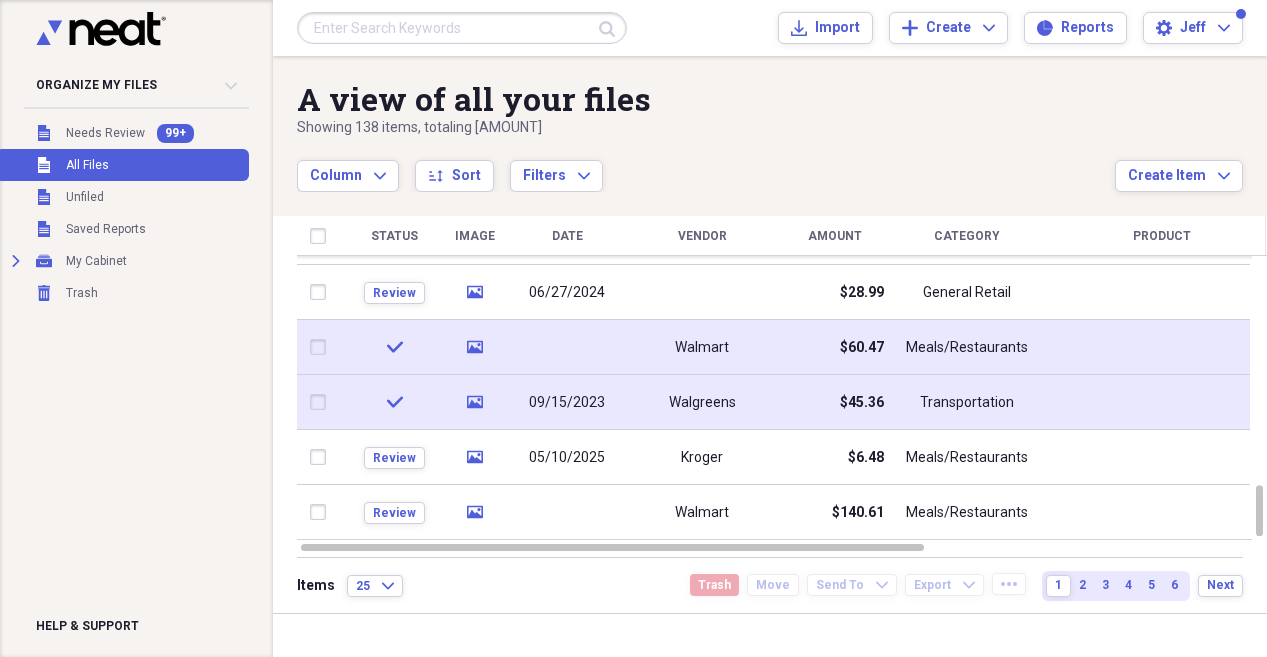 click on "Walmart" at bounding box center (702, 347) 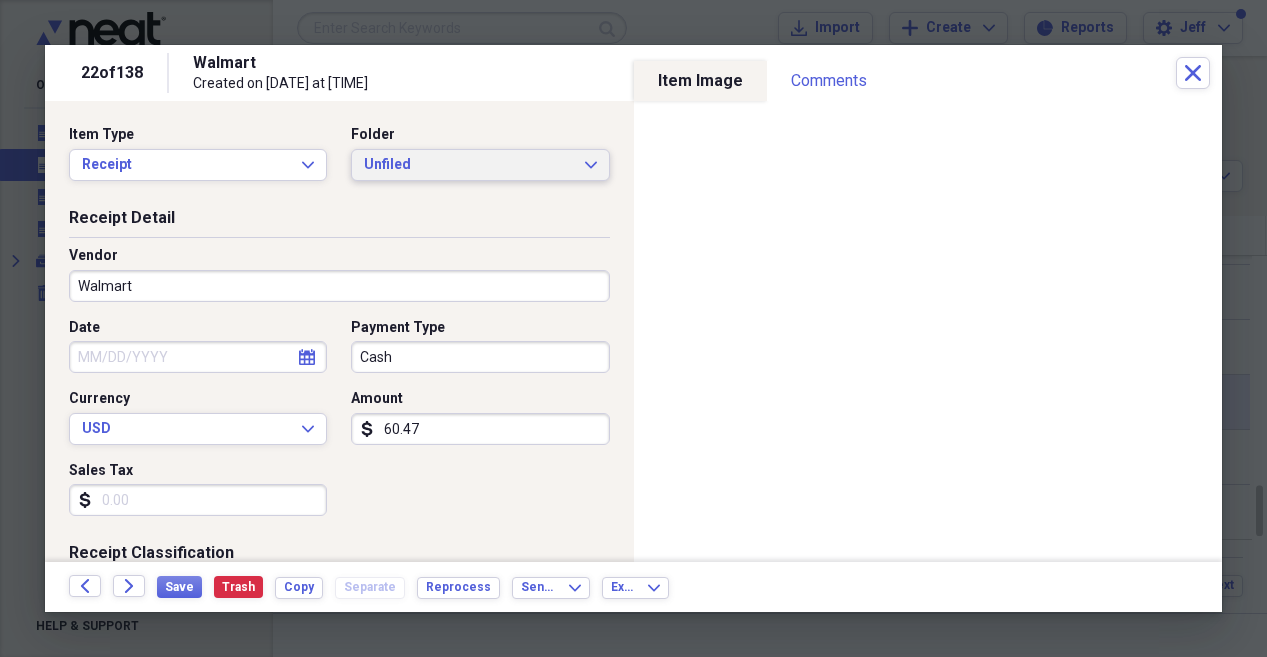 click on "Expand" 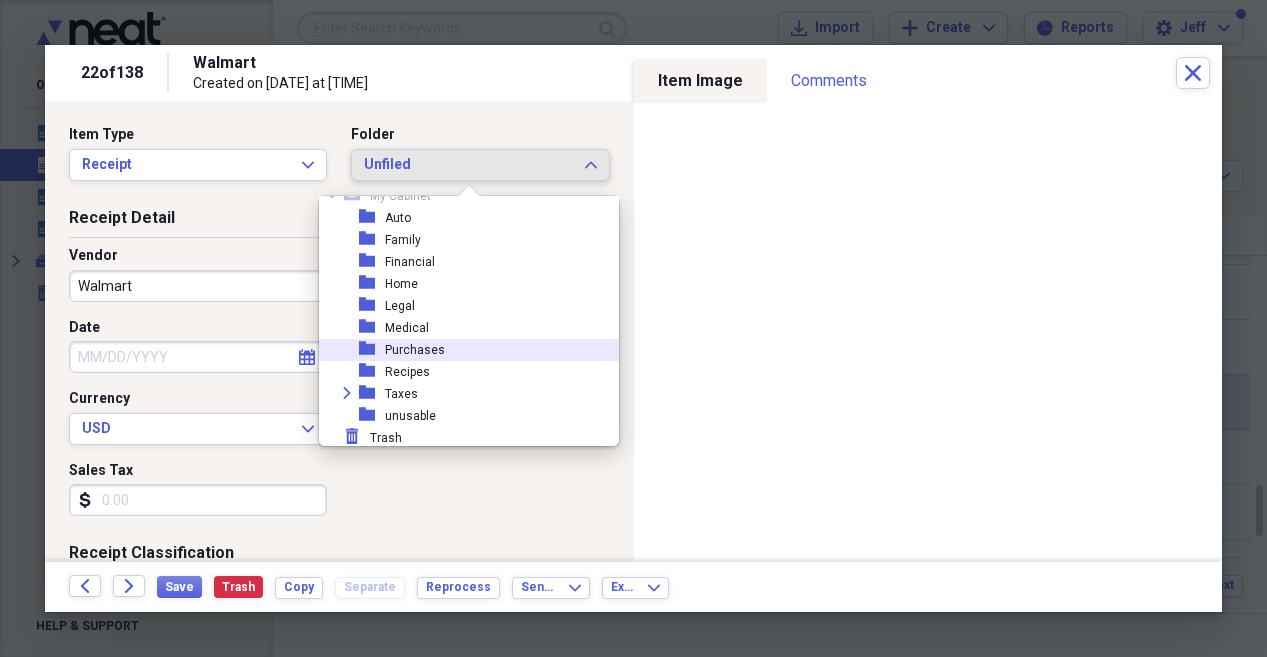scroll, scrollTop: 51, scrollLeft: 0, axis: vertical 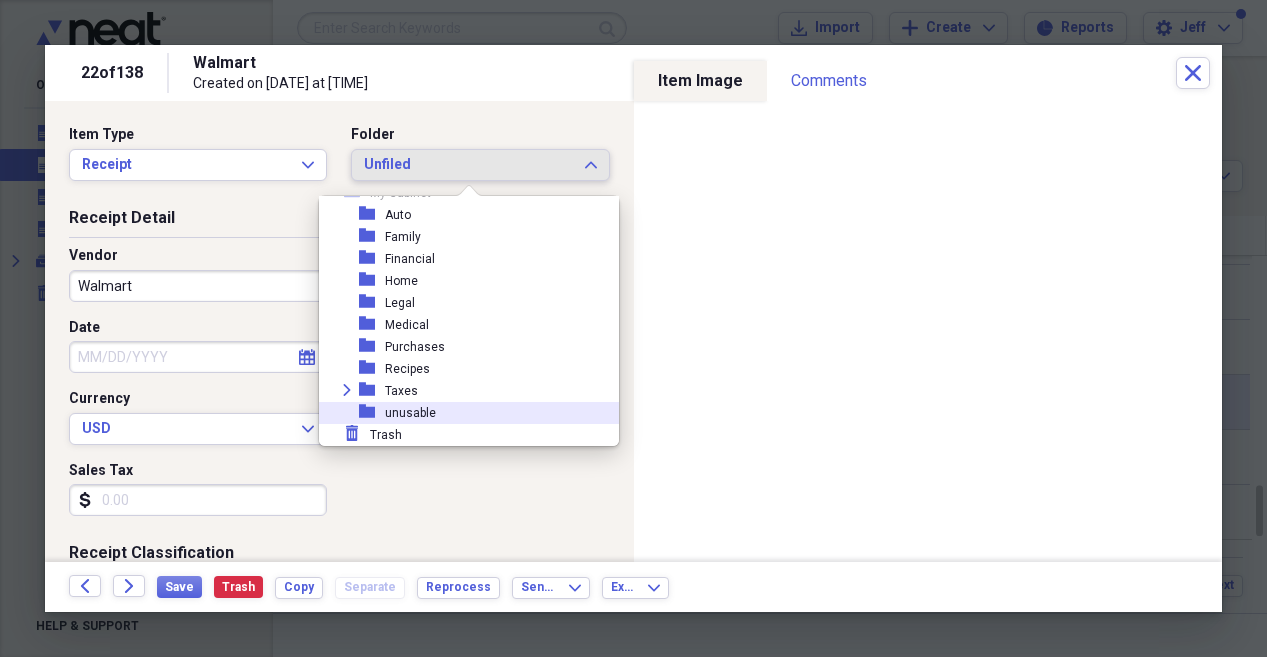 click on "folder unusable" at bounding box center (461, 413) 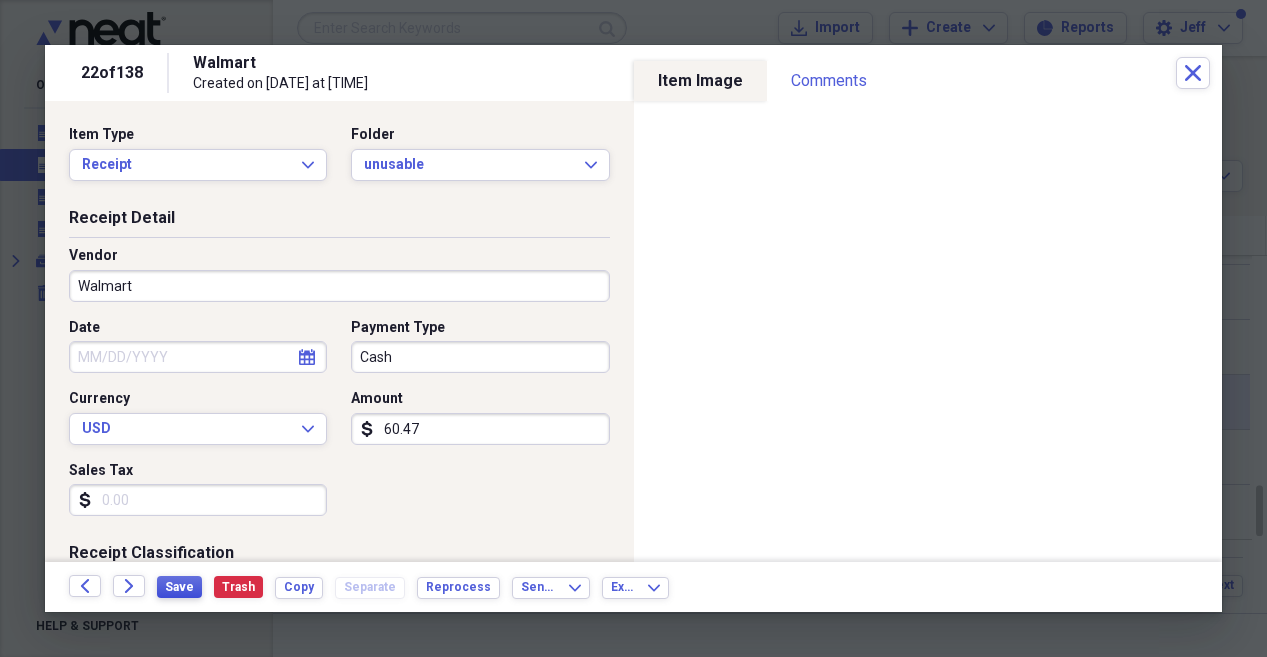 click on "Save" at bounding box center (179, 587) 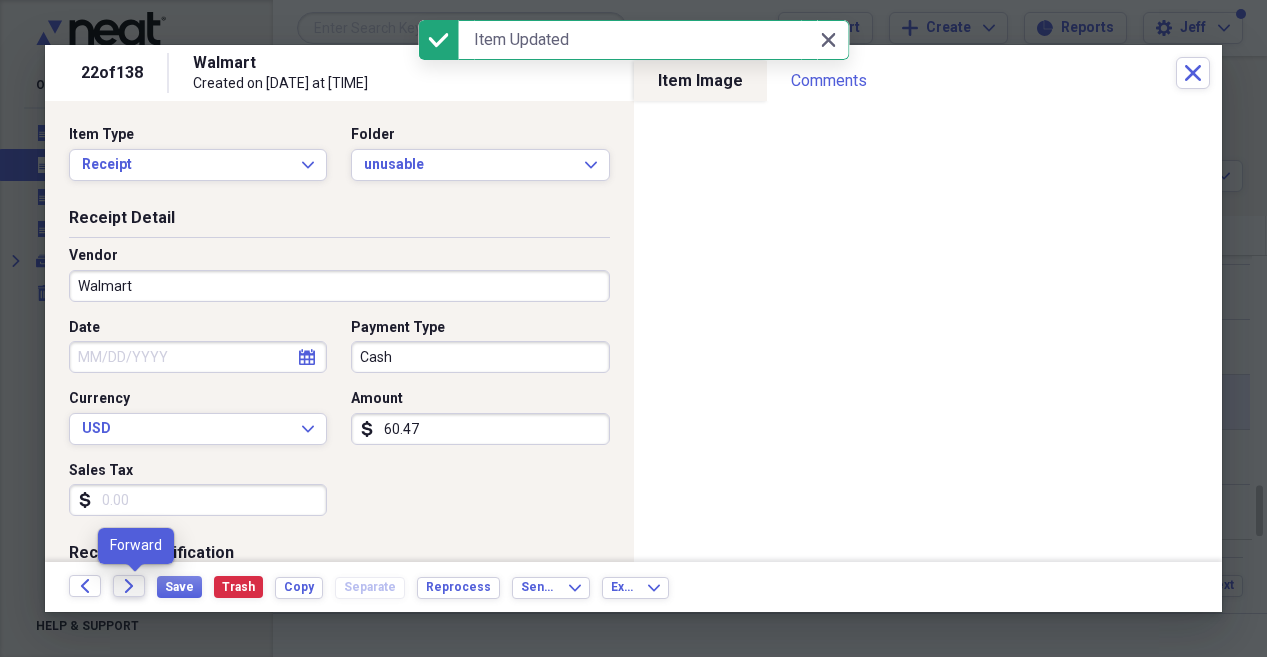 click on "Forward" at bounding box center (129, 586) 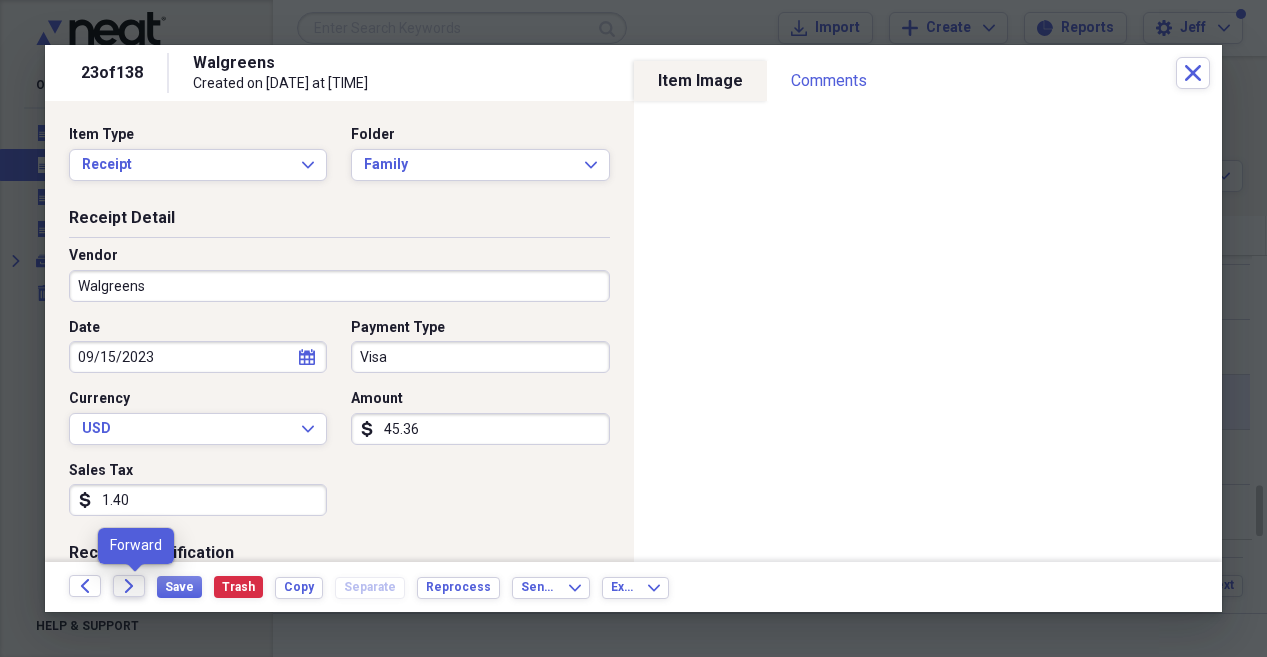 click on "Forward" at bounding box center [129, 586] 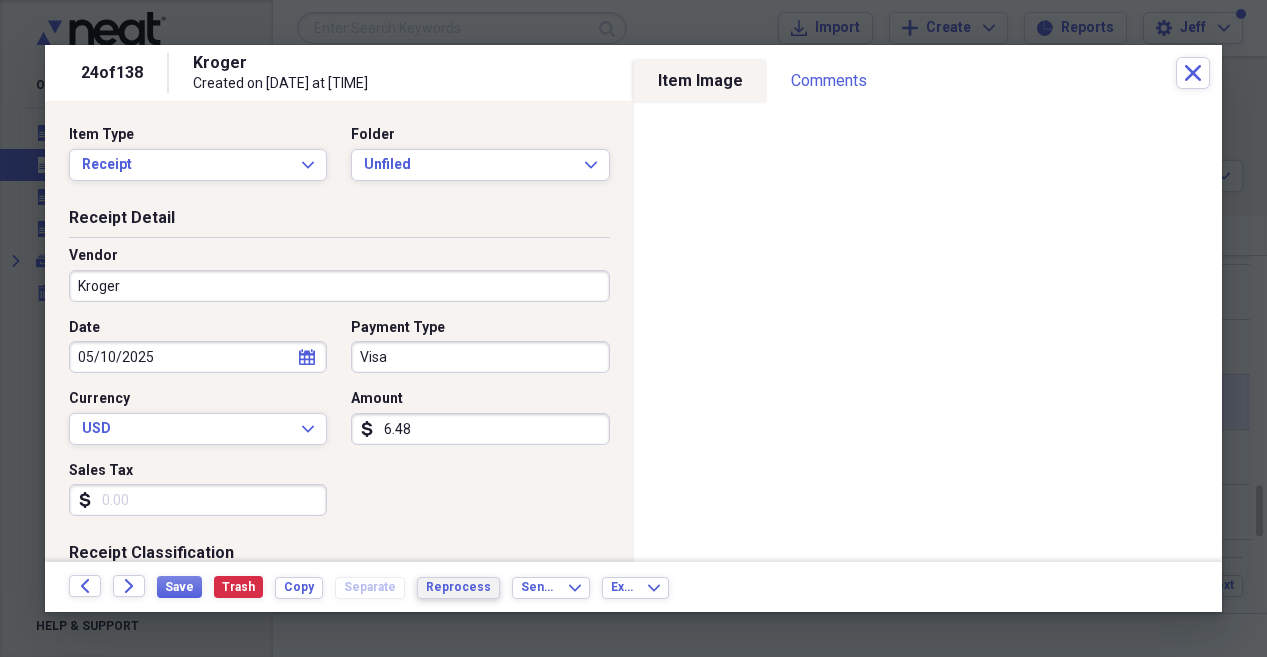 click on "Reprocess" at bounding box center [458, 587] 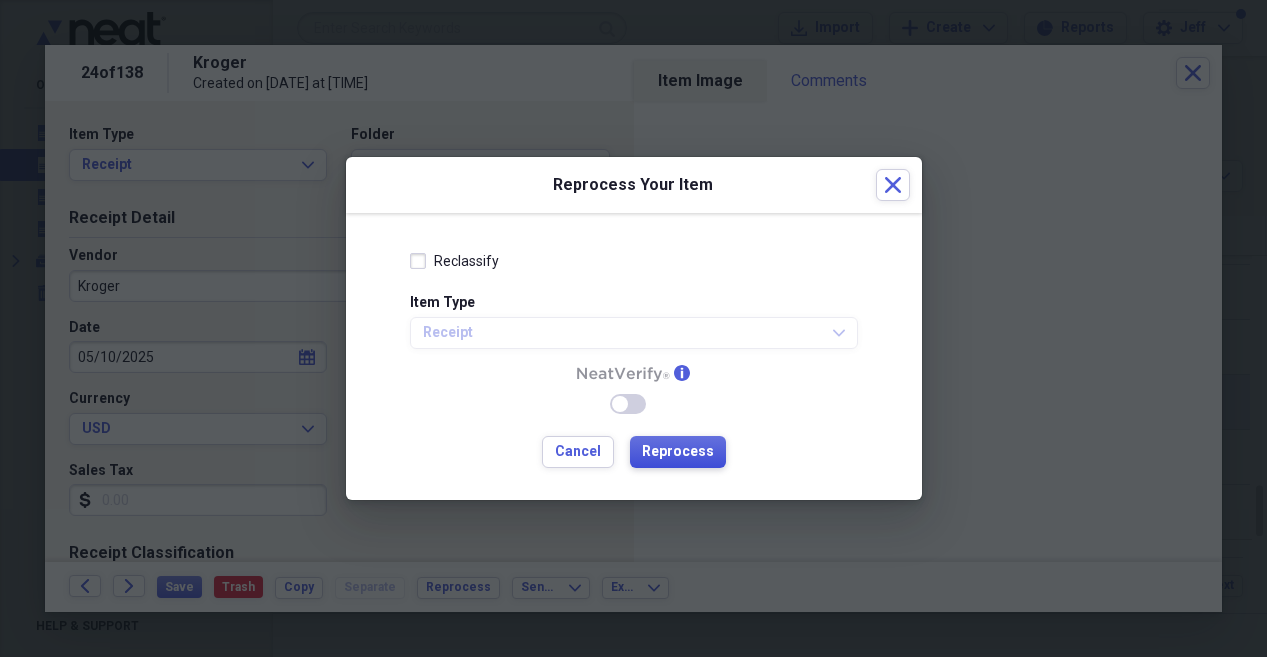 click on "Reprocess" at bounding box center [678, 452] 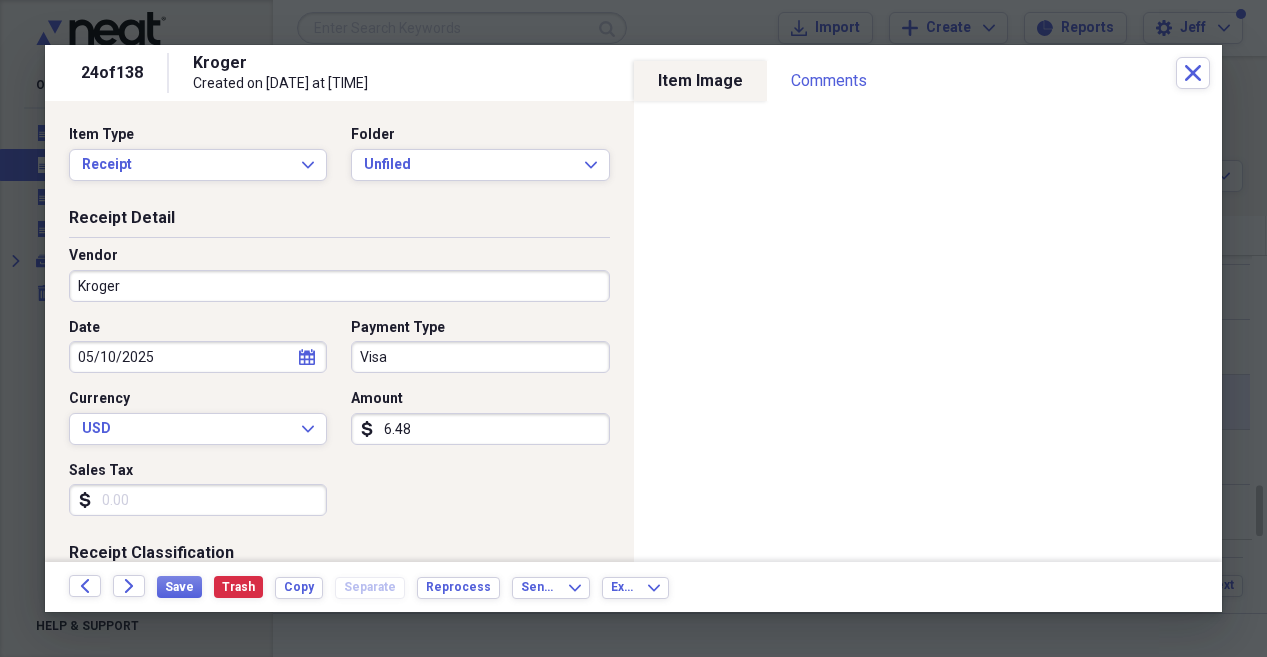 click on "Sales Tax" at bounding box center [198, 500] 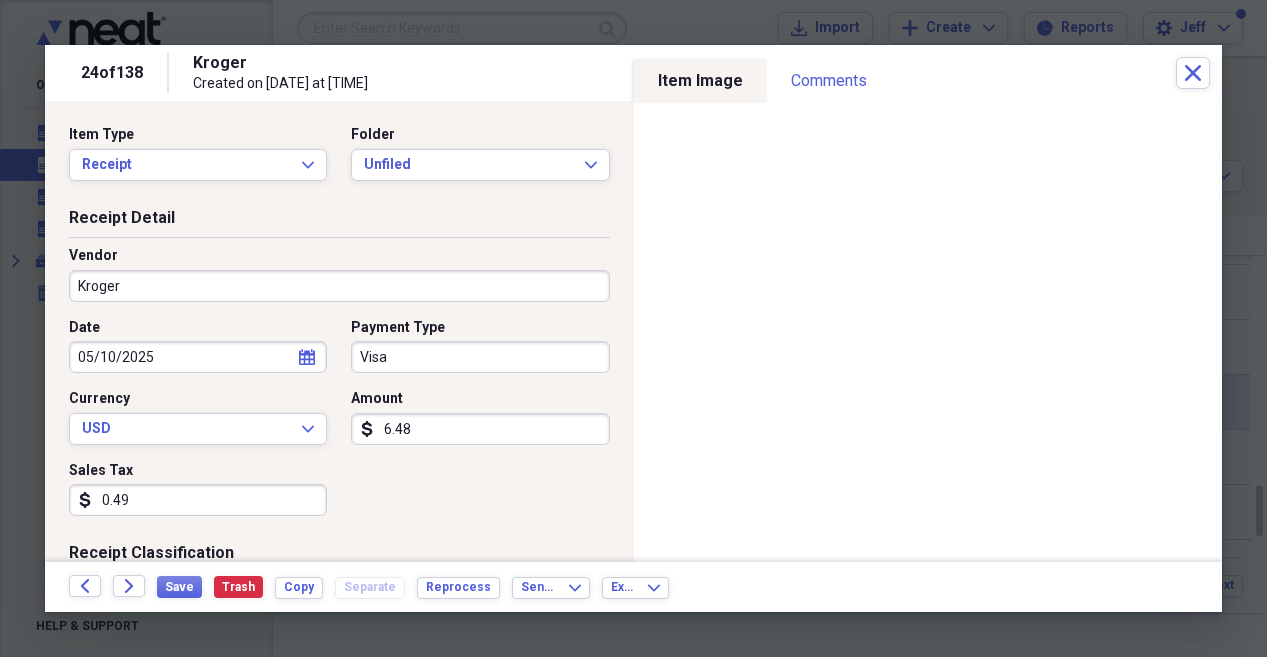 type on "0.49" 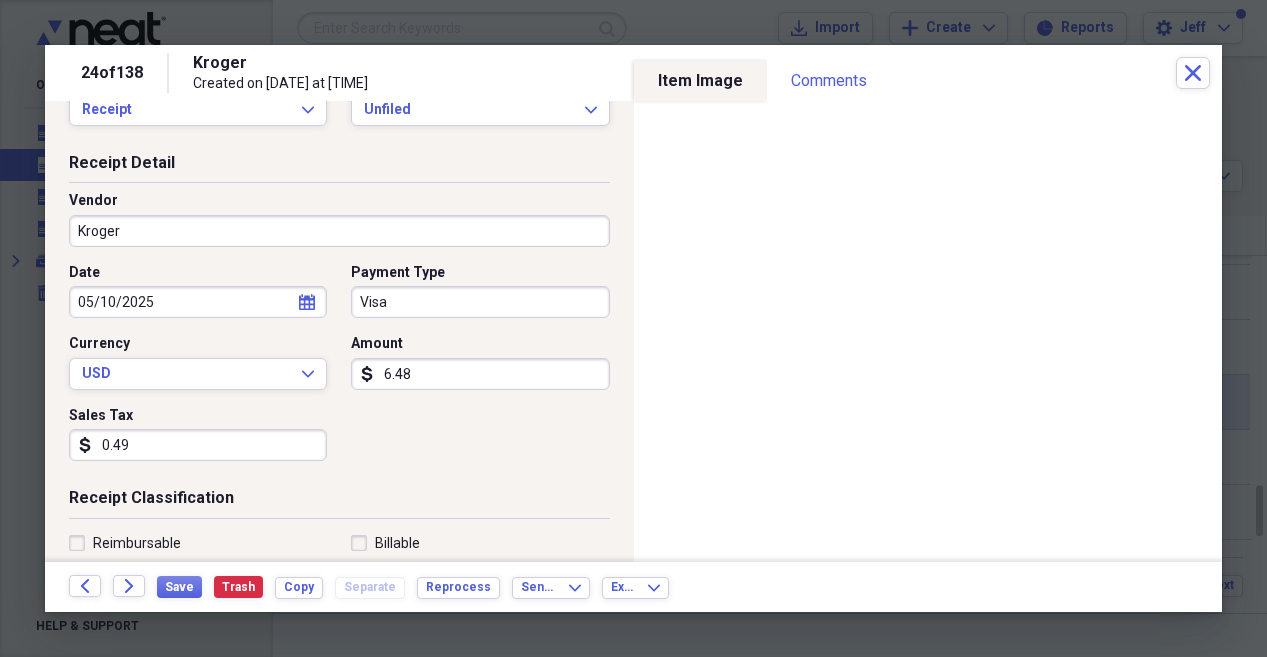 scroll, scrollTop: 80, scrollLeft: 0, axis: vertical 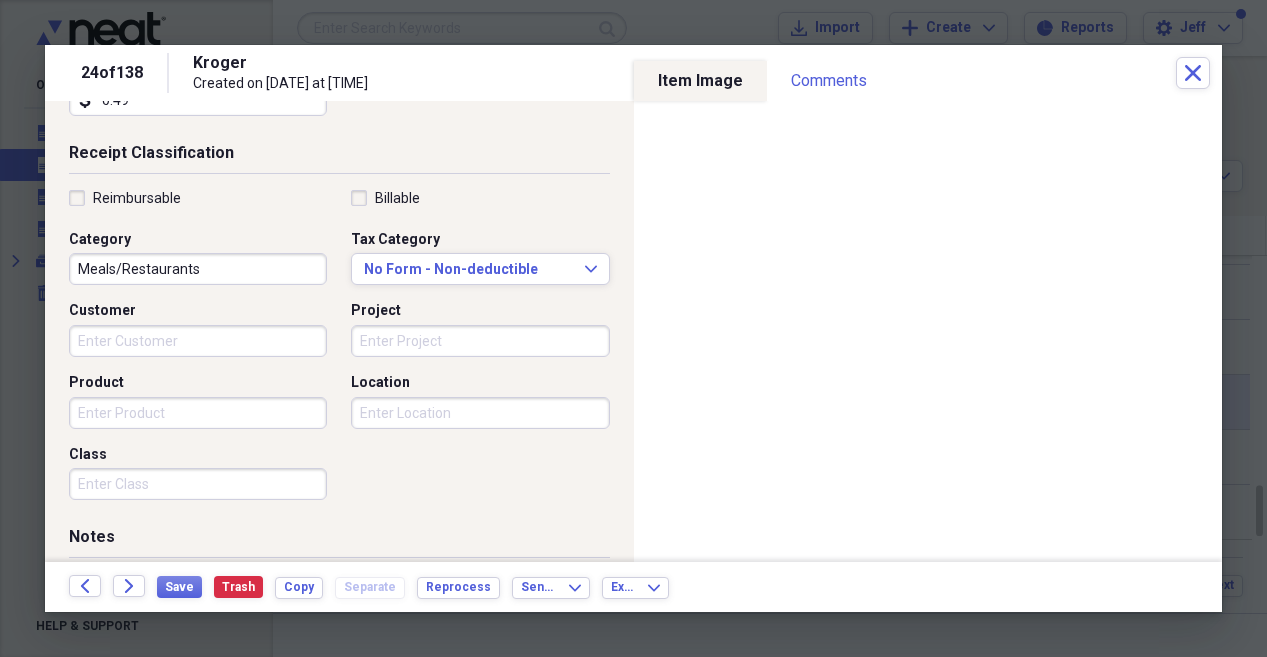 click on "Reimbursable Billable Category Meals/Restaurants Tax Category No Form - Non-deductible Expand Customer Project Product Location Class" at bounding box center [339, 349] 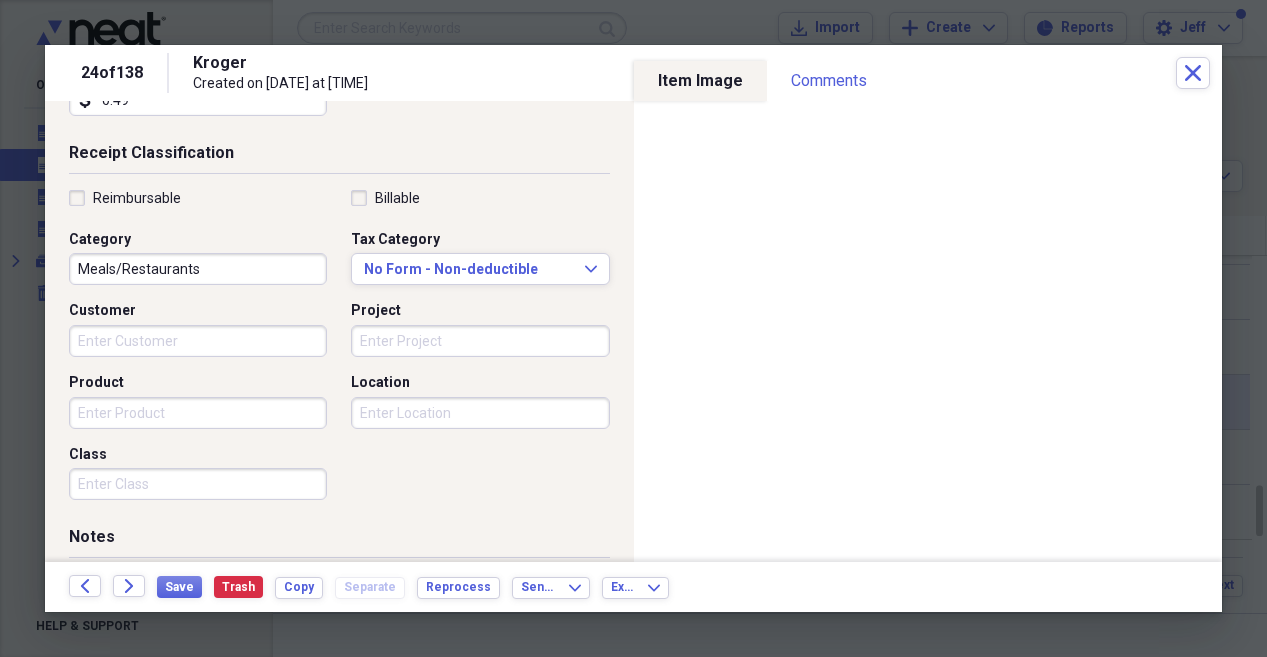 click on "Tax Category" at bounding box center (395, 240) 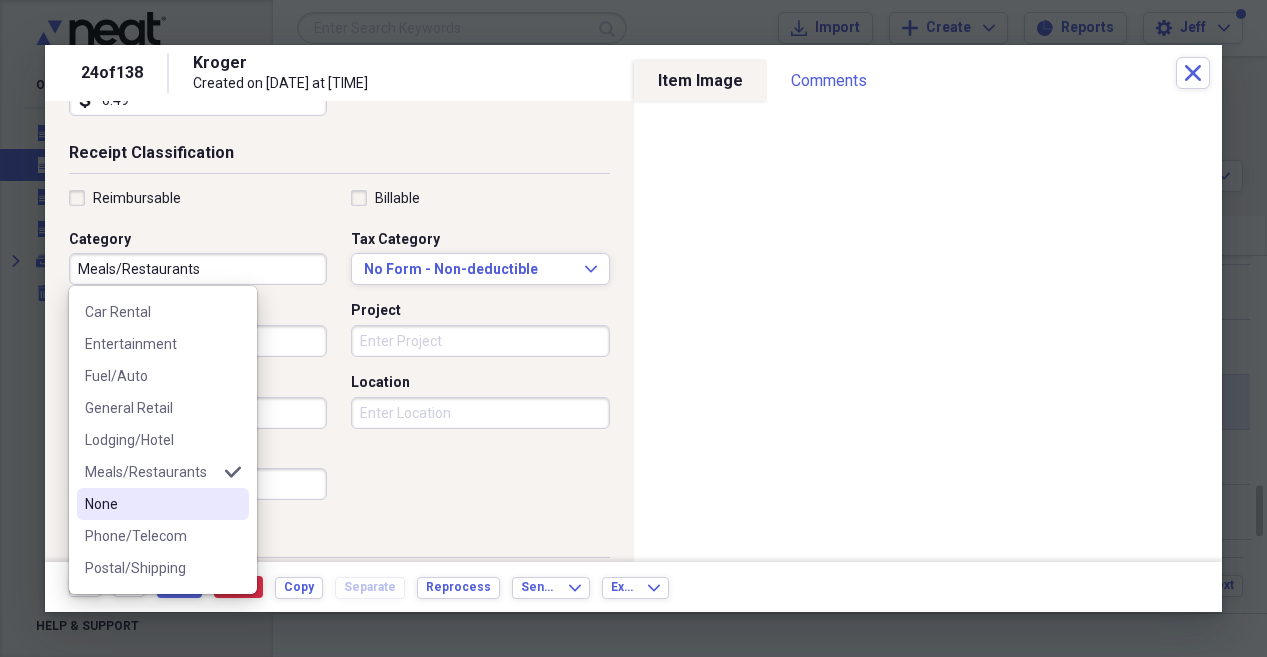 scroll, scrollTop: 0, scrollLeft: 0, axis: both 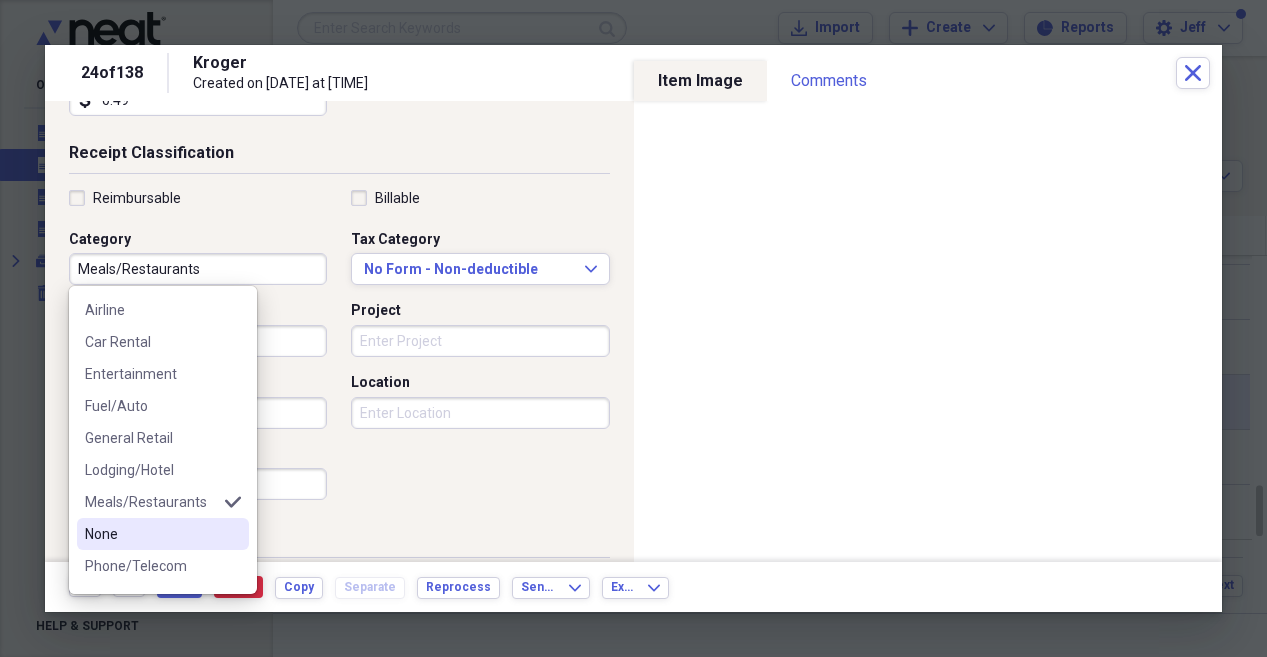 click on "None" at bounding box center [151, 534] 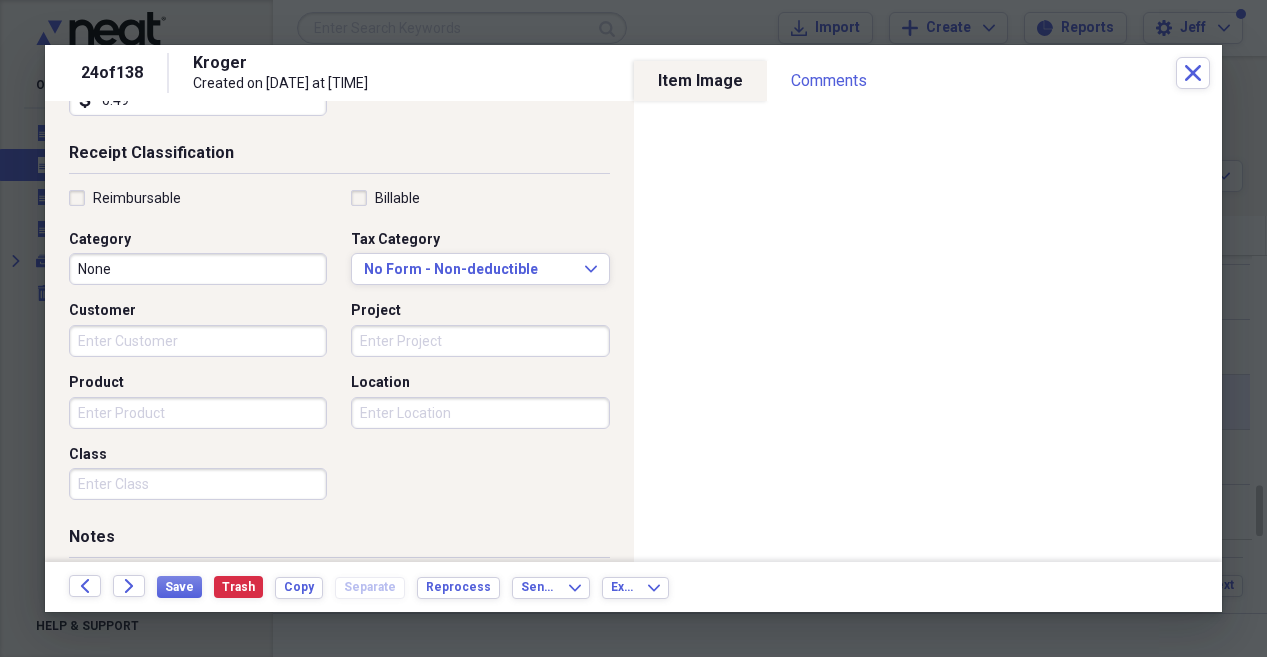 click on "Reimbursable Billable Category None Tax Category No Form - Non-deductible Expand Customer Project Product Location Class" at bounding box center [339, 349] 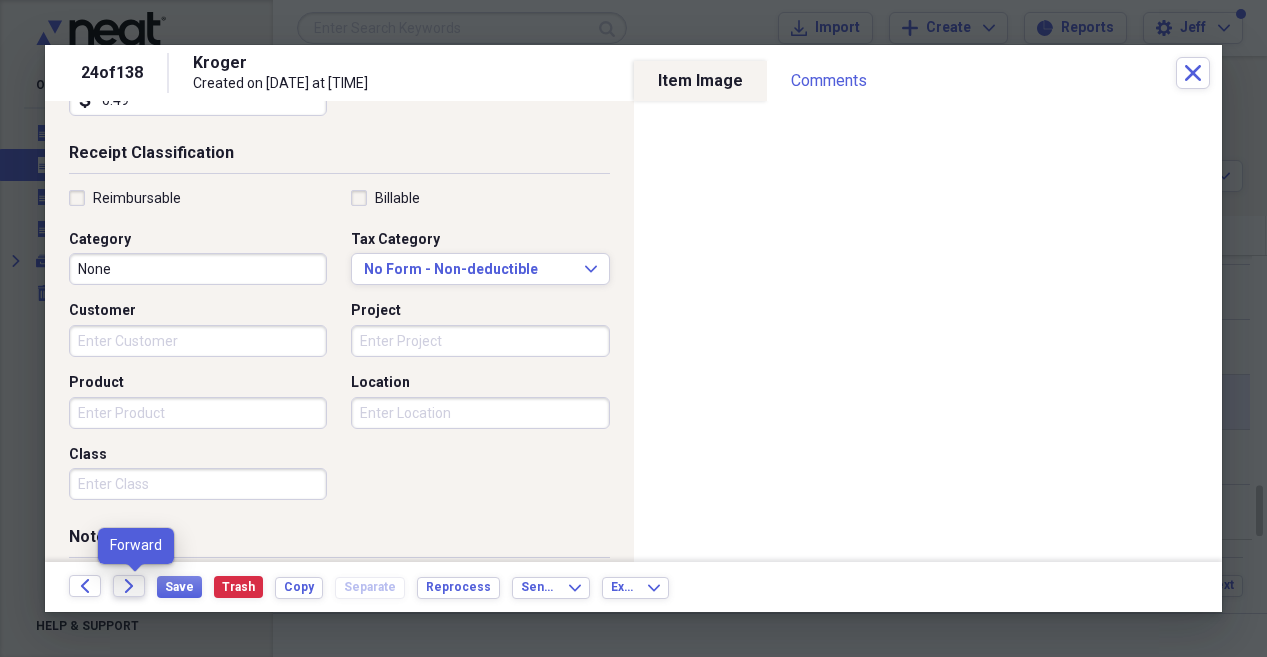 click on "Forward" at bounding box center [129, 586] 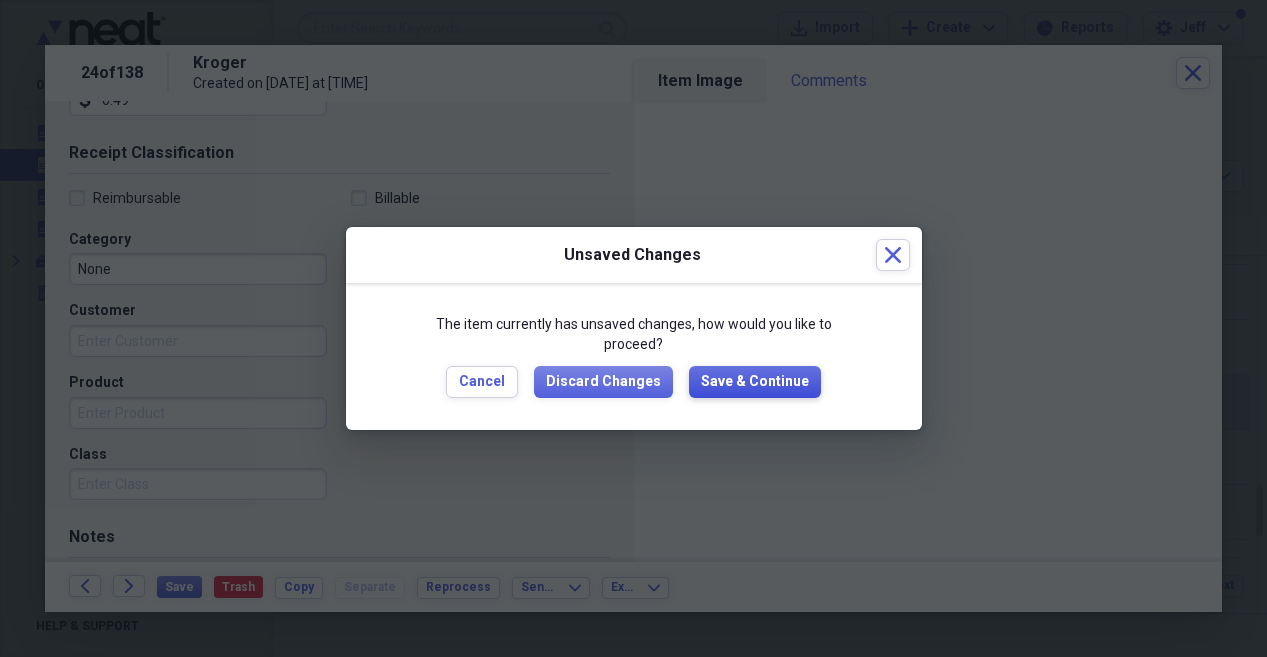 click on "Save & Continue" at bounding box center (755, 382) 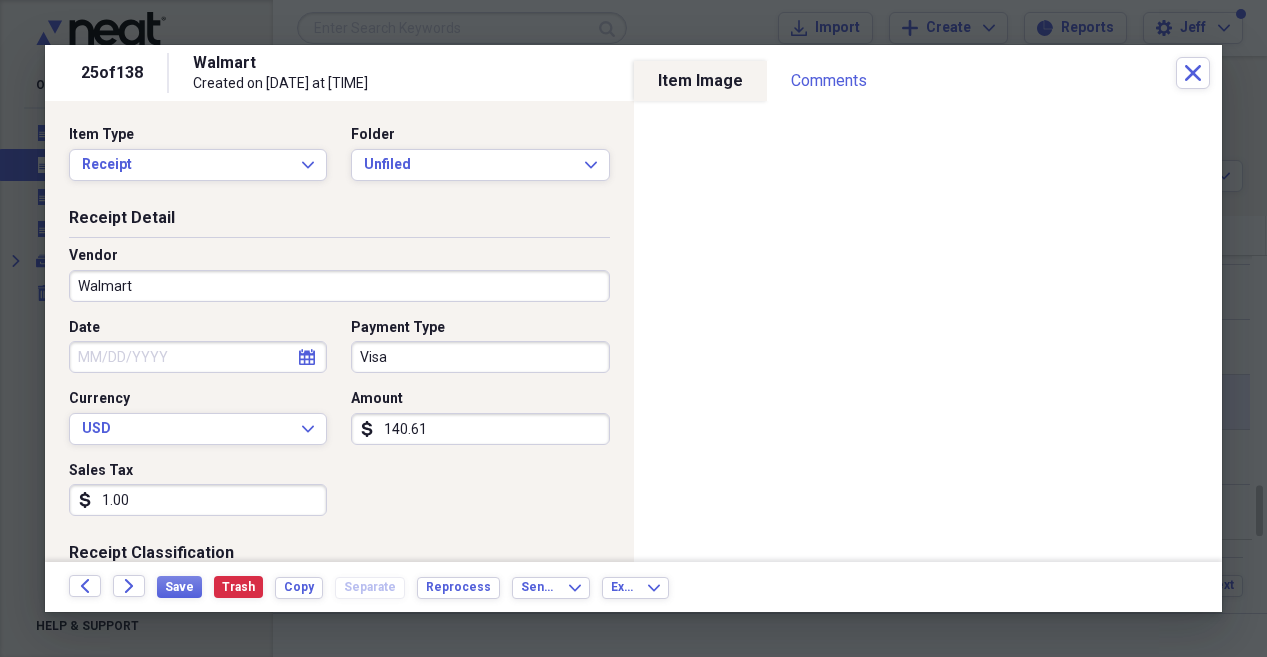 click on "1.00" at bounding box center (198, 500) 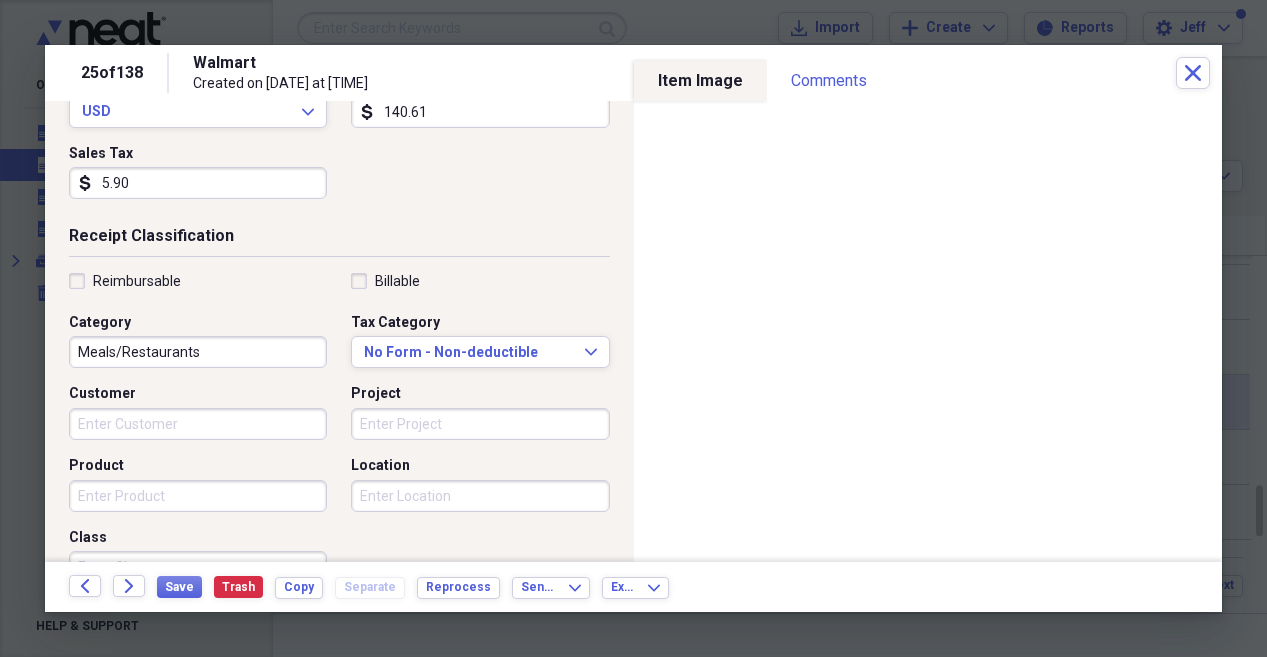 scroll, scrollTop: 320, scrollLeft: 0, axis: vertical 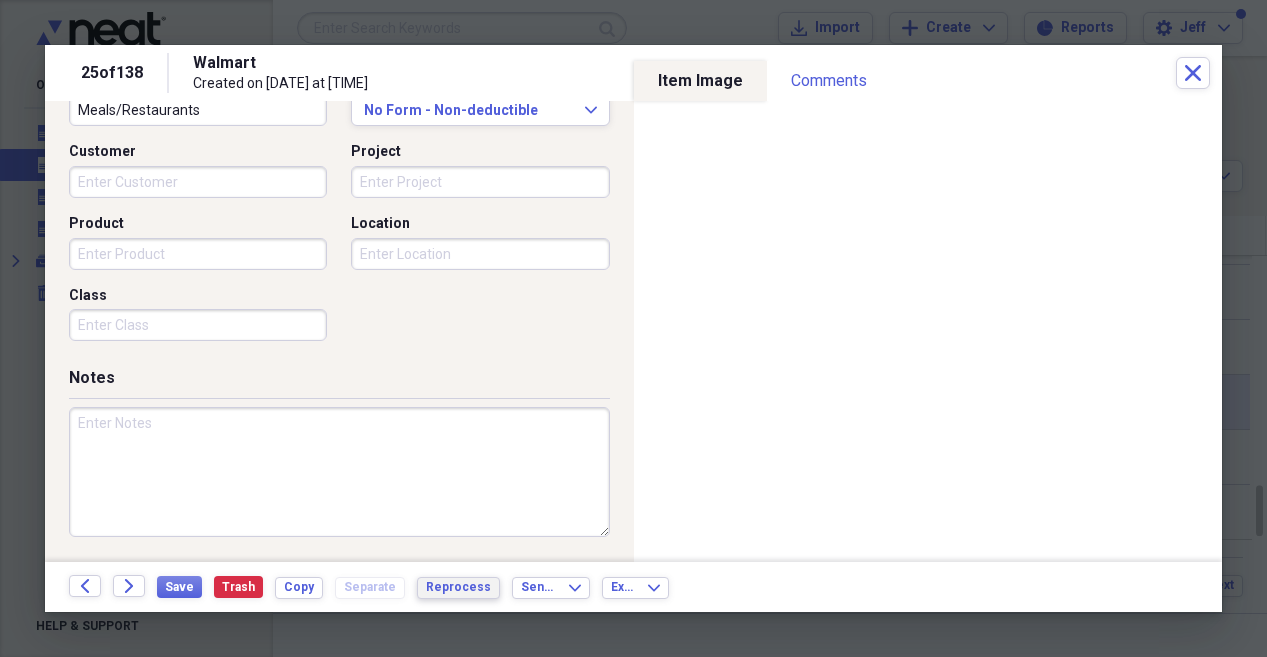 type on "5.90" 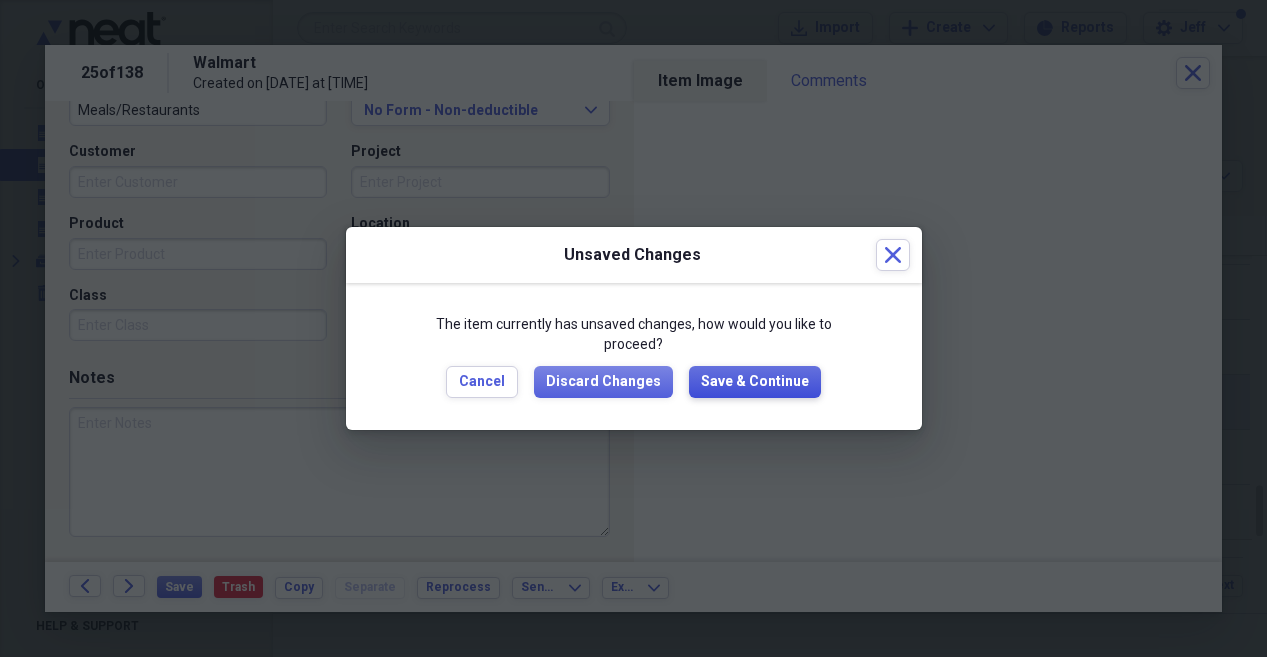 click on "Save & Continue" at bounding box center (755, 382) 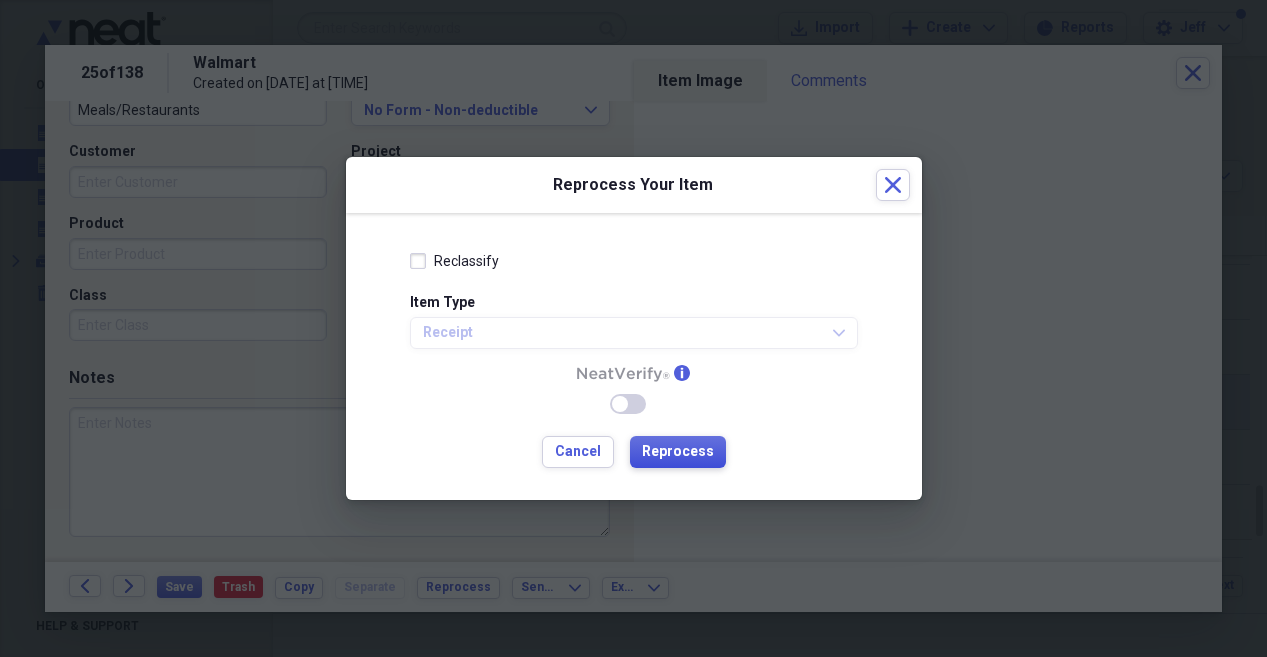 click on "Reprocess" at bounding box center [678, 452] 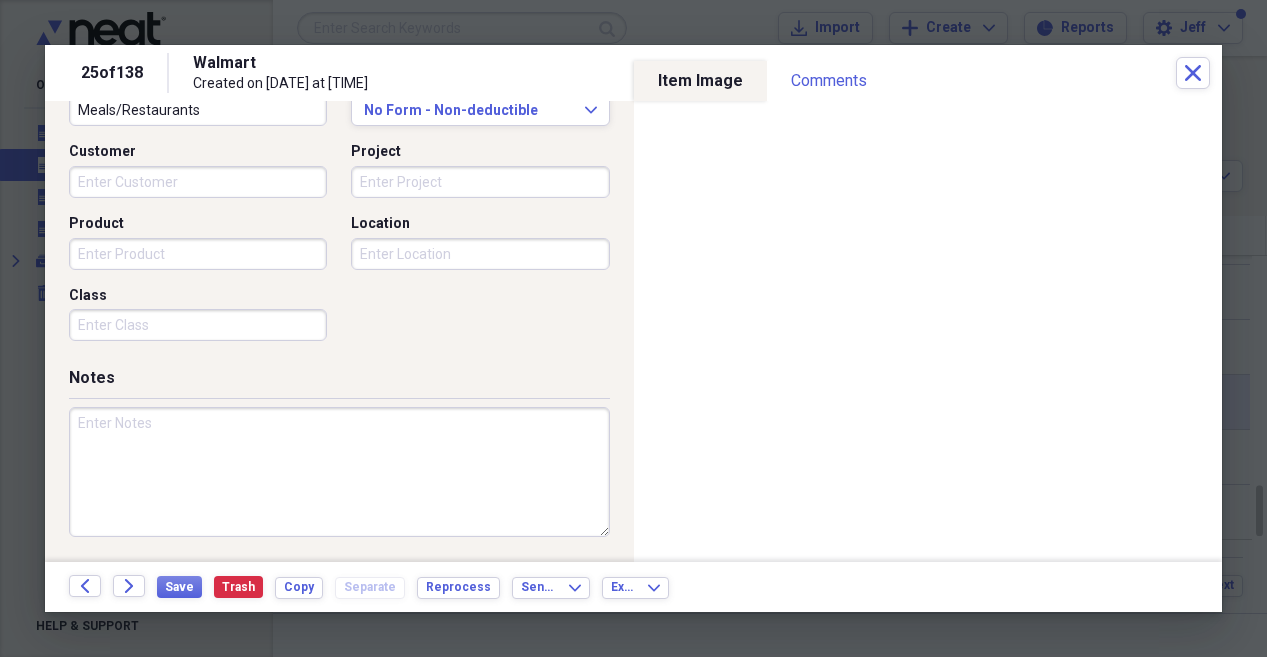 scroll, scrollTop: 156, scrollLeft: 0, axis: vertical 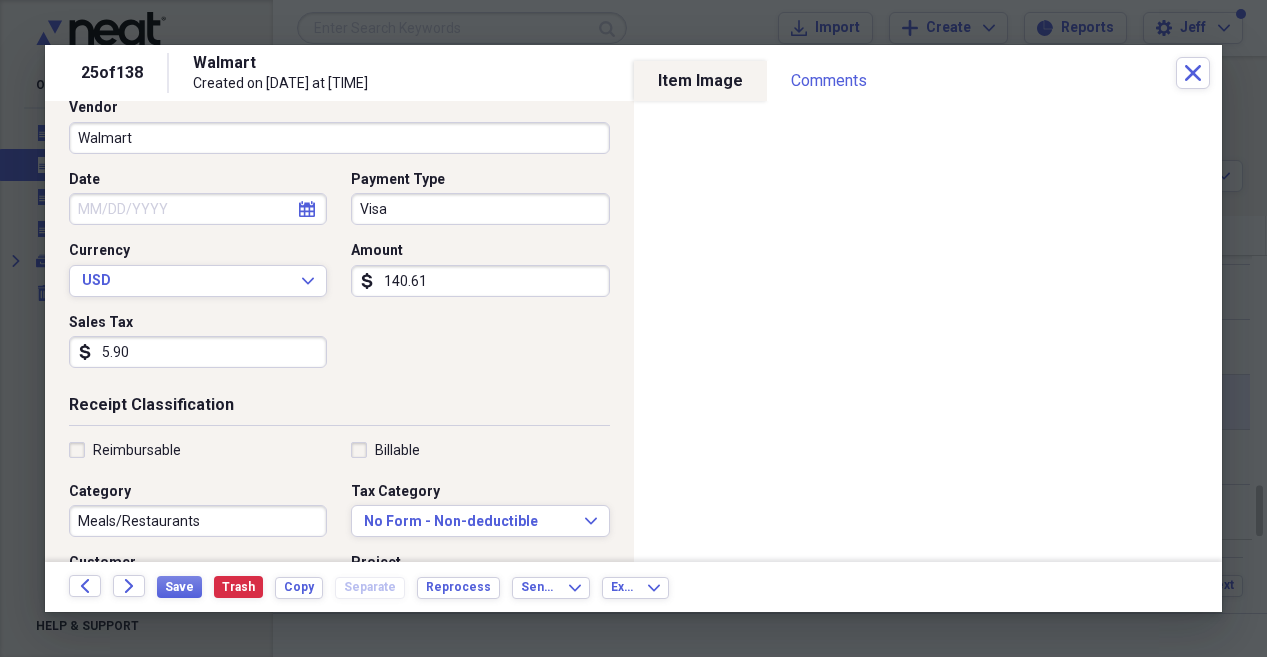 click on "140.61" at bounding box center (480, 281) 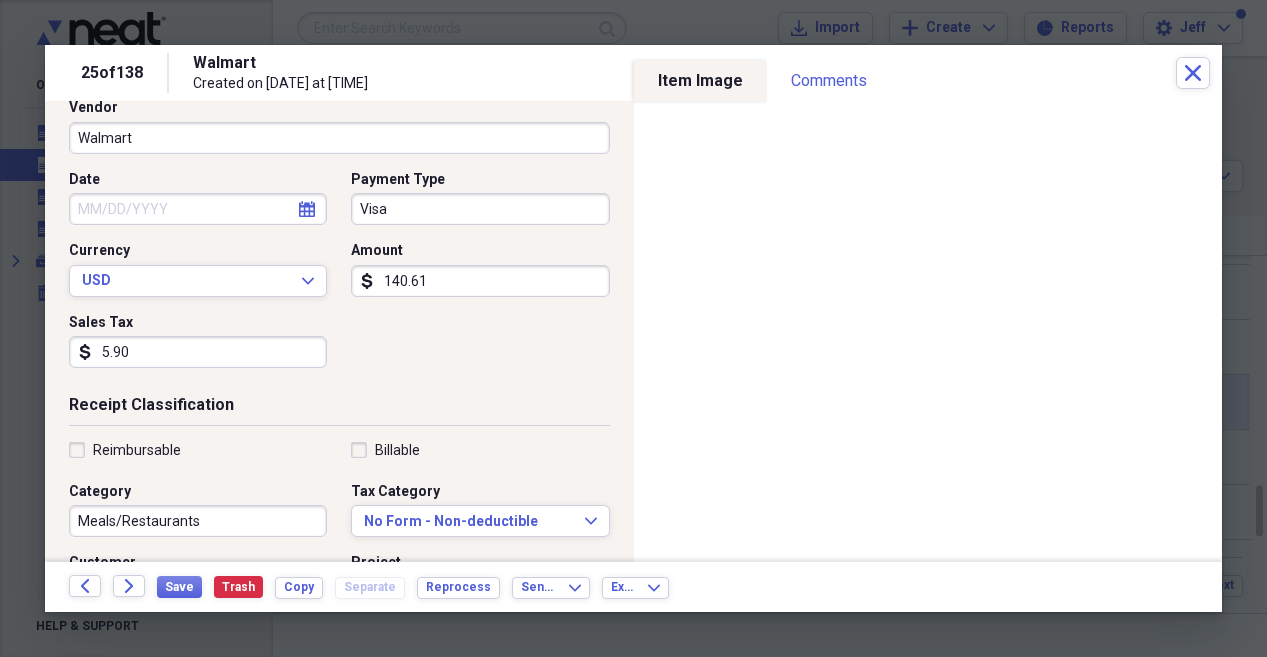 click on "Reimbursable" at bounding box center (137, 450) 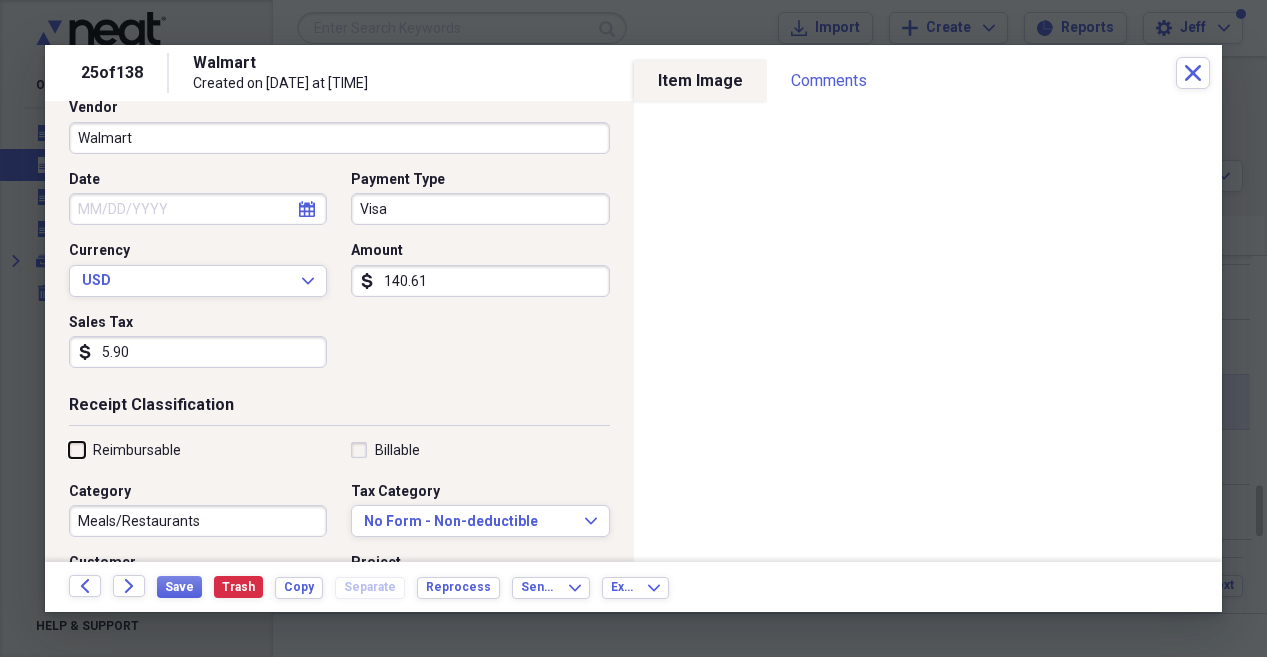 click on "Reimbursable" at bounding box center [69, 449] 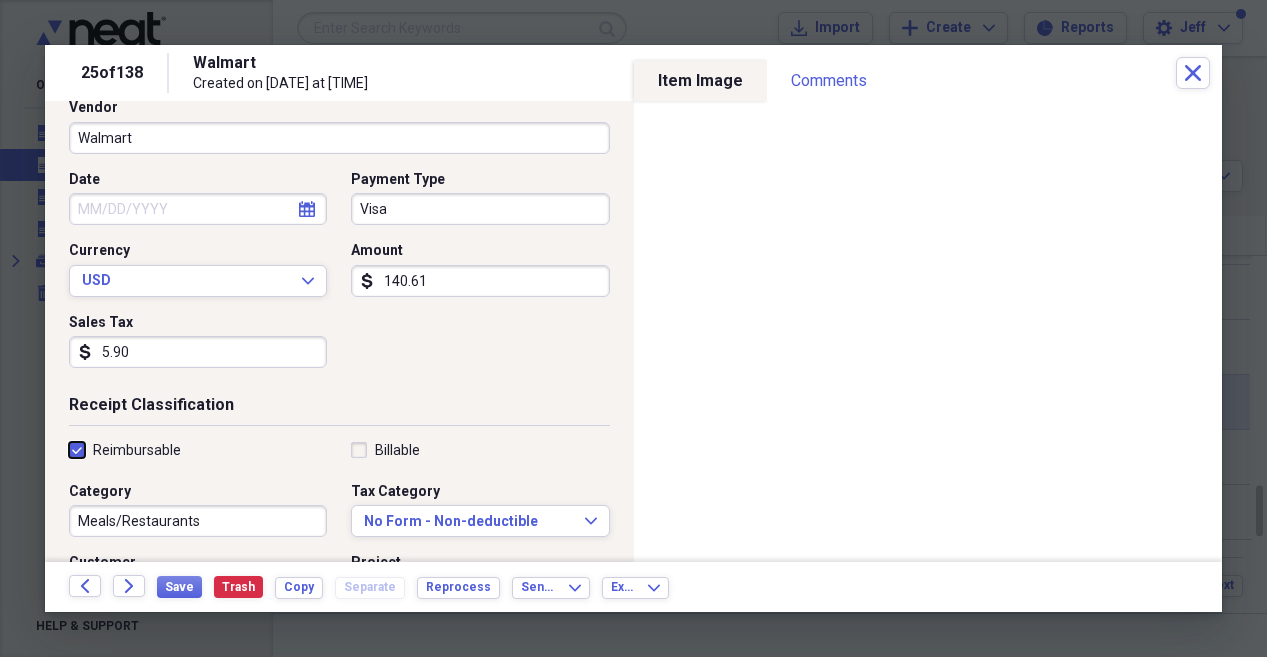 checkbox on "true" 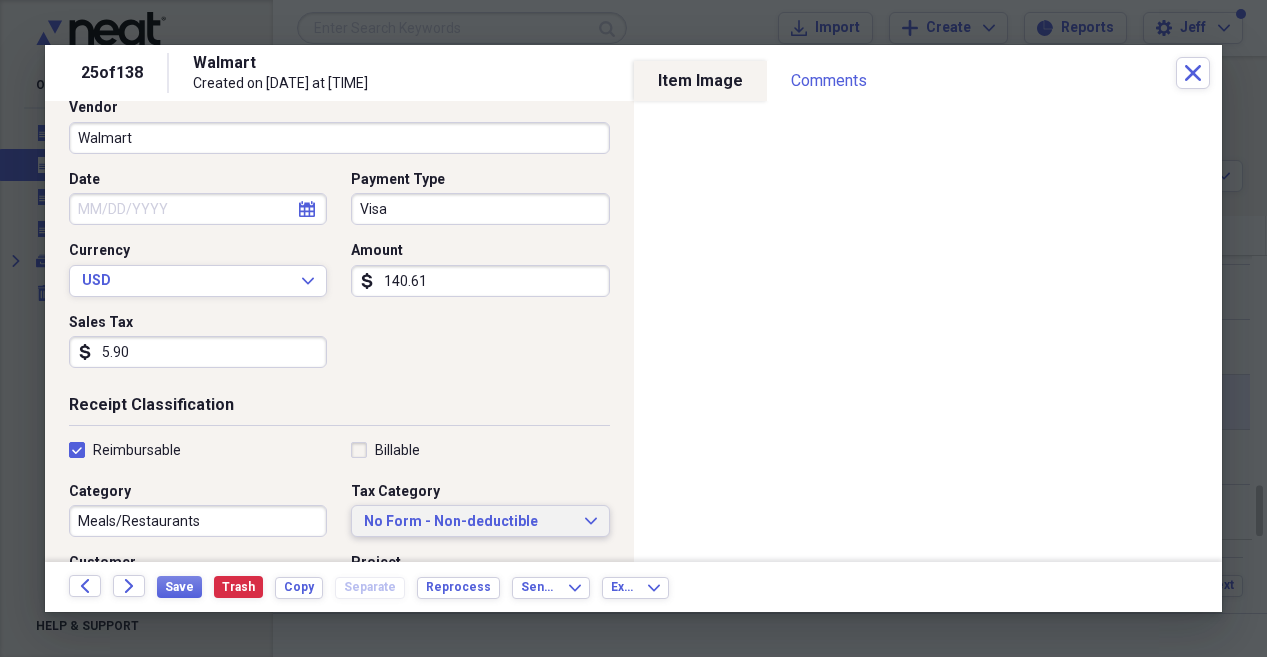click on "No Form - Non-deductible" at bounding box center [468, 522] 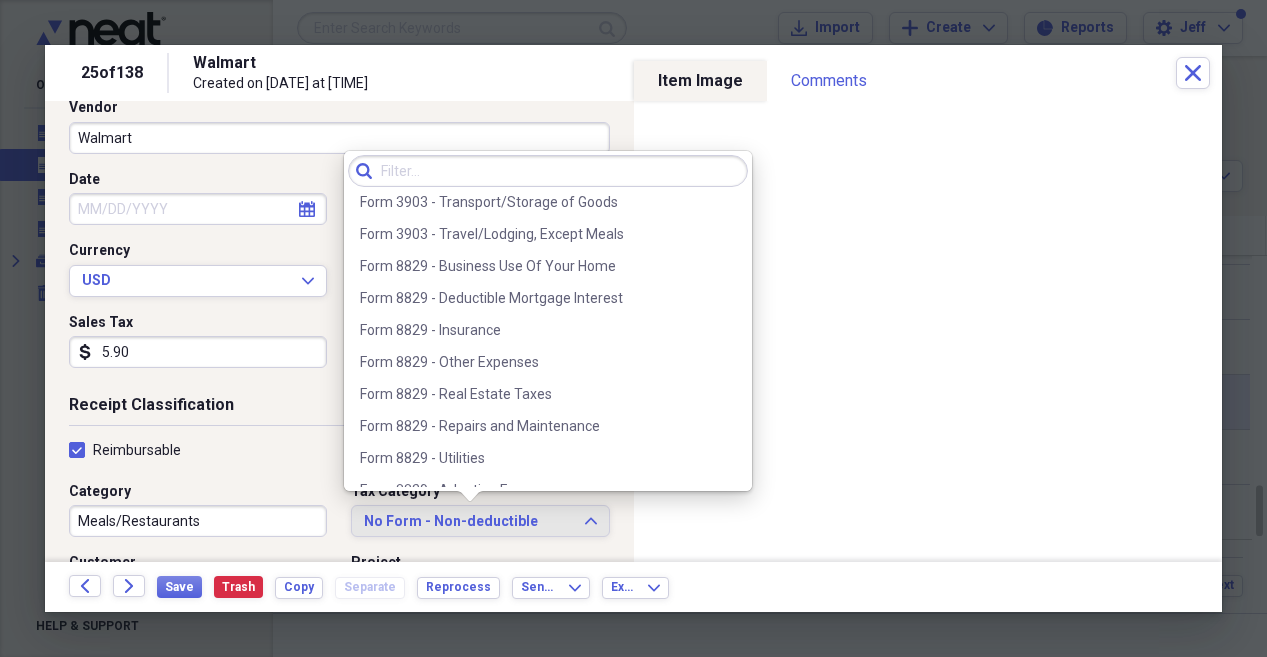 scroll, scrollTop: 2180, scrollLeft: 0, axis: vertical 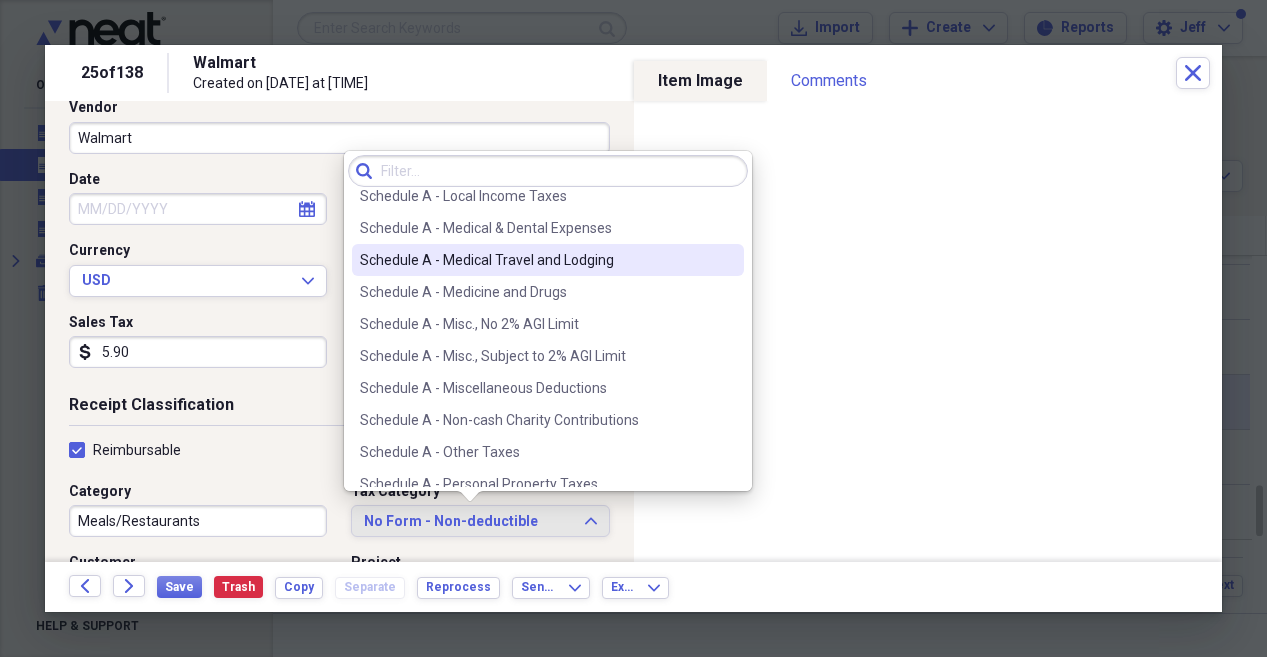 click on "Schedule A - Medical Travel and Lodging" at bounding box center [536, 260] 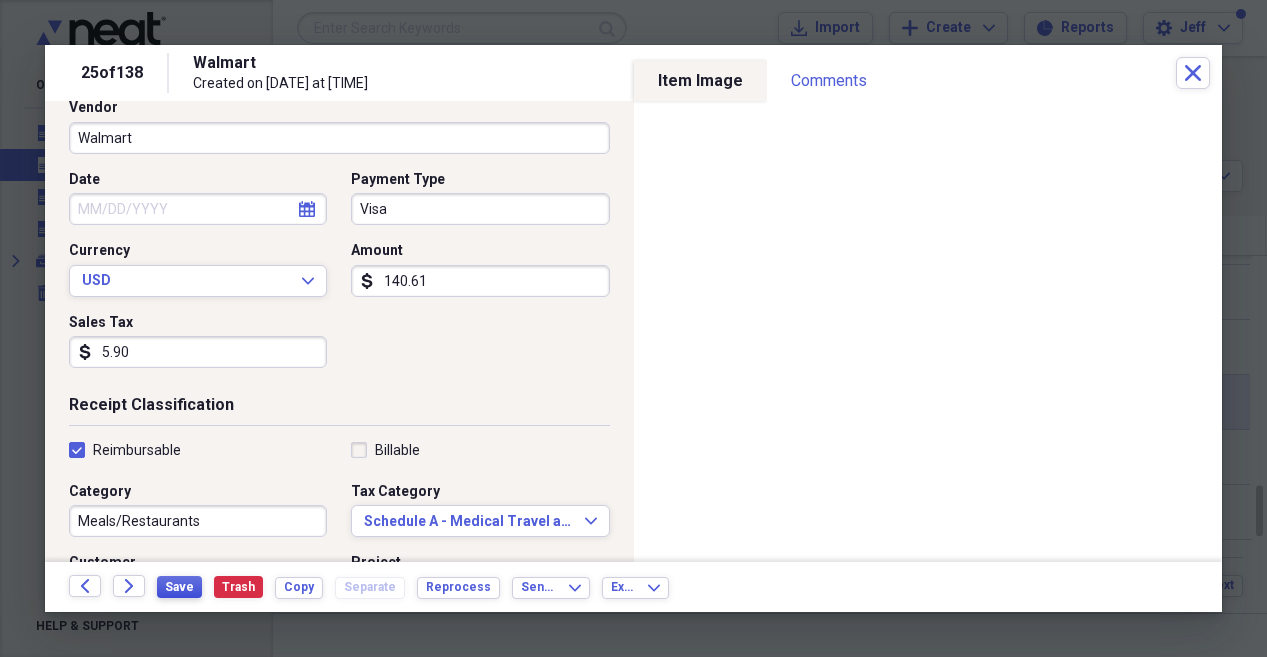 click on "Save" at bounding box center (179, 587) 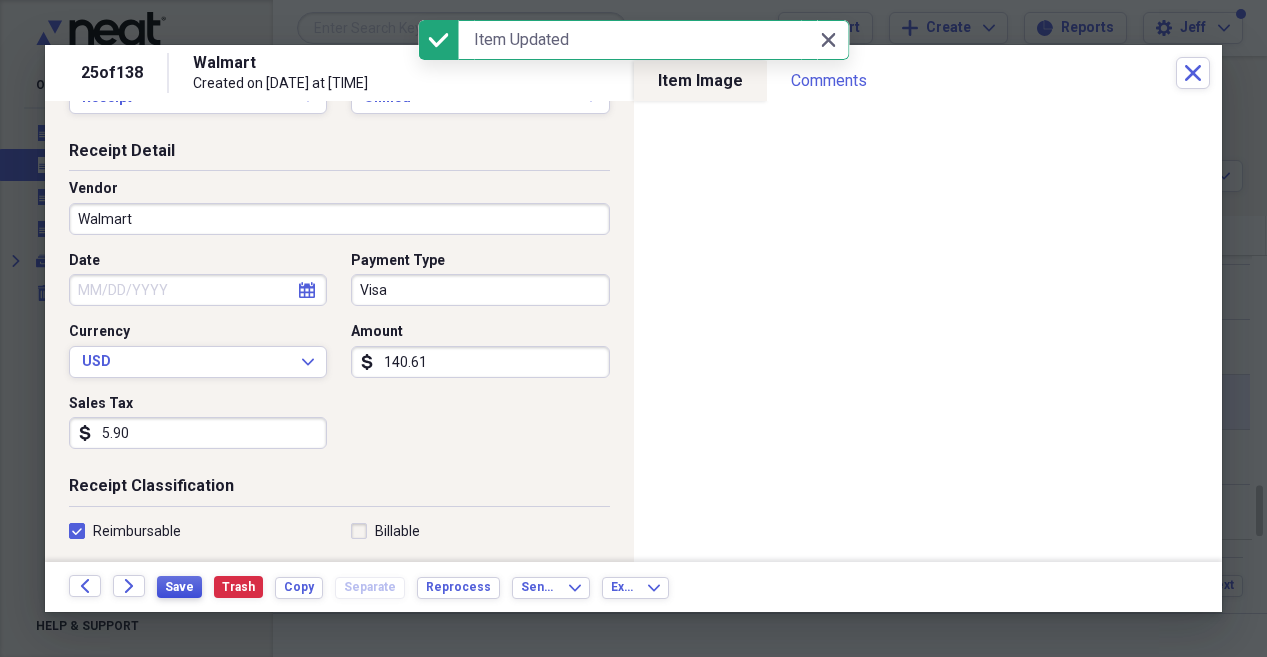 scroll, scrollTop: 0, scrollLeft: 0, axis: both 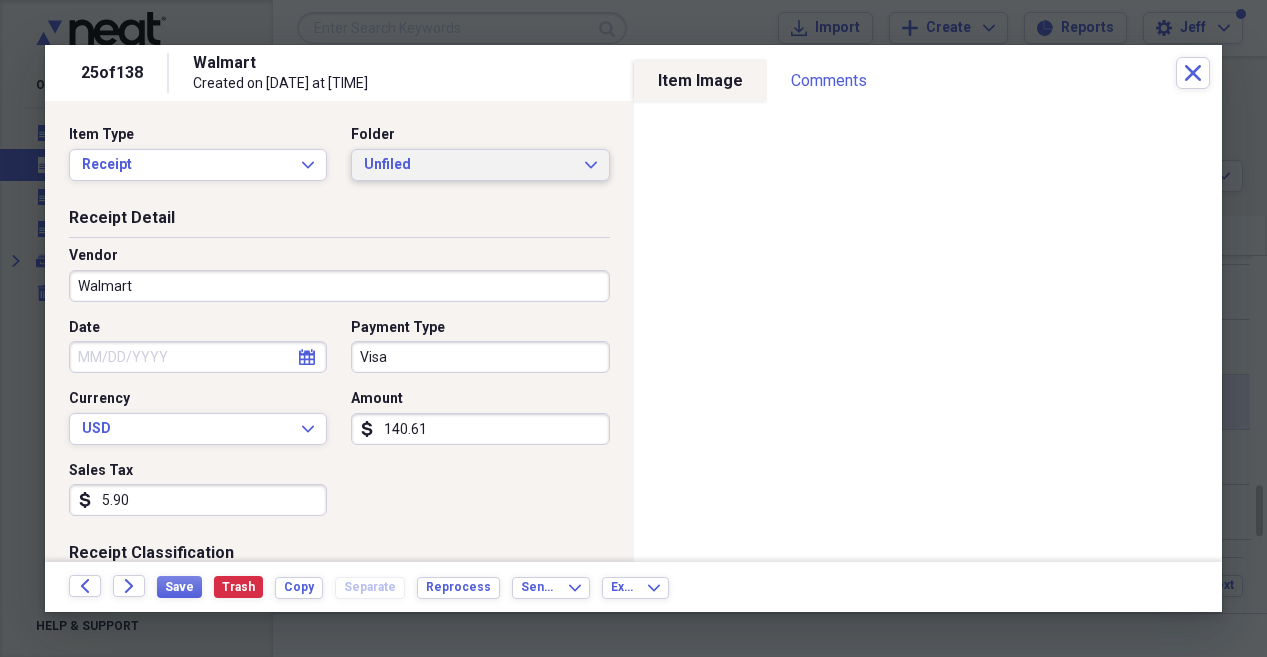 click on "Unfiled Expand" at bounding box center (480, 165) 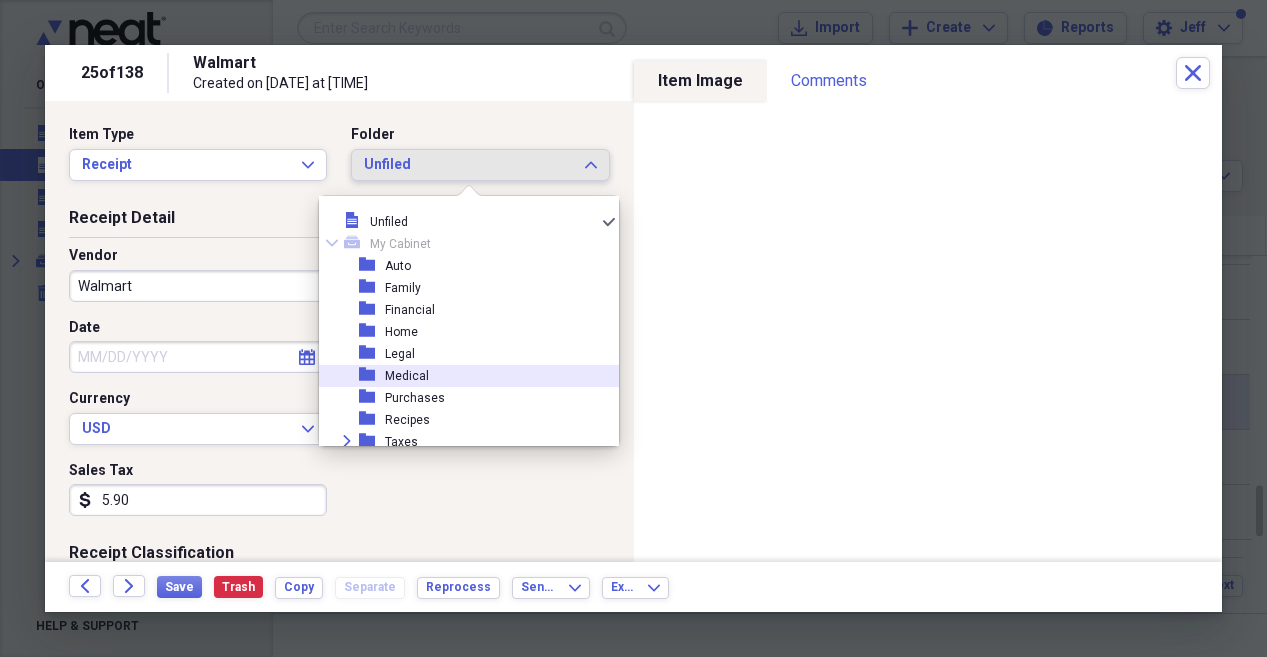 click on "folder Medical" at bounding box center (461, 376) 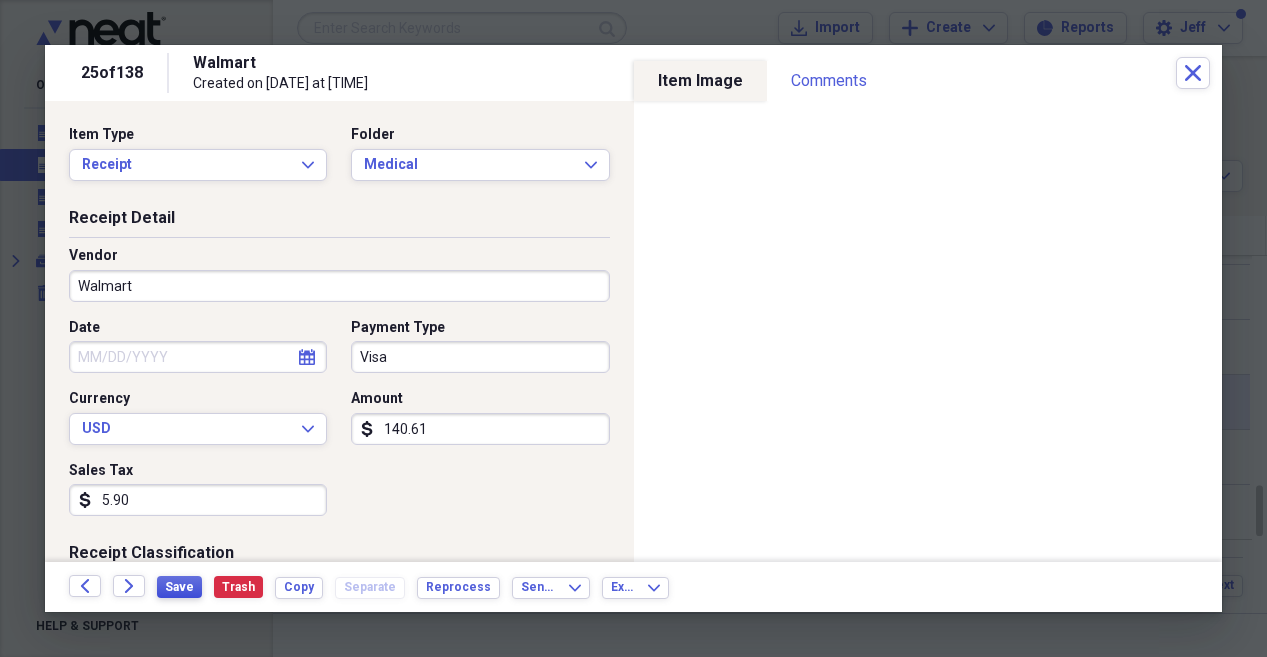 click on "Save" at bounding box center (179, 587) 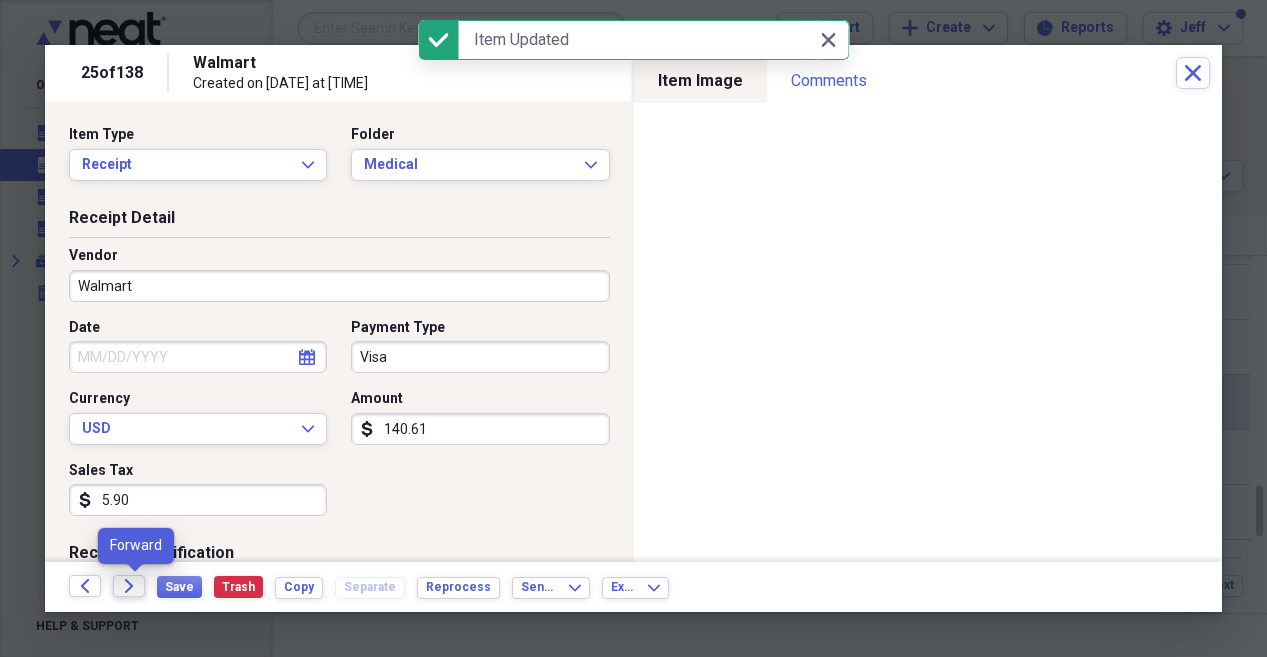 click on "Forward" 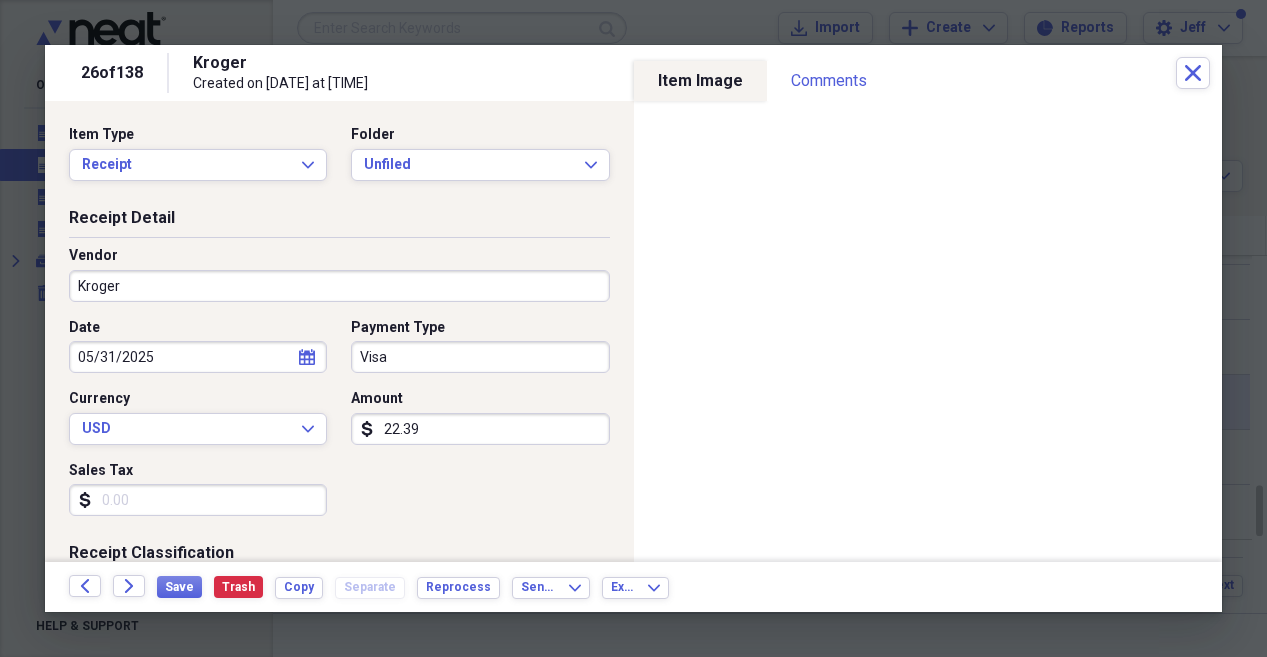 click on "Sales Tax" at bounding box center [198, 500] 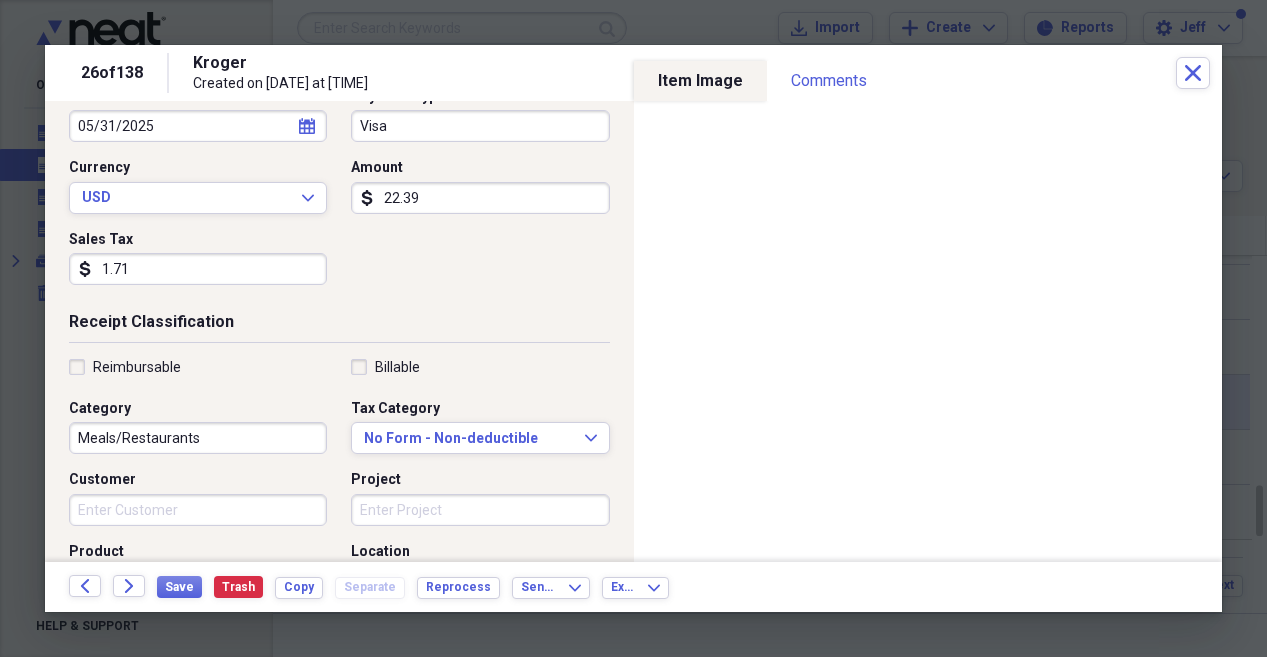 scroll, scrollTop: 236, scrollLeft: 0, axis: vertical 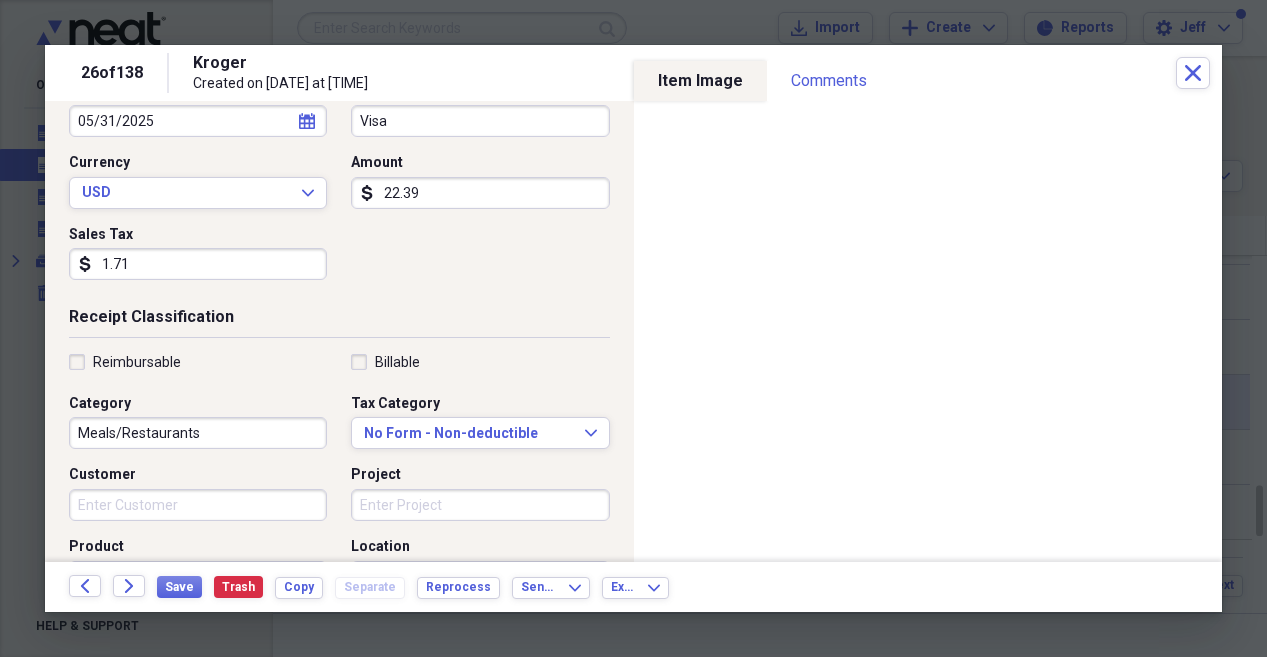 type on "1.71" 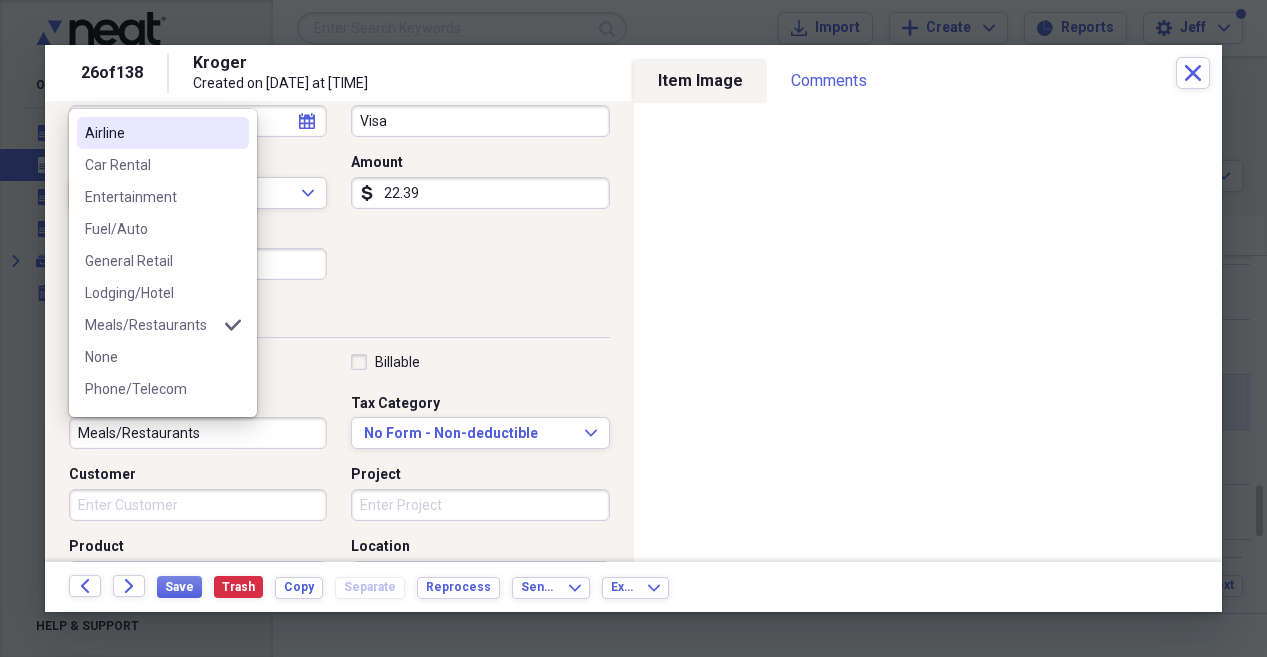 click on "Meals/Restaurants" at bounding box center [198, 433] 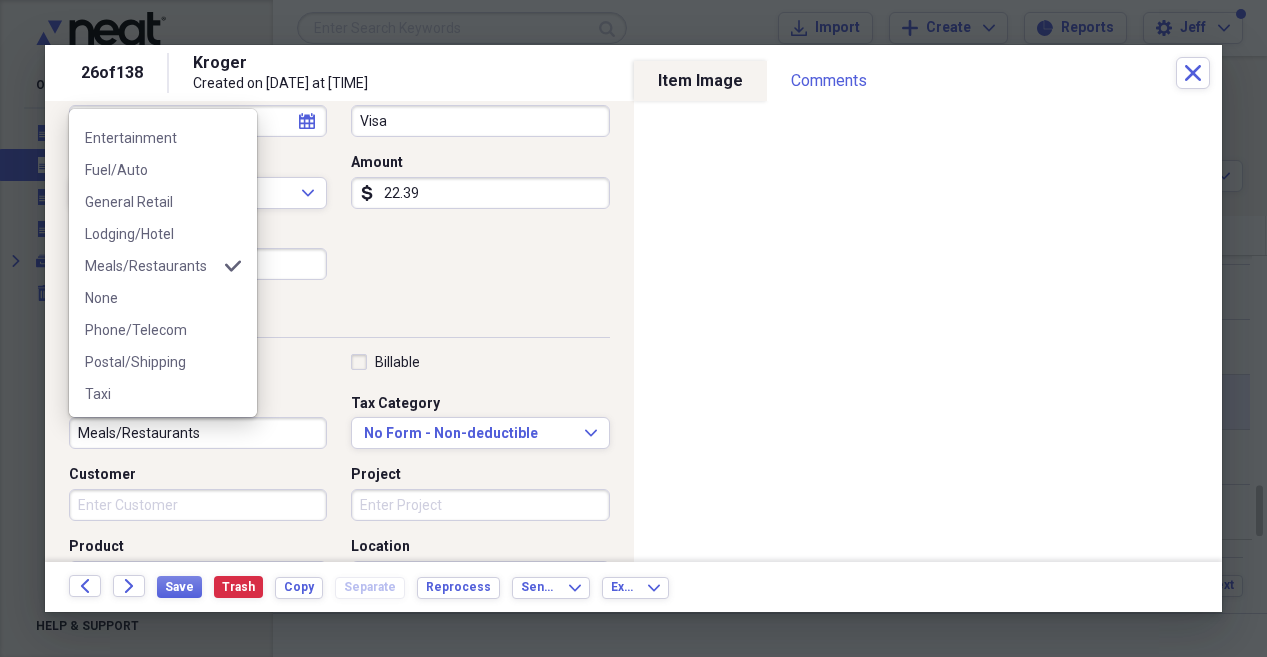 scroll, scrollTop: 124, scrollLeft: 0, axis: vertical 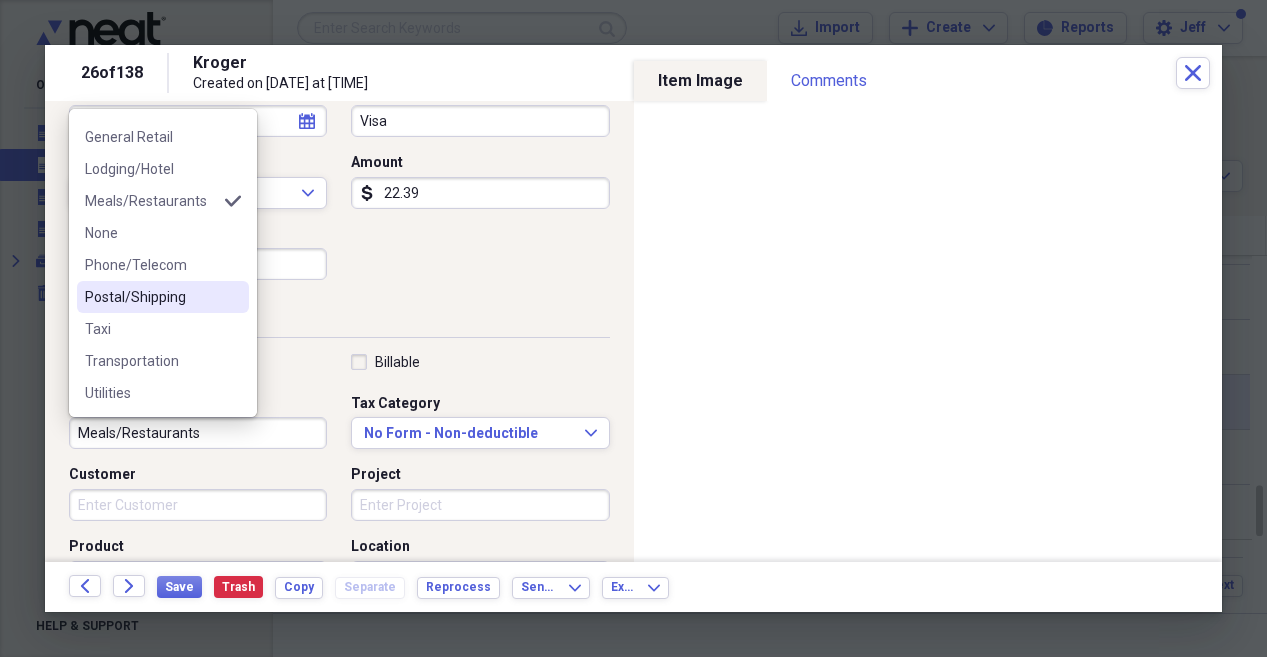 click on "Postal/Shipping" at bounding box center [151, 297] 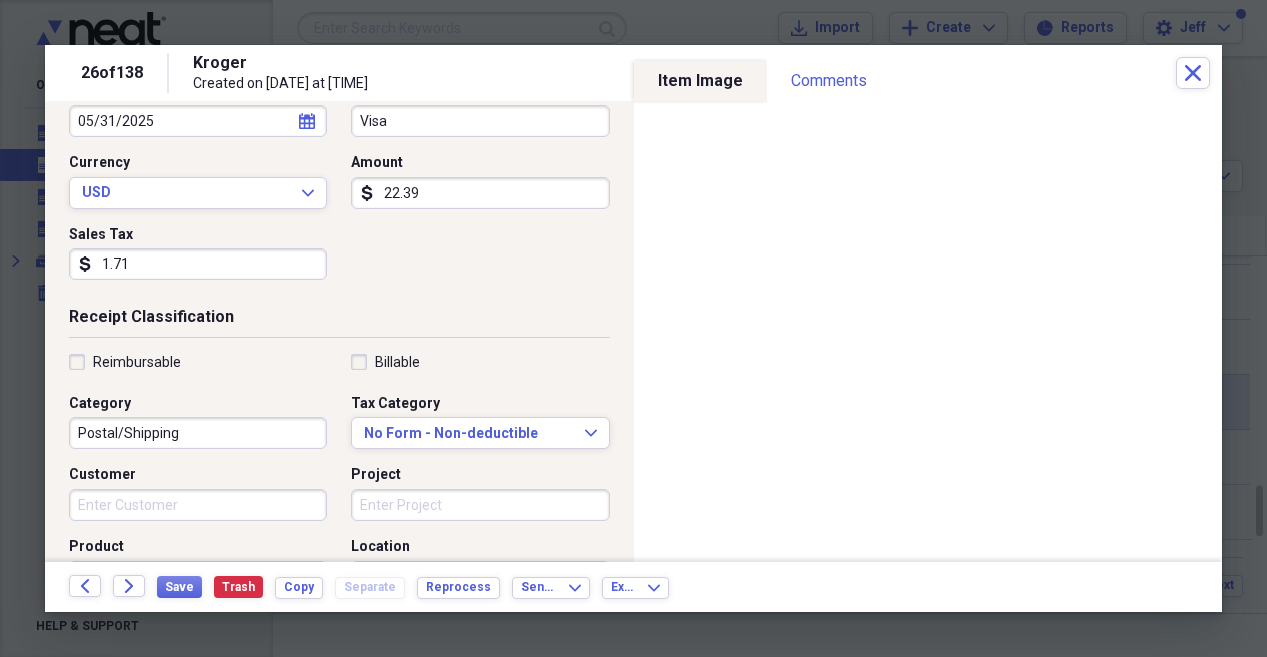 click on "Receipt Detail Vendor Kroger Date [DATE] calendar Calendar Payment Type Visa Currency USD Expand Amount dollar-sign [AMOUNT] Sales Tax dollar-sign [AMOUNT]" at bounding box center [339, 139] 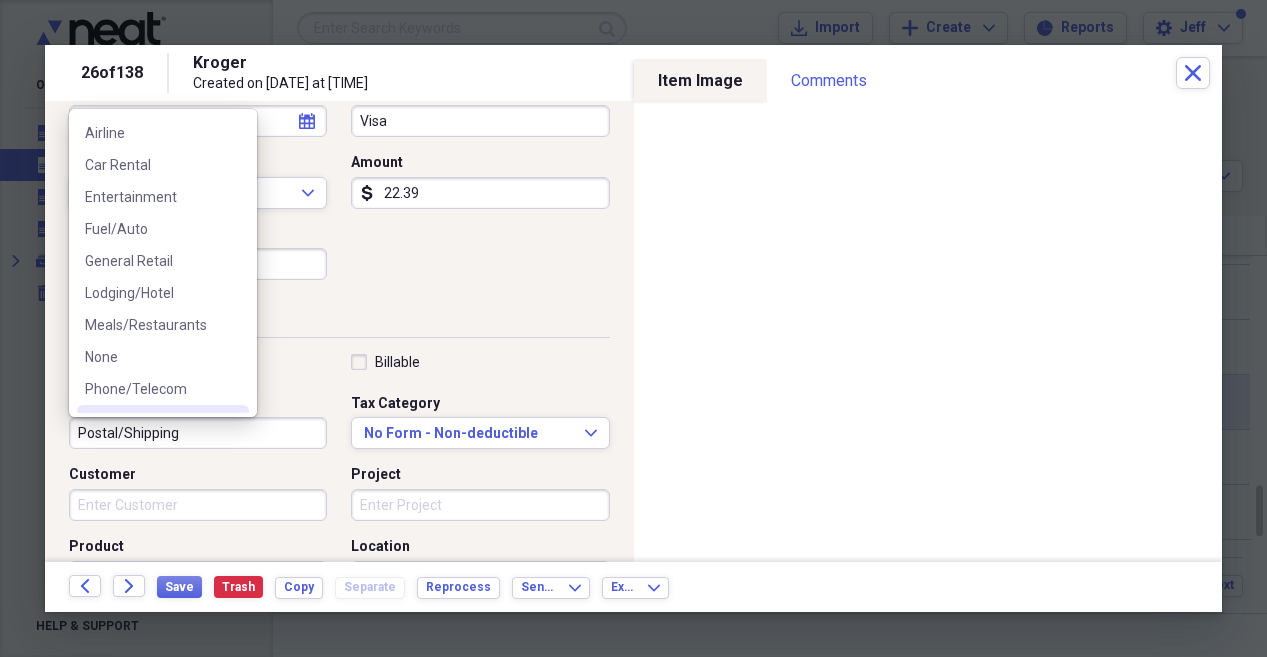 scroll, scrollTop: 60, scrollLeft: 0, axis: vertical 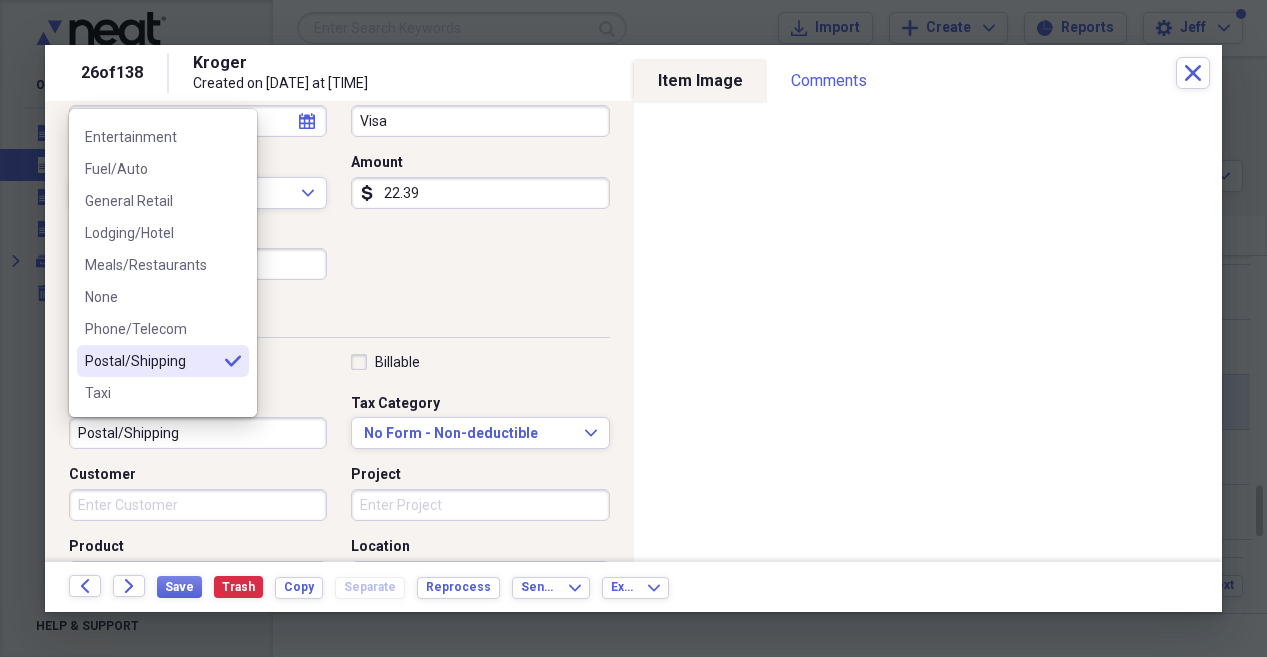 click on "Postal/Shipping" at bounding box center [198, 433] 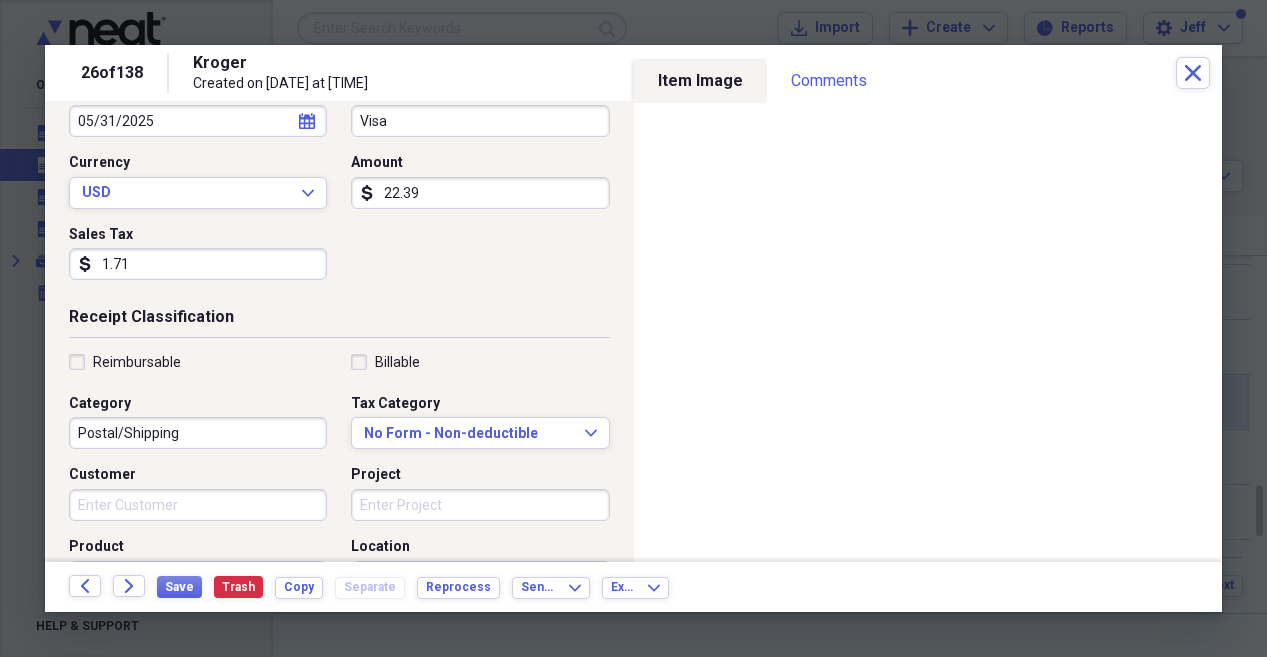 click on "Date [DATE] calendar Calendar Payment Type Visa Currency USD Expand Amount dollar-sign [AMOUNT] Sales Tax dollar-sign [AMOUNT]" at bounding box center (339, 189) 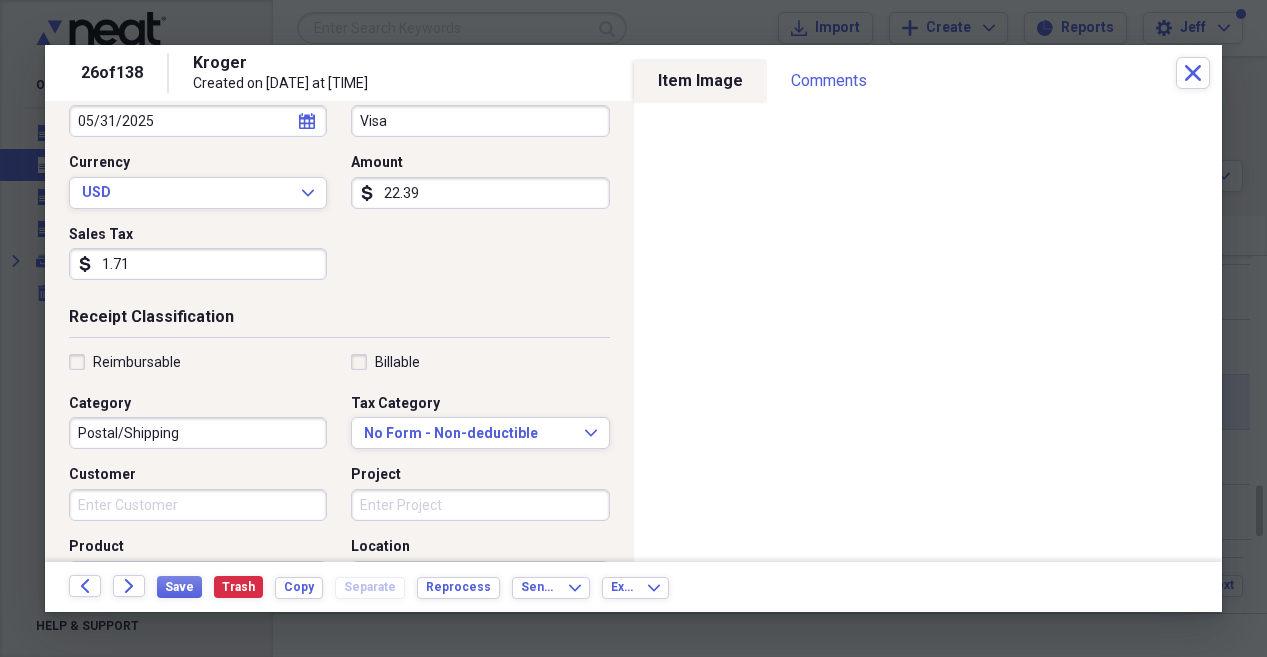 scroll, scrollTop: 559, scrollLeft: 0, axis: vertical 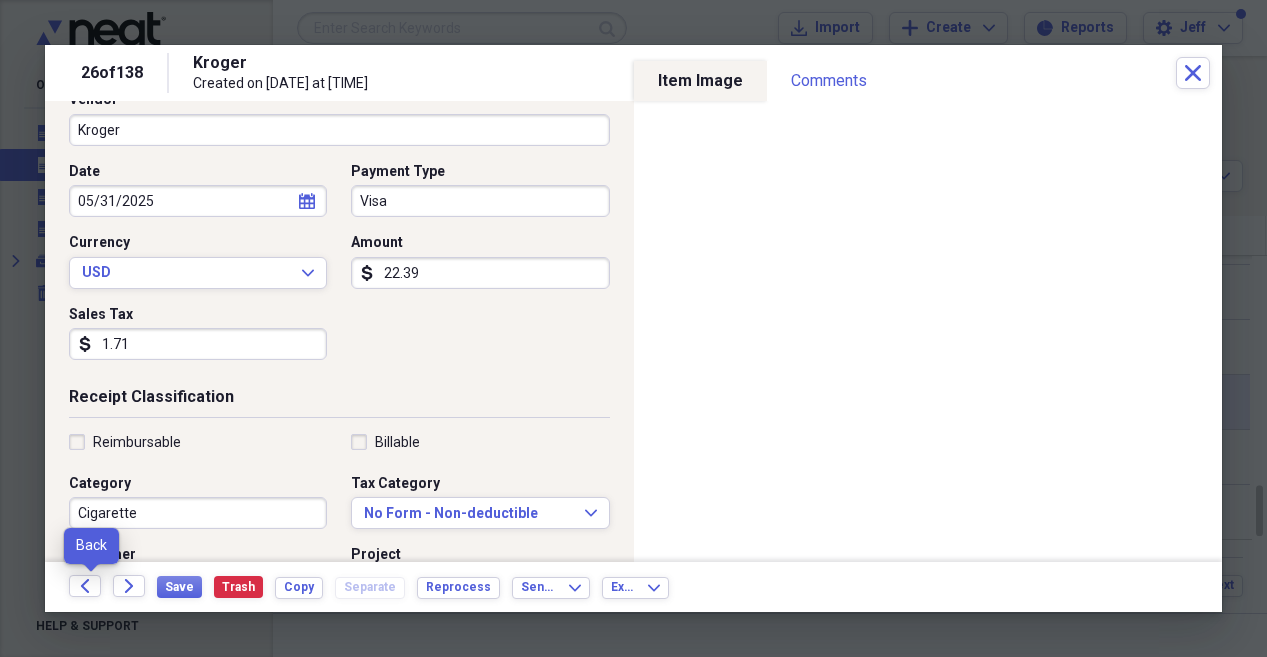 type on "Cigarette" 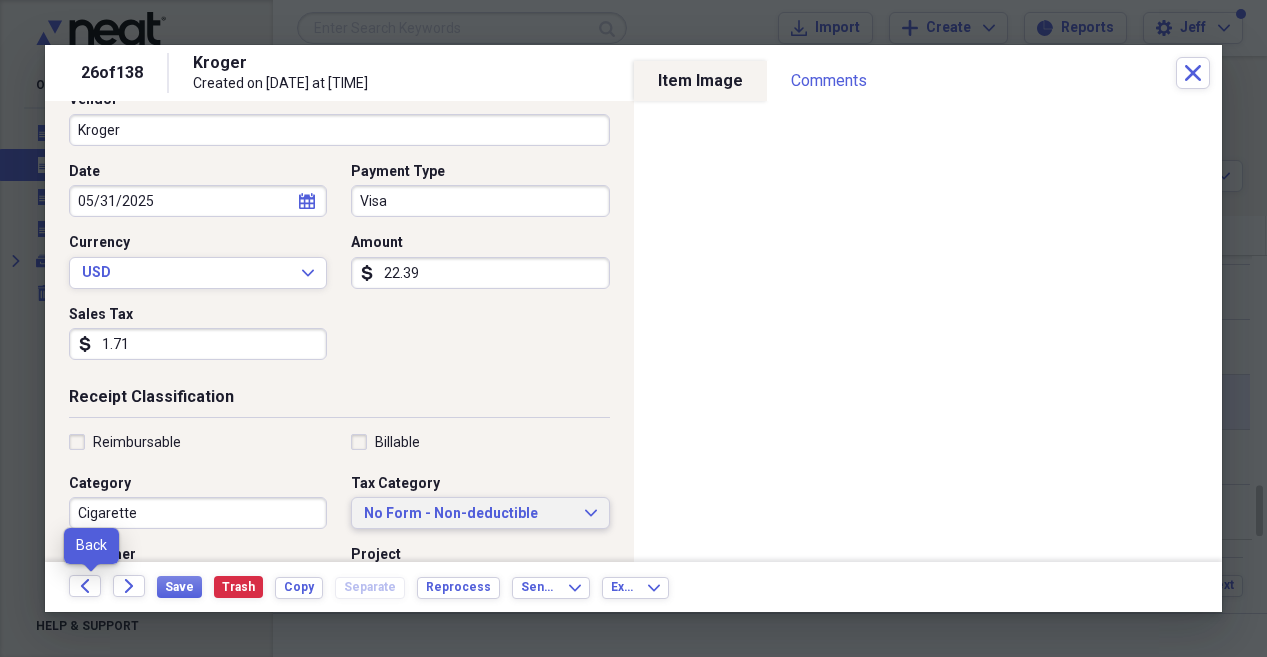 type 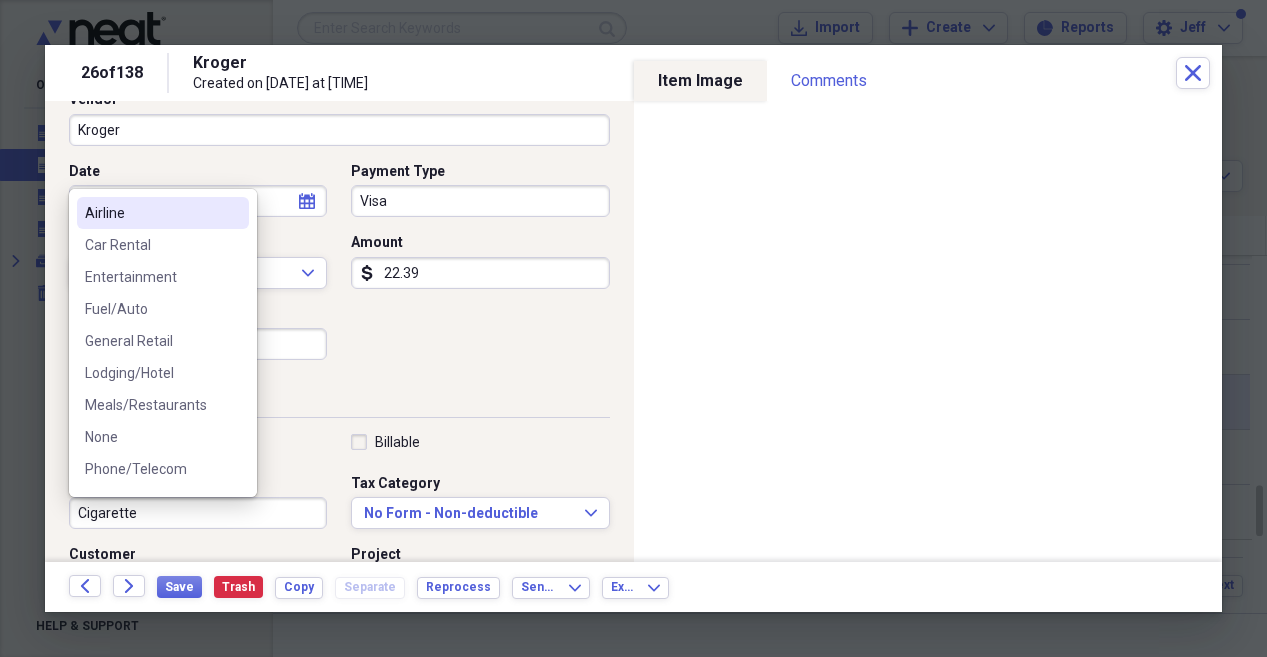 click on "Cigarette" at bounding box center (198, 513) 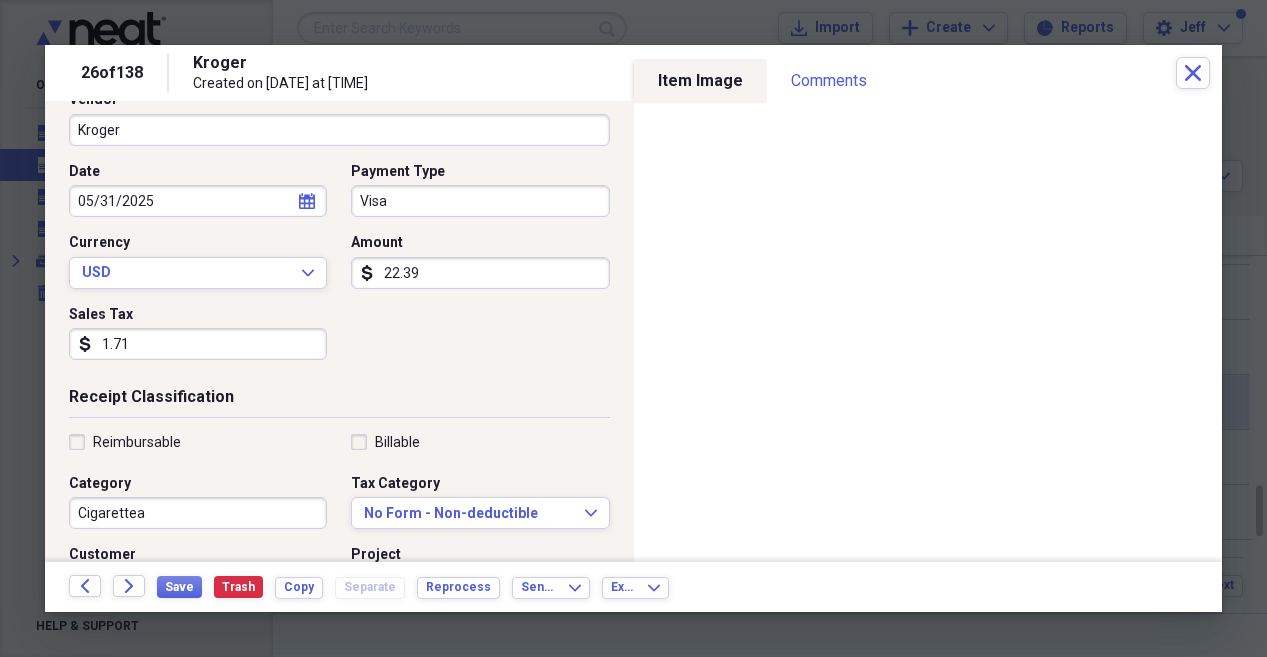 click on "Cigarettea" at bounding box center [198, 513] 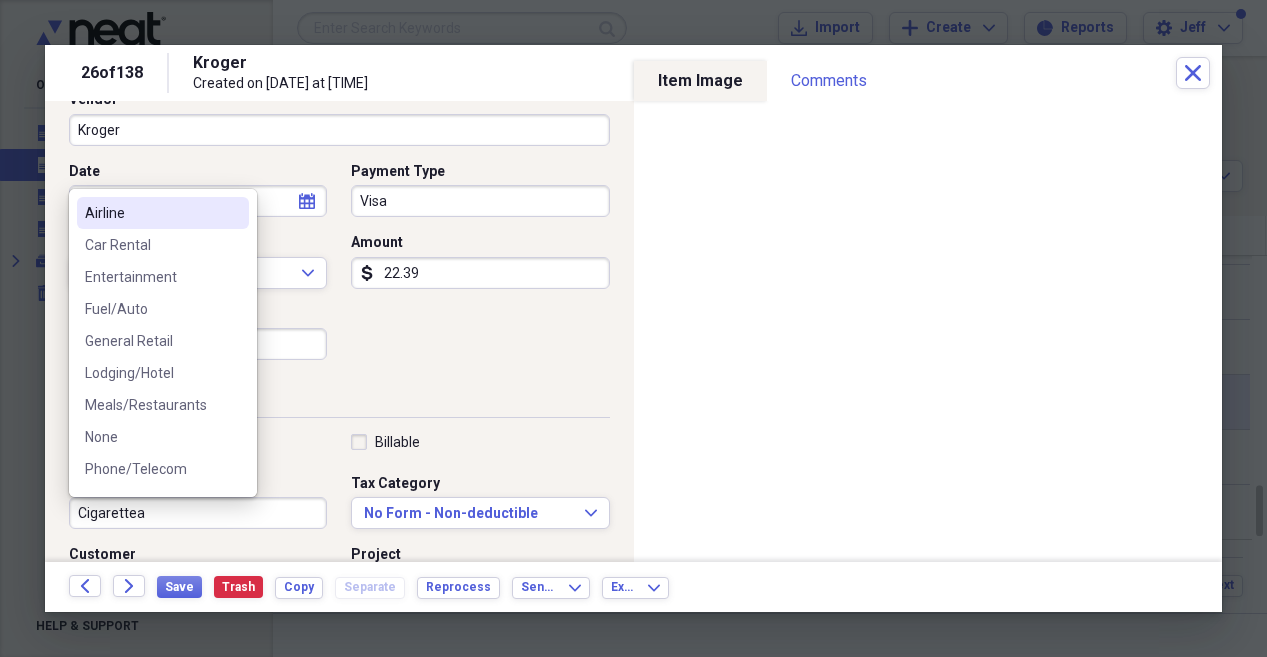 click on "Cigarettea" at bounding box center (198, 513) 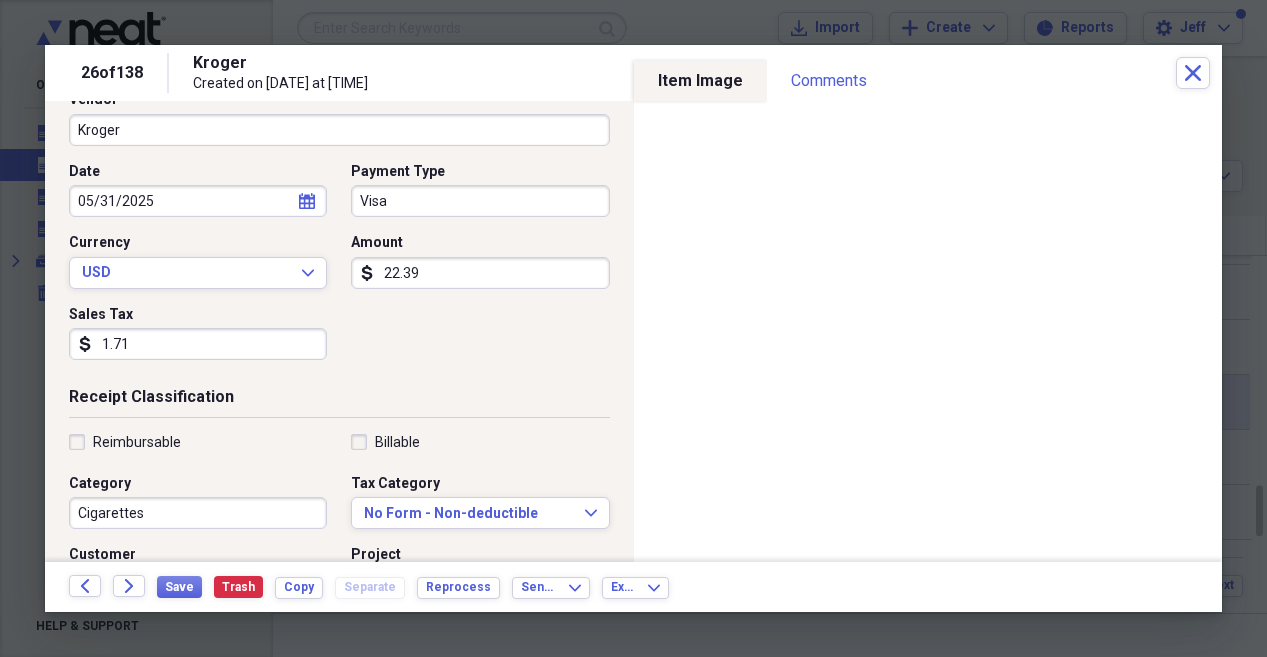 type on "Cigarettes" 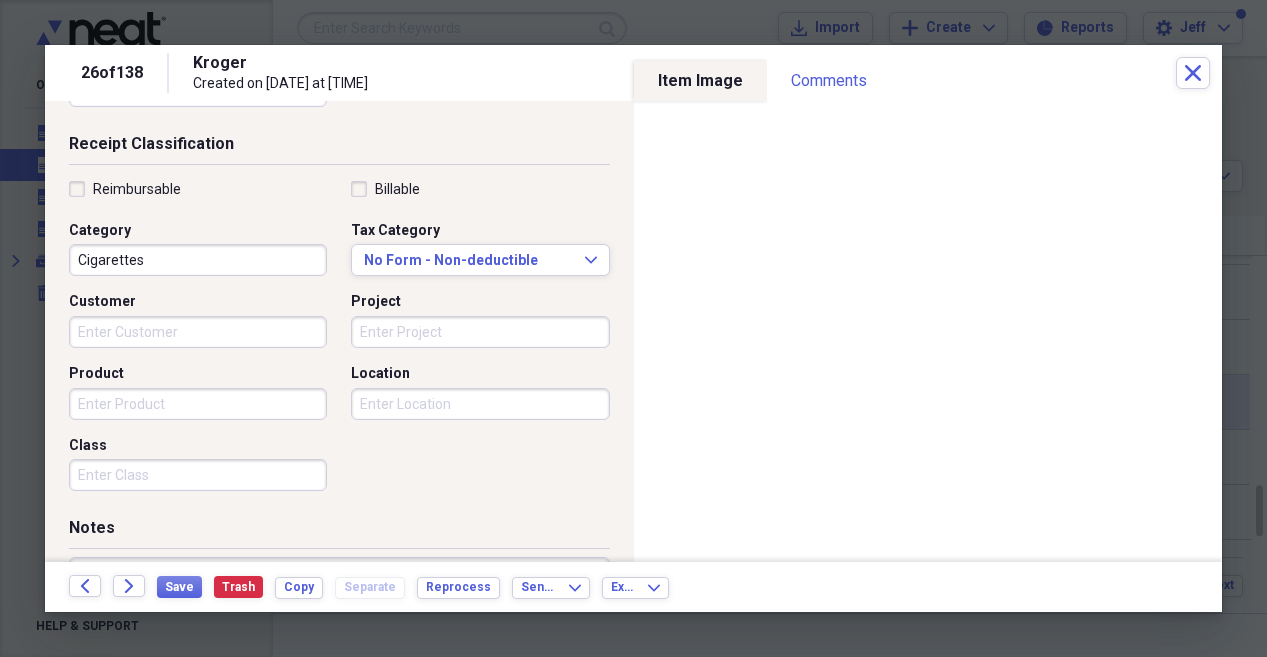 click on "Receipt Classification Reimbursable Billable Category Cigarettes Tax Category No Form - Non-deductible Expand Customer Project Product Location Class" at bounding box center (339, 325) 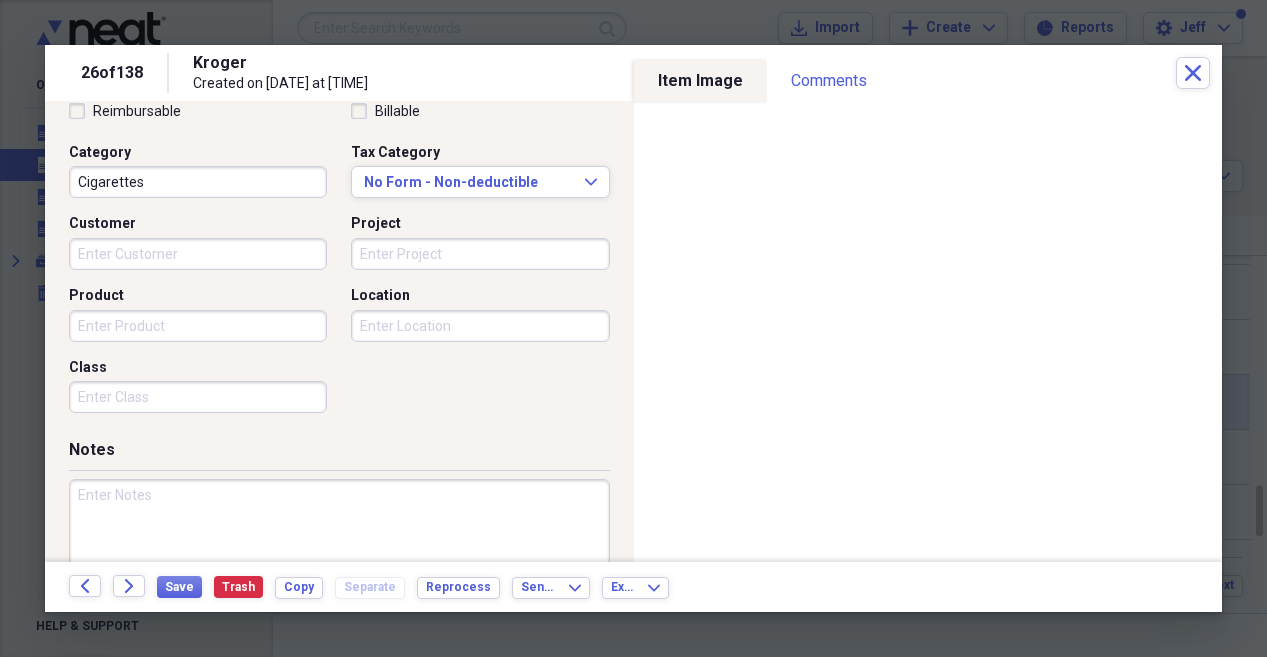 scroll, scrollTop: 489, scrollLeft: 0, axis: vertical 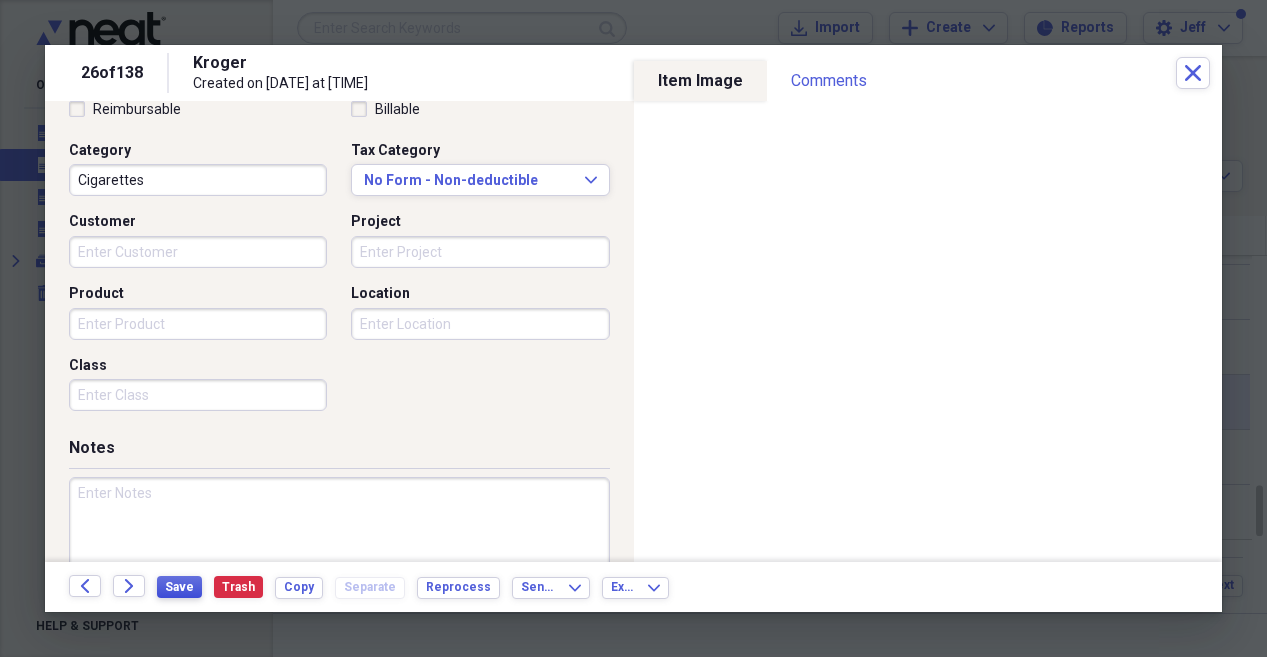 click on "Save" at bounding box center (179, 587) 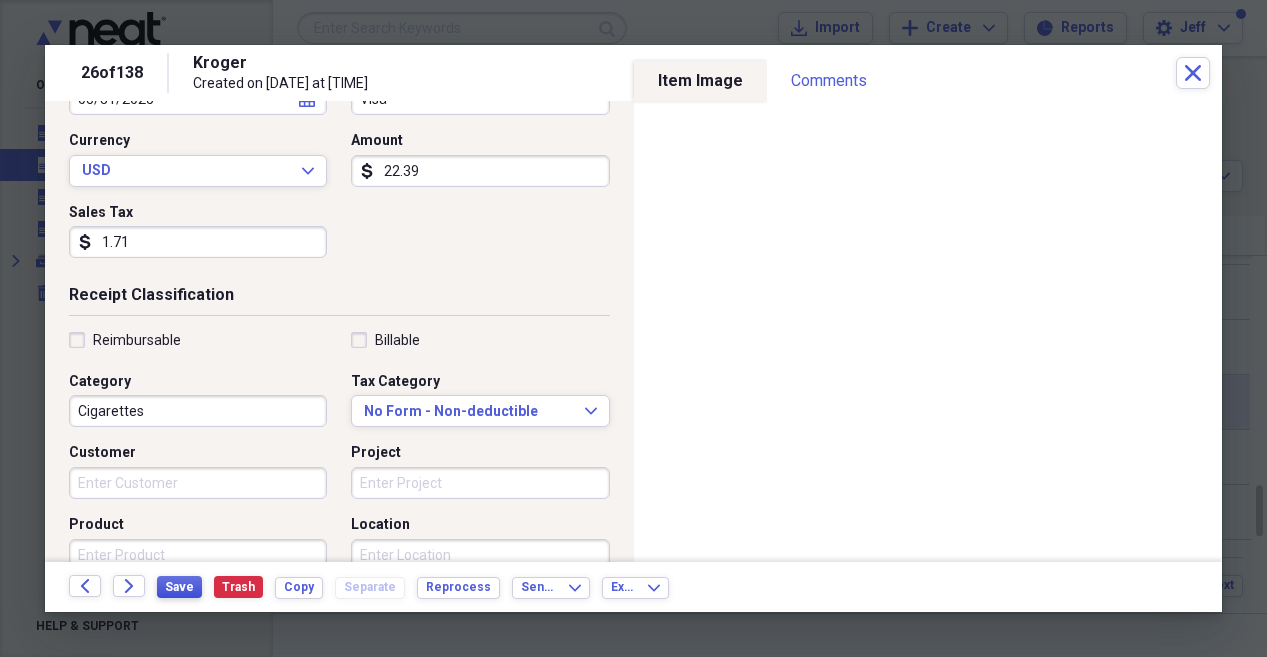 scroll, scrollTop: 244, scrollLeft: 0, axis: vertical 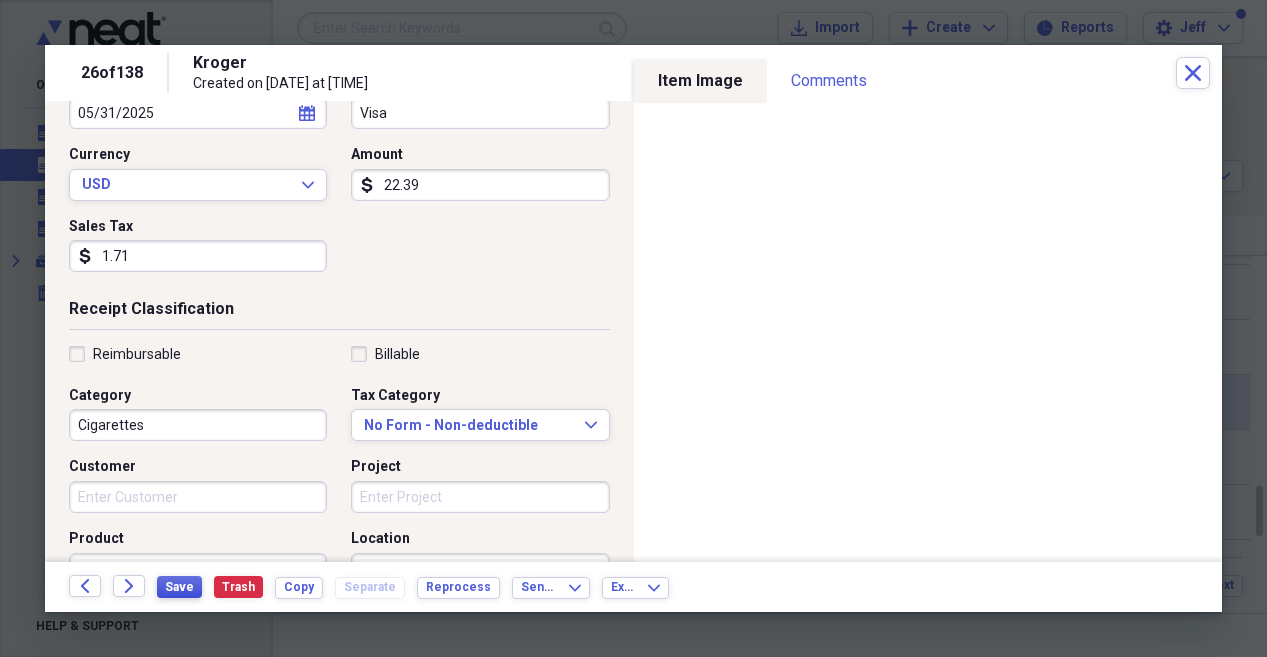 click on "Save" at bounding box center [179, 587] 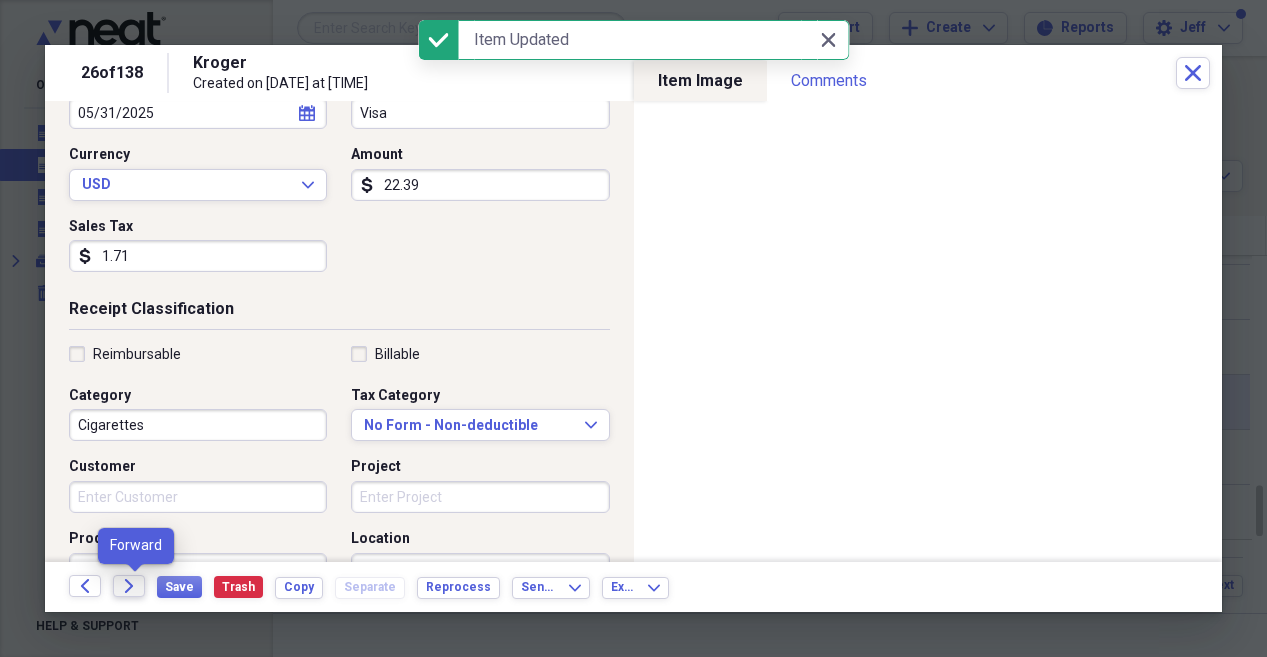 click on "Forward" 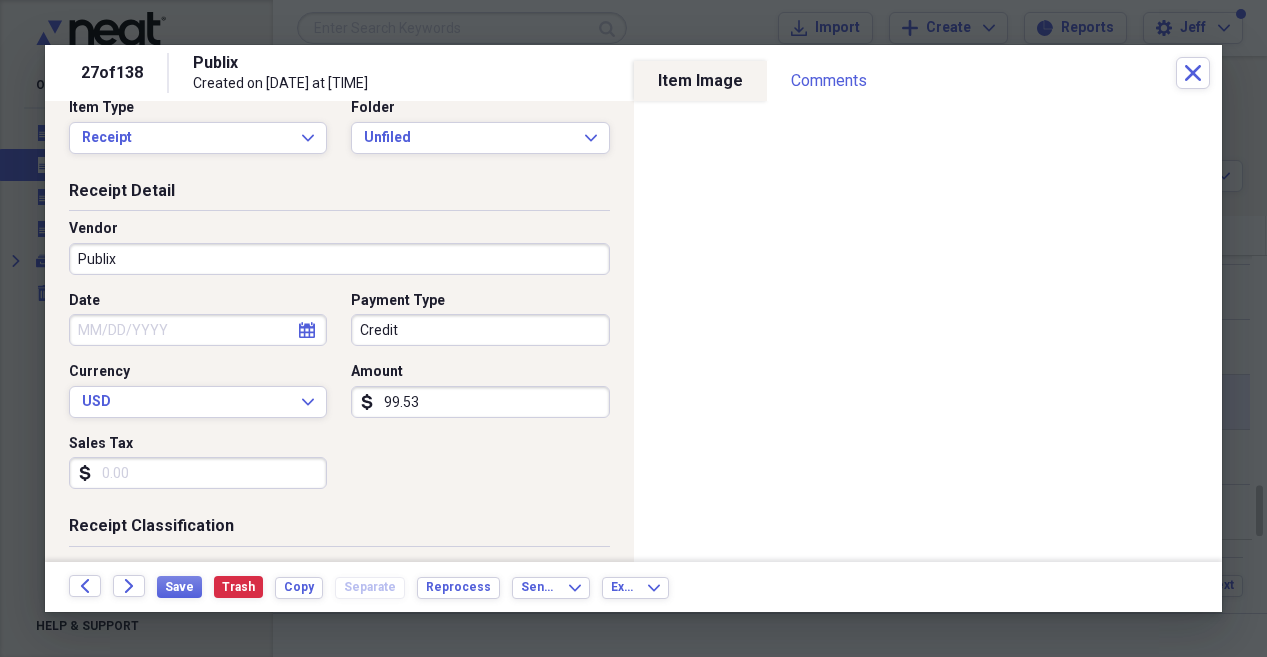 scroll, scrollTop: 29, scrollLeft: 0, axis: vertical 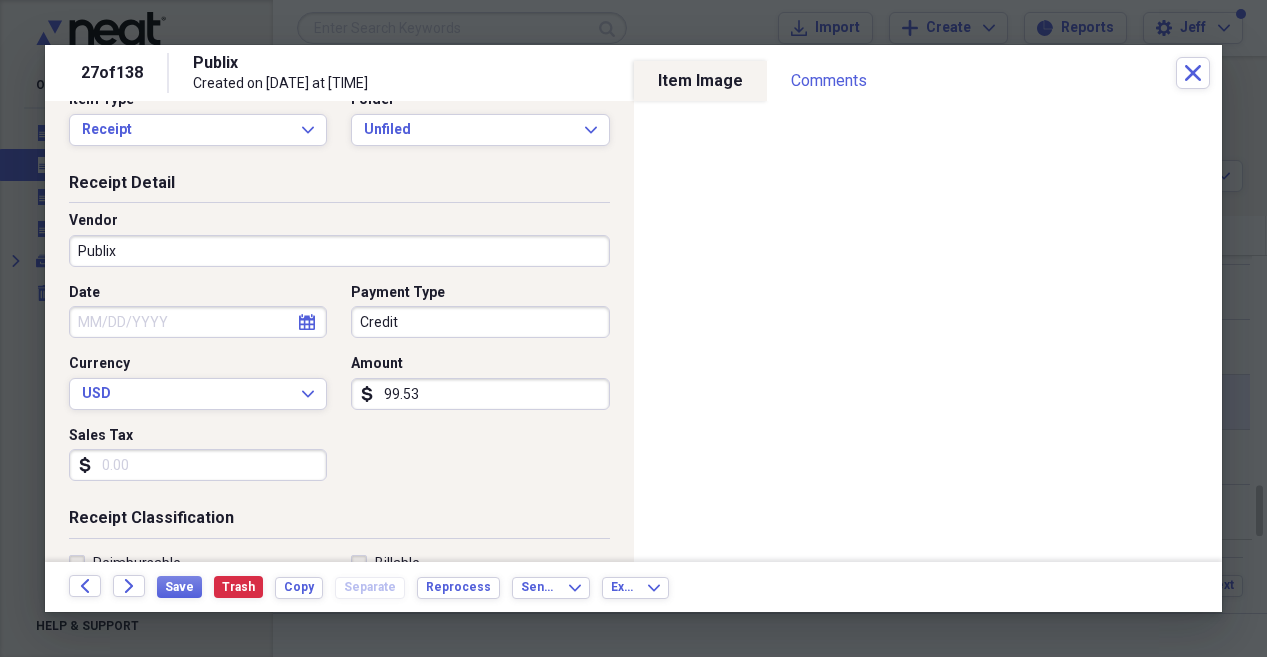 click at bounding box center (633, 328) 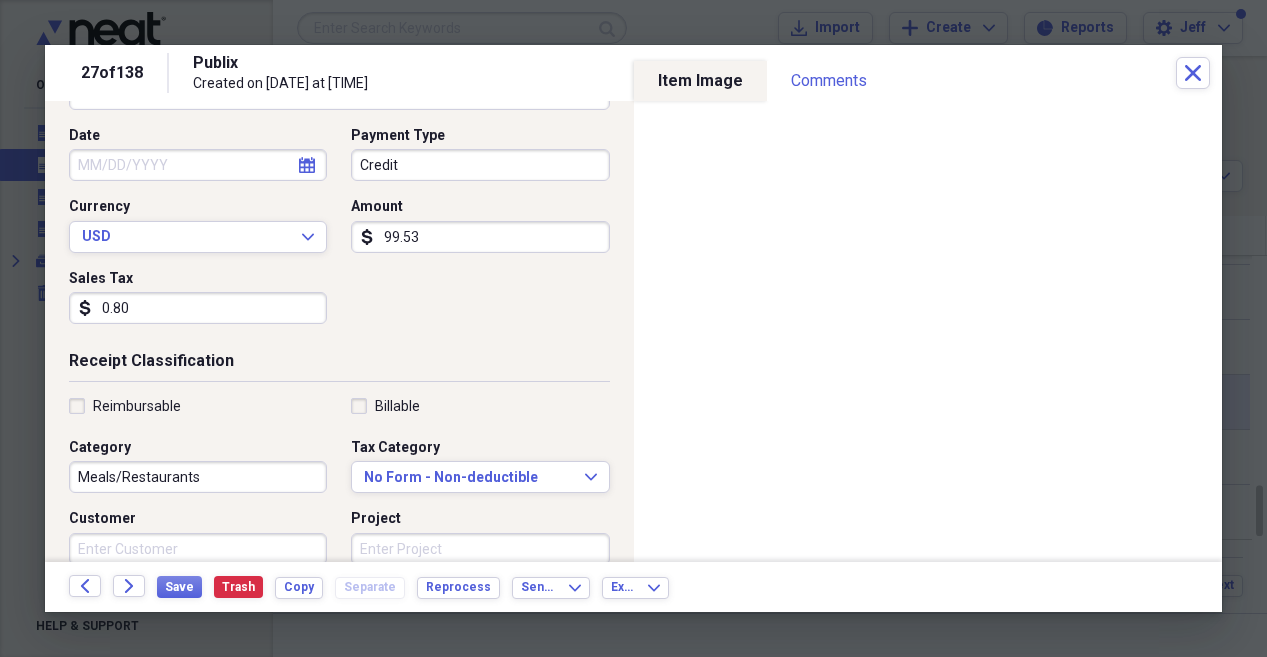 scroll, scrollTop: 195, scrollLeft: 0, axis: vertical 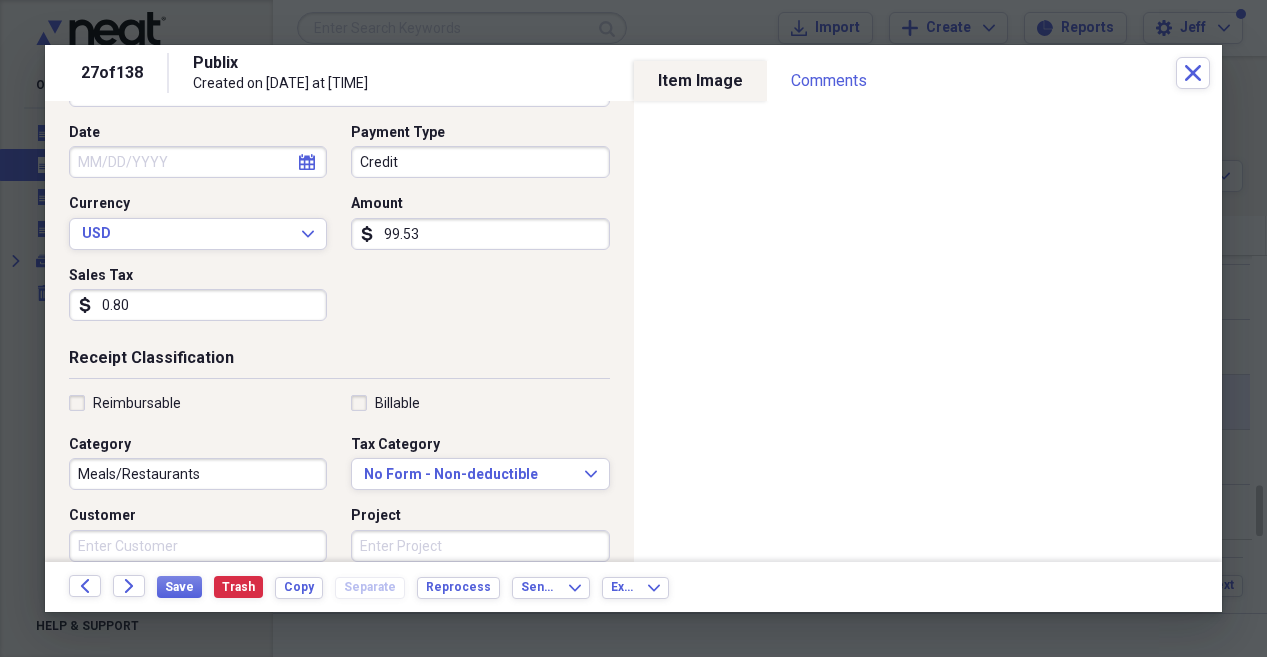type on "0.80" 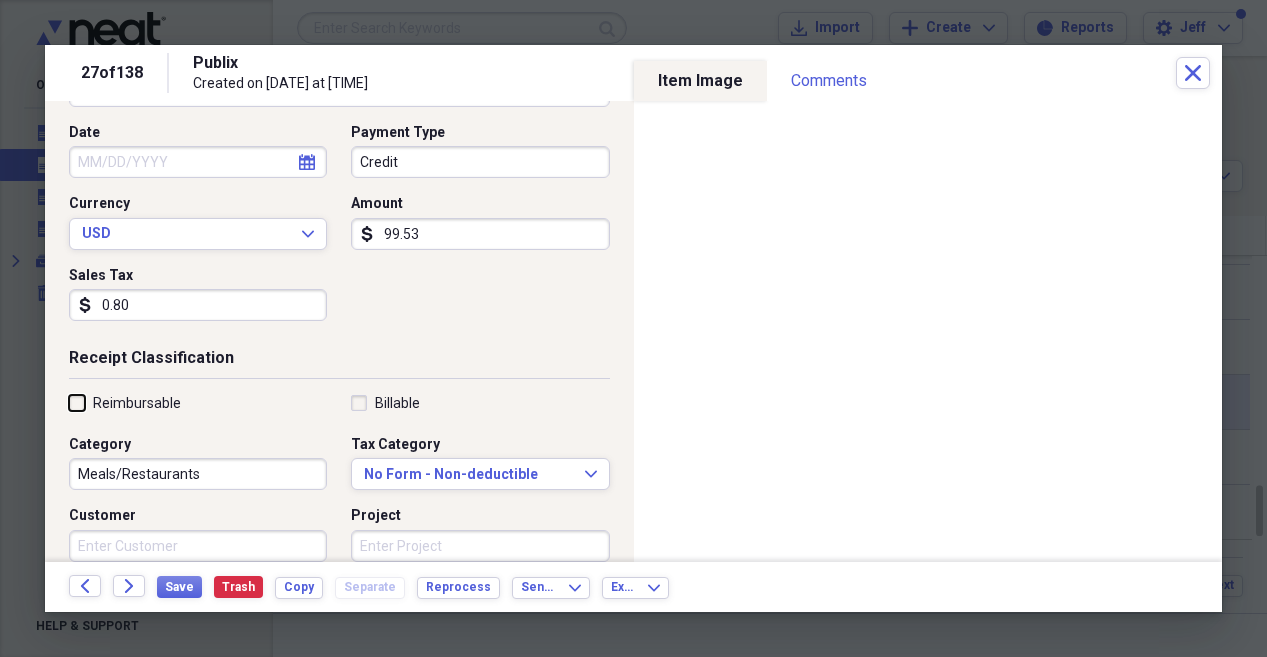 click on "Reimbursable" at bounding box center [69, 402] 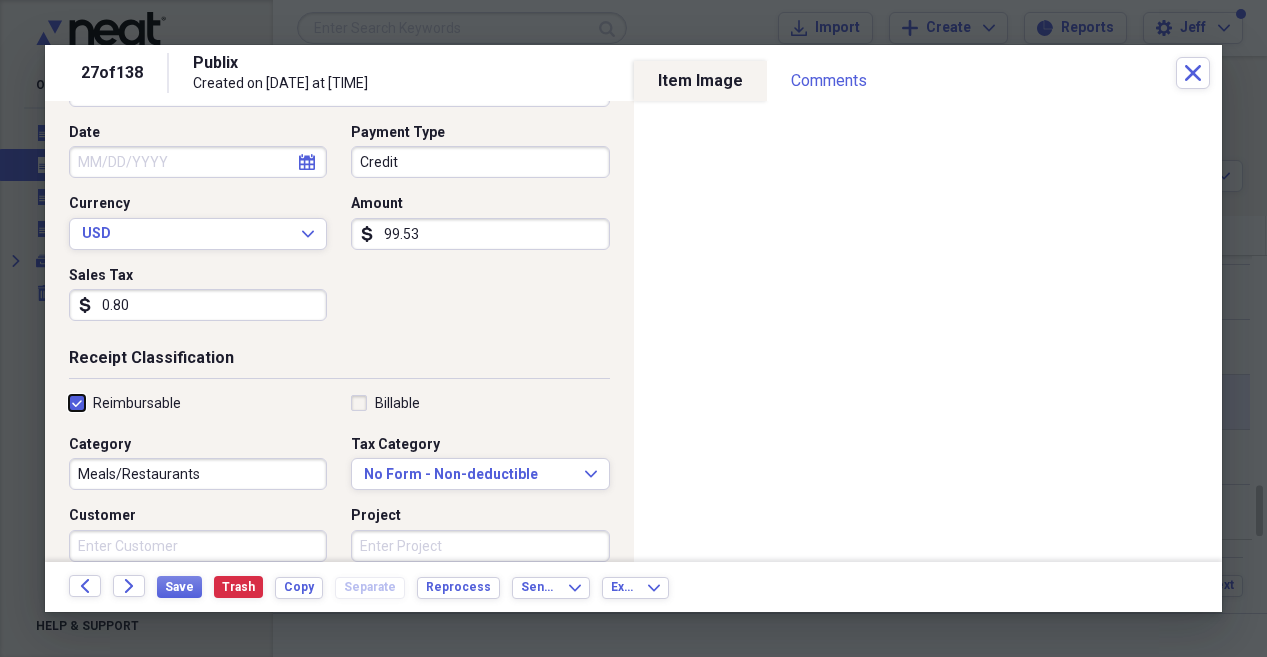 checkbox on "true" 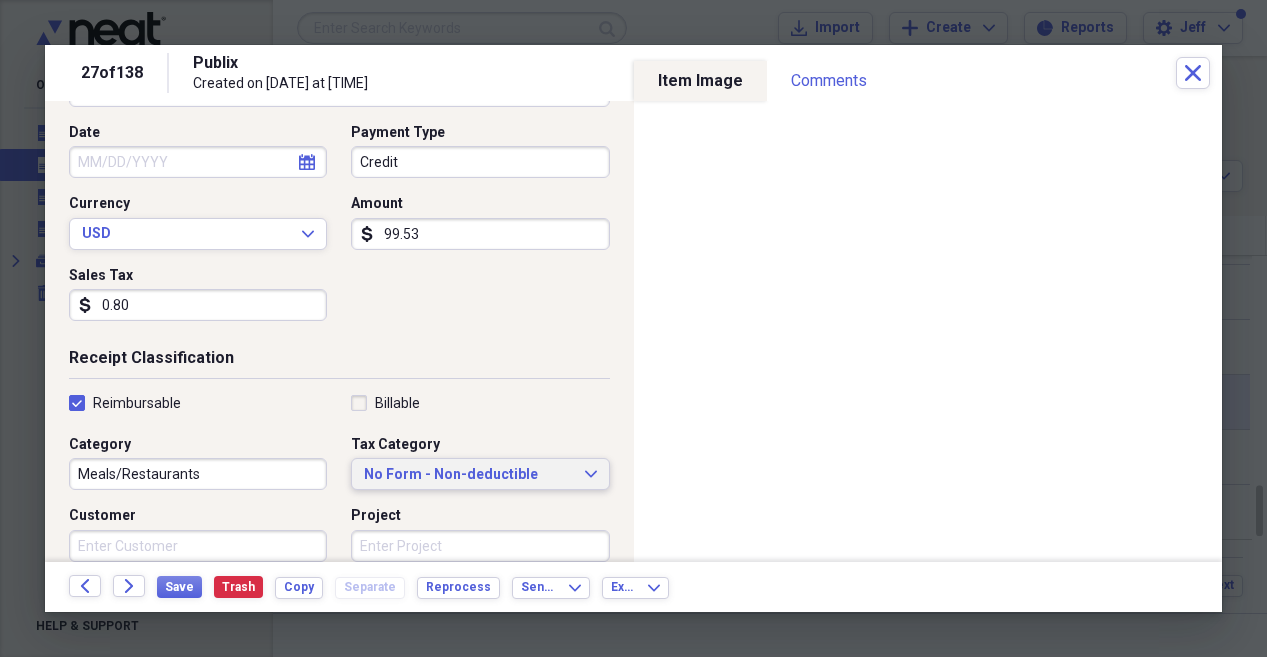 click on "No Form - Non-deductible Expand" at bounding box center [480, 475] 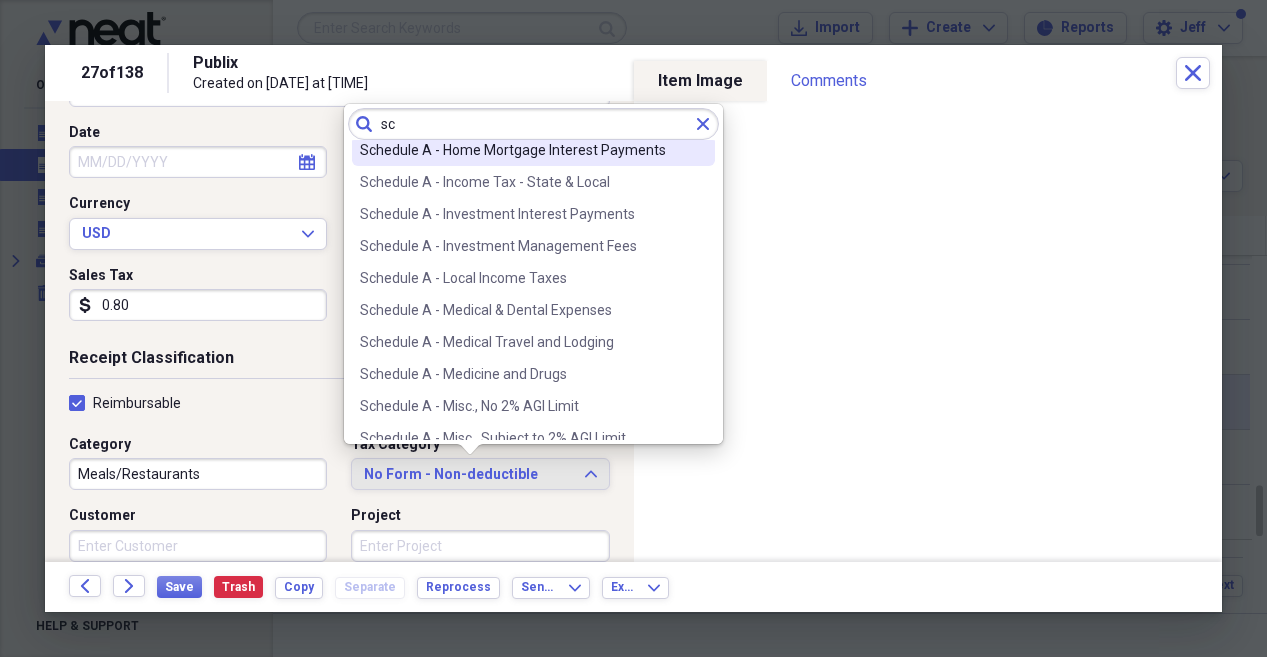 scroll, scrollTop: 240, scrollLeft: 0, axis: vertical 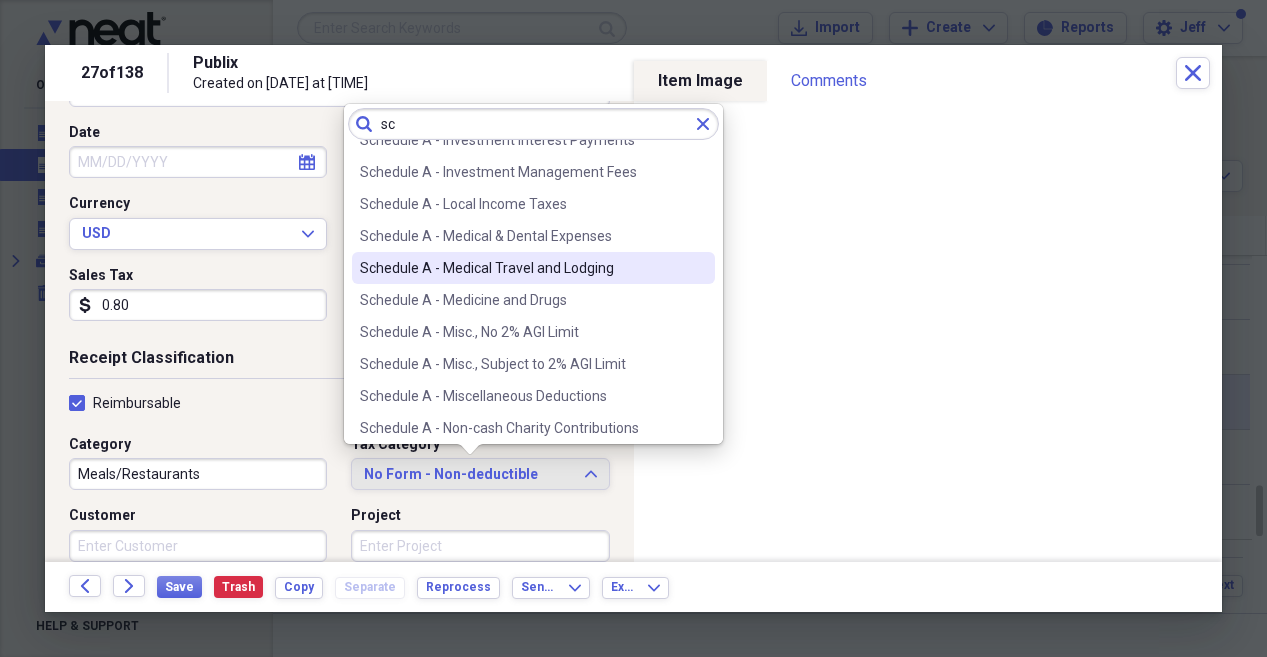 type on "sc" 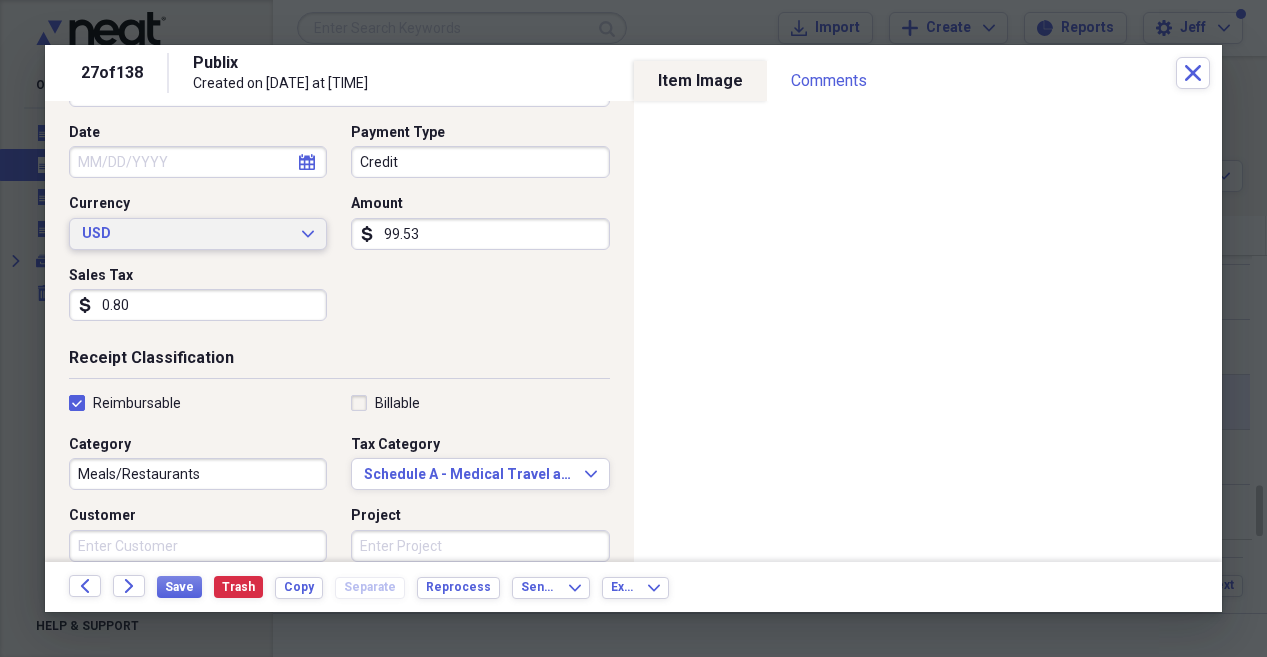 click on "USD" at bounding box center [186, 234] 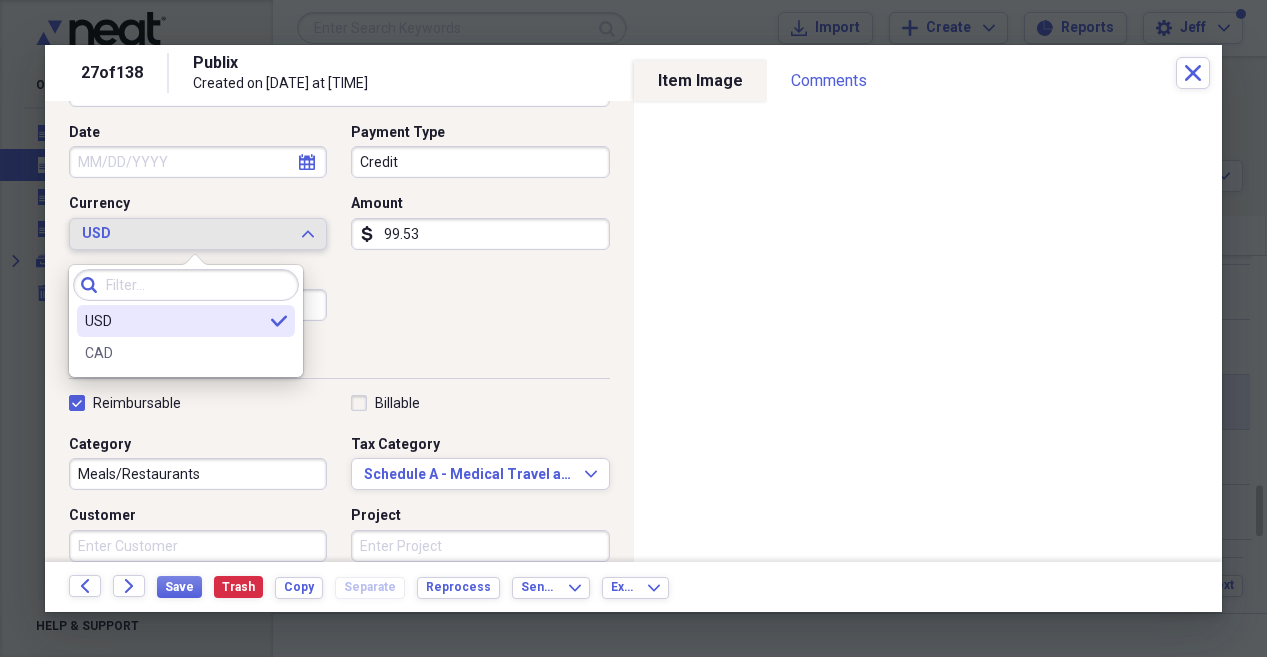 click on "USD" at bounding box center (186, 234) 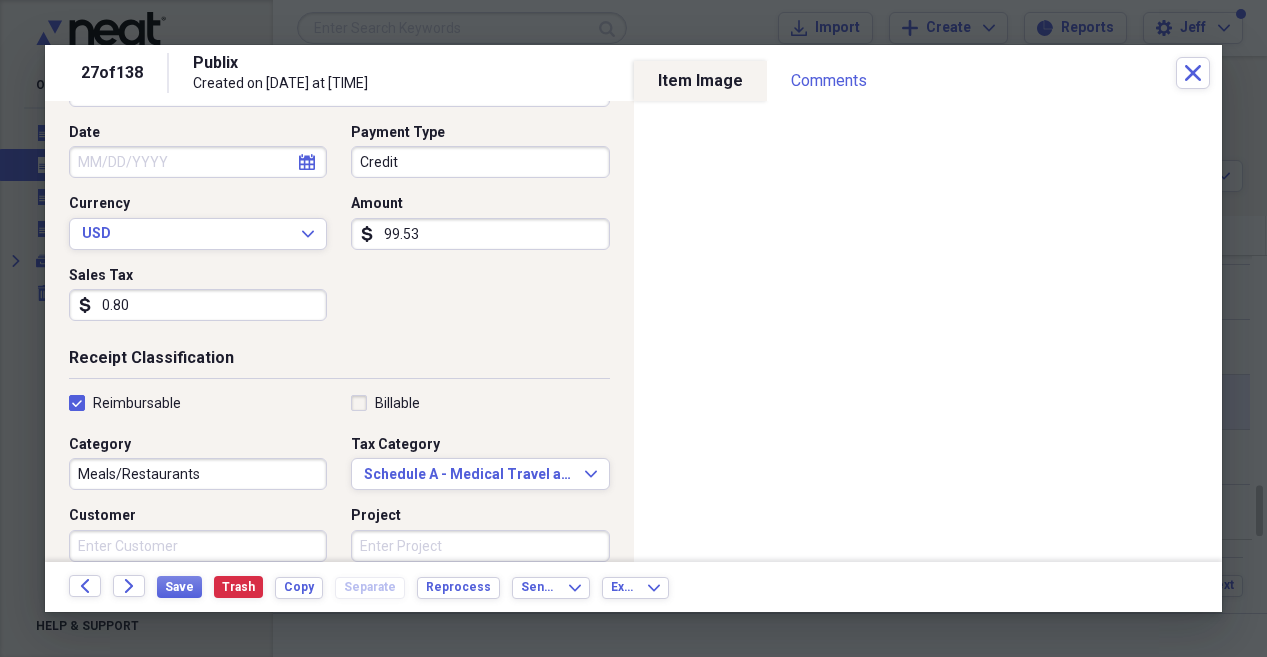 select on "7" 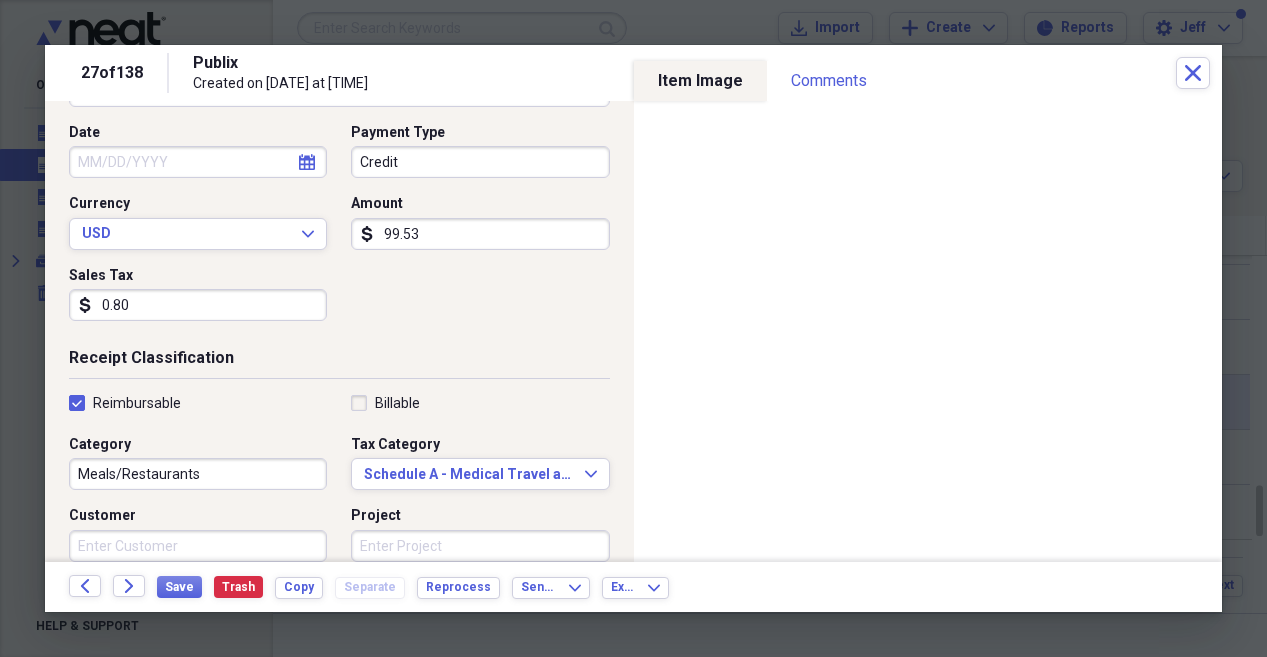 select on "2025" 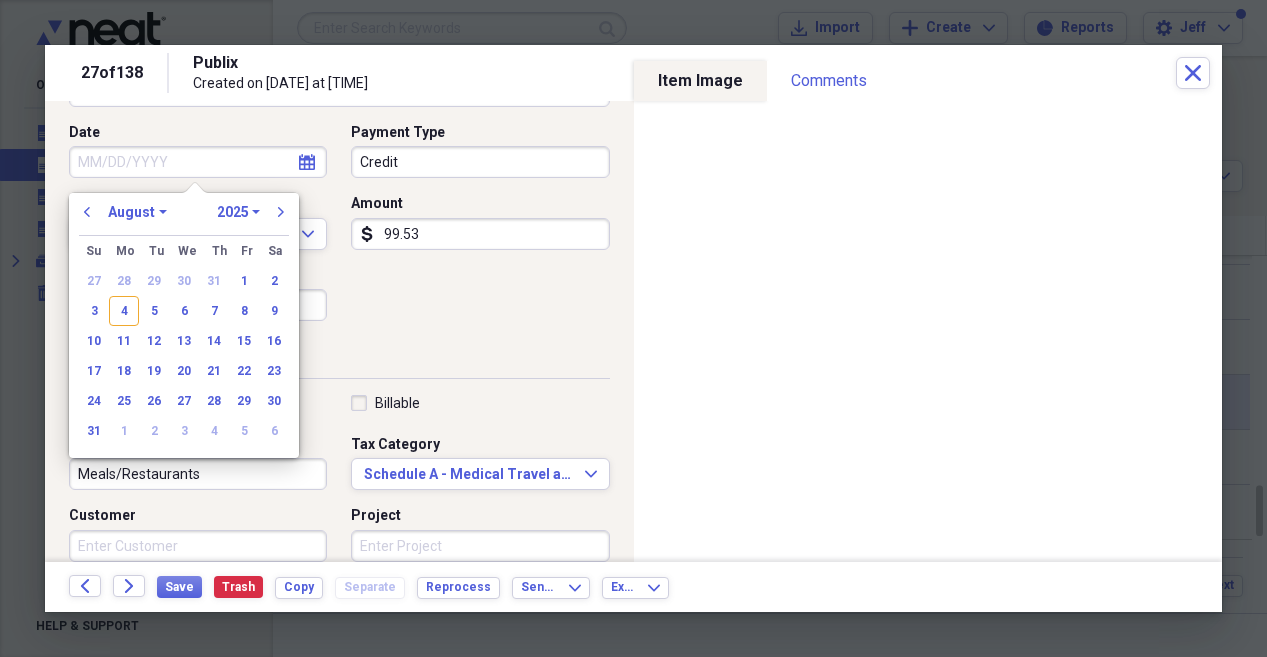 click on "Date" at bounding box center (198, 162) 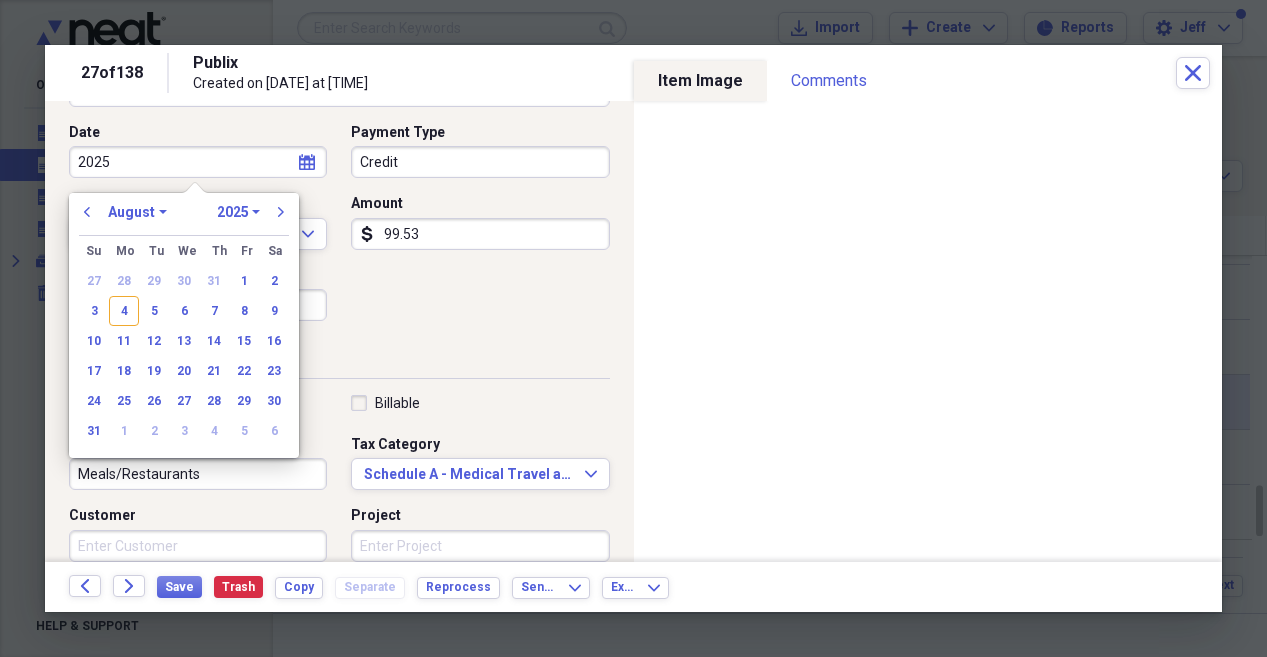 type on "2025" 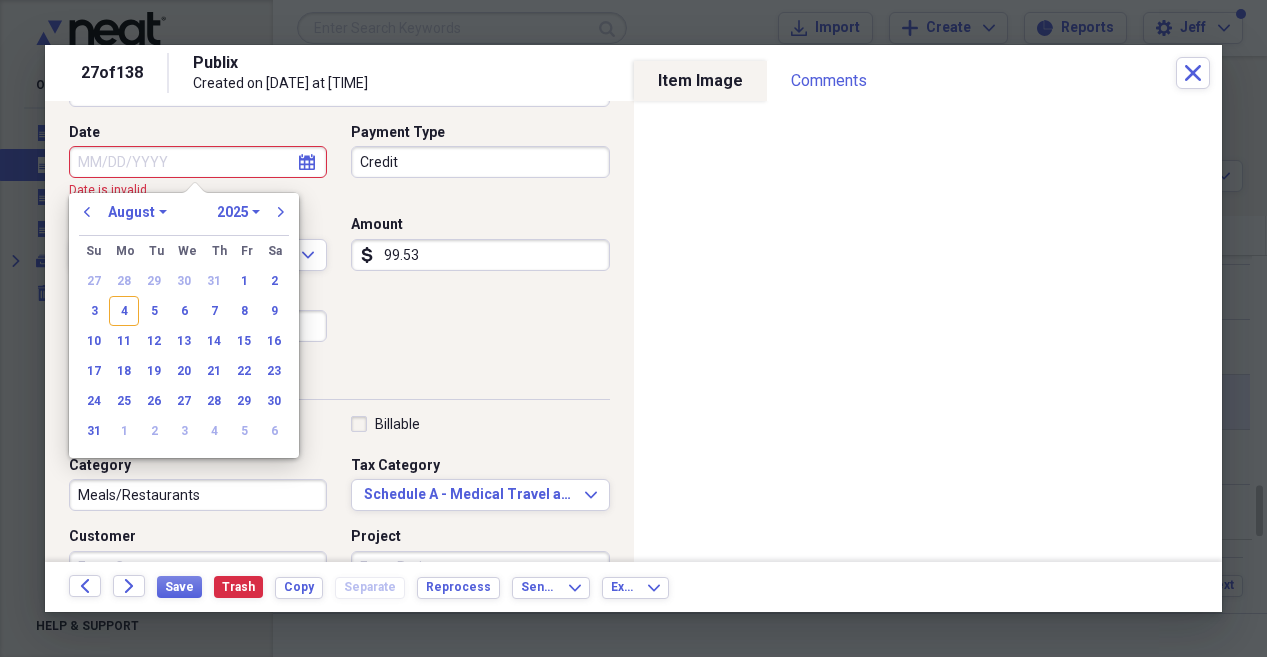 type 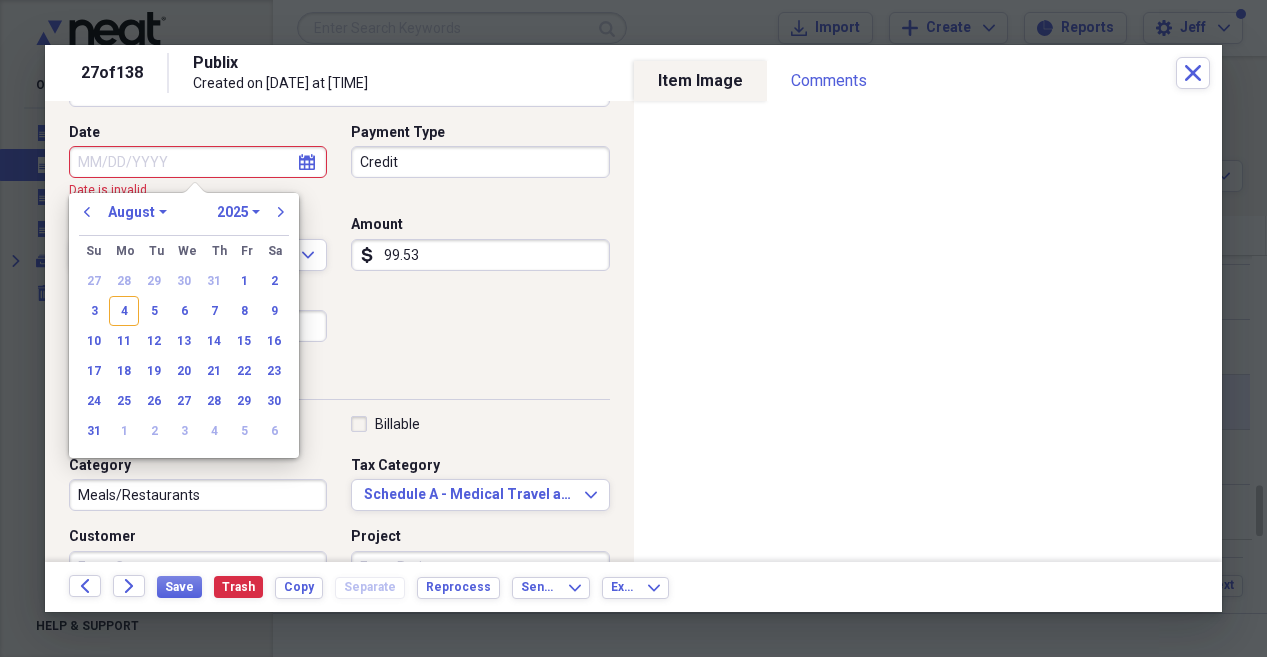 click on "previous January February March April May June July August September October November December 1970 1971 1972 1973 1974 1975 1976 1977 1978 1979 1980 1981 1982 1983 1984 1985 1986 1987 1988 1989 1990 1991 1992 1993 1994 1995 1996 1997 1998 1999 2000 2001 2002 2003 2004 2005 2006 2007 2008 2009 2010 2011 2012 2013 2014 2015 2016 2017 2018 2019 2020 2021 2022 2023 2024 2025 2026 2027 2028 2029 2030 2031 2032 2033 2034 2035 next Su Sunday Mo Monday Tu Tuesday We Wednesday Th Thursday Fr Friday Sa Saturday 27 28 29 30 31 1 2 3 4 5 6 7 8 9 10 11 12 13 14 15 16 17 18 19 20 21 22 23 24 25 26 27 28 29 30 31 1 2 3 4 5 6" at bounding box center (184, 319) 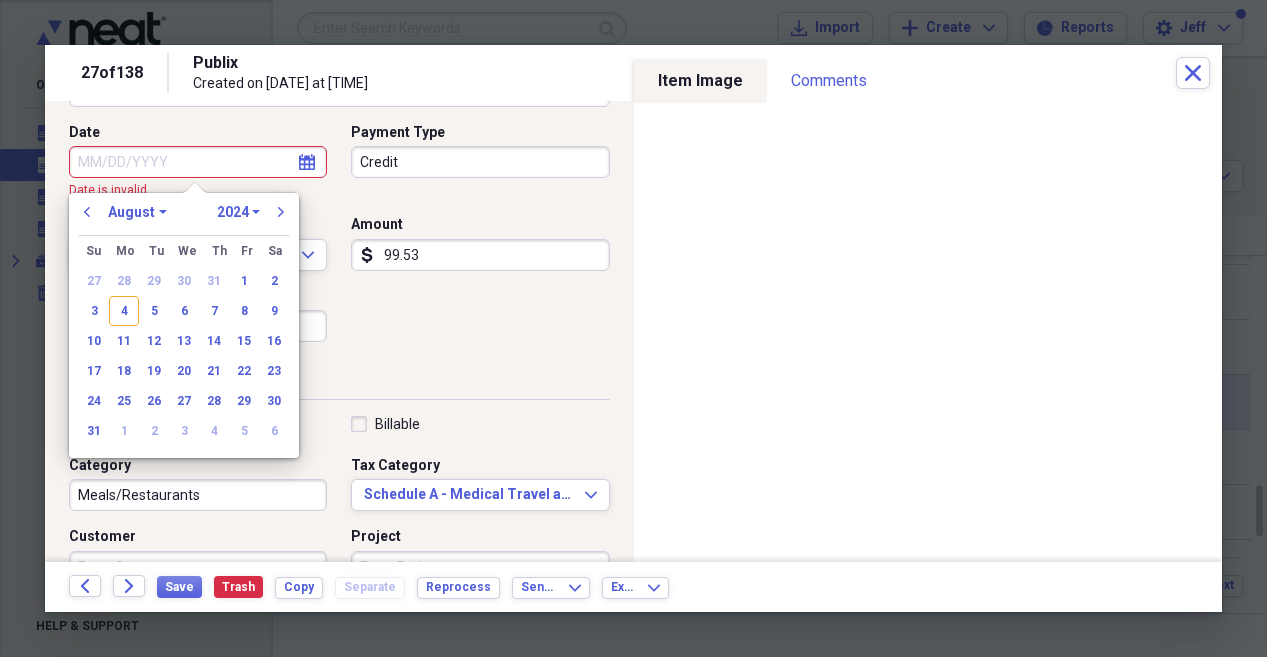 click on "1970 1971 1972 1973 1974 1975 1976 1977 1978 1979 1980 1981 1982 1983 1984 1985 1986 1987 1988 1989 1990 1991 1992 1993 1994 1995 1996 1997 1998 1999 2000 2001 2002 2003 2004 2005 2006 2007 2008 2009 2010 2011 2012 2013 2014 2015 2016 2017 2018 2019 2020 2021 2022 2023 2024 2025 2026 2027 2028 2029 2030 2031 2032 2033 2034 2035" at bounding box center (238, 212) 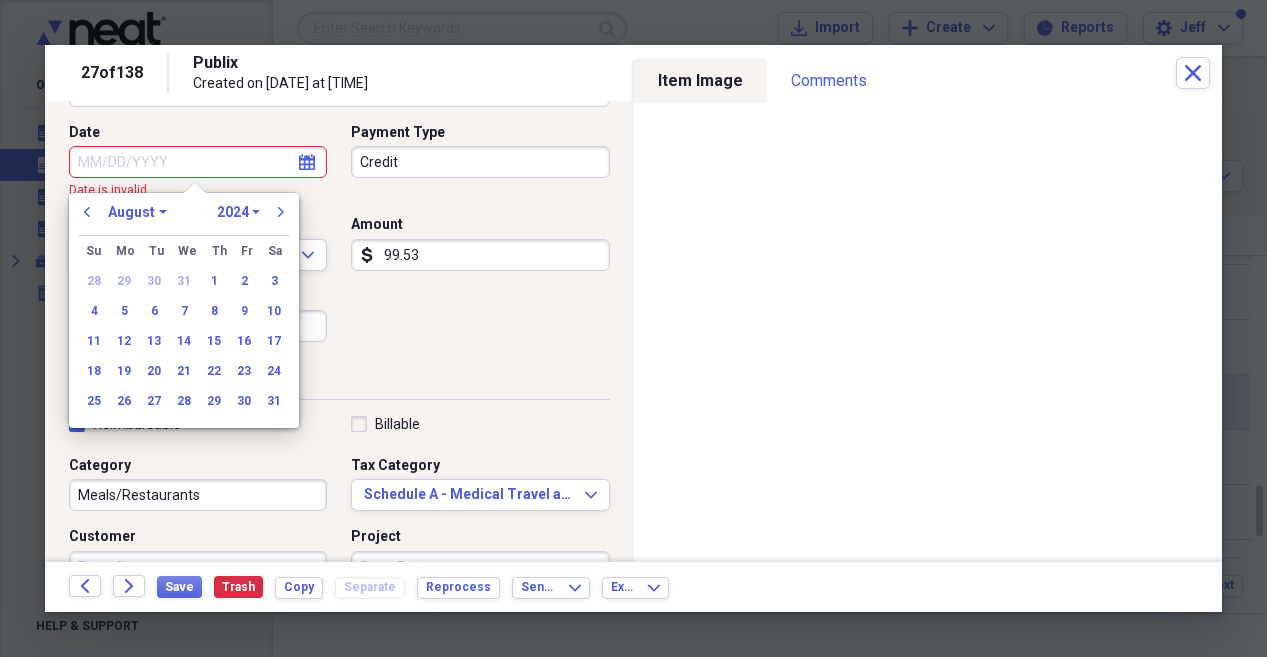 click on "January February March April May June July August September October November December" at bounding box center [137, 212] 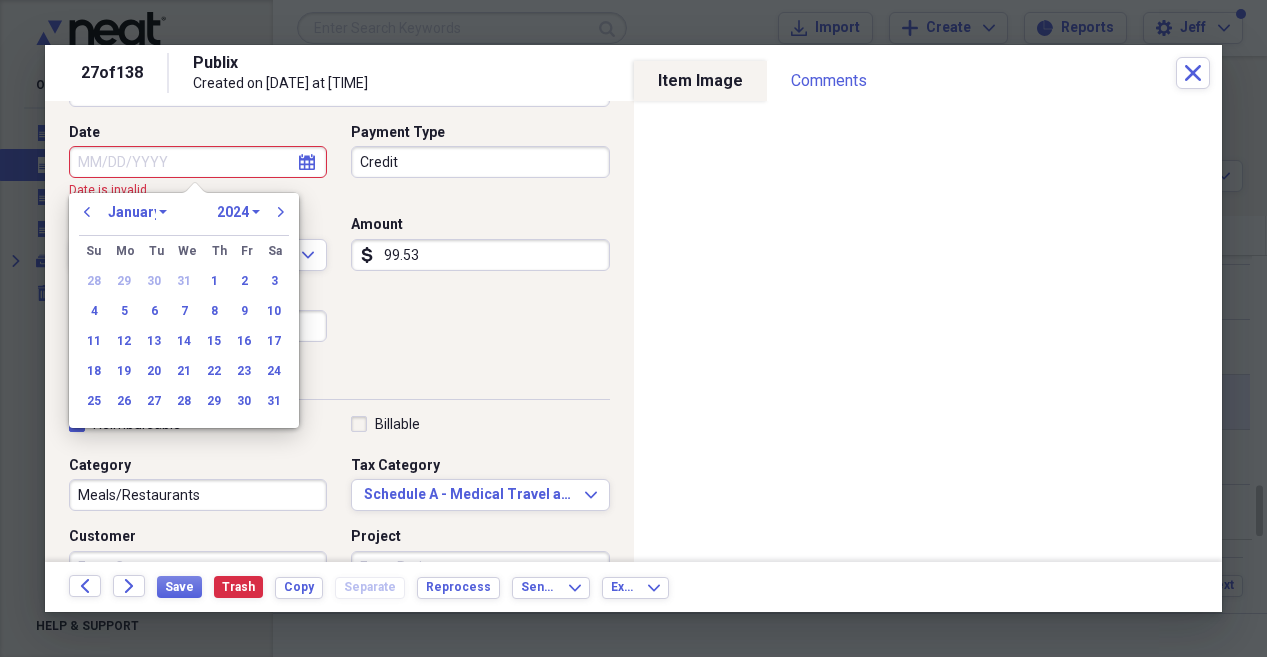 click on "January February March April May June July August September October November December" at bounding box center (137, 212) 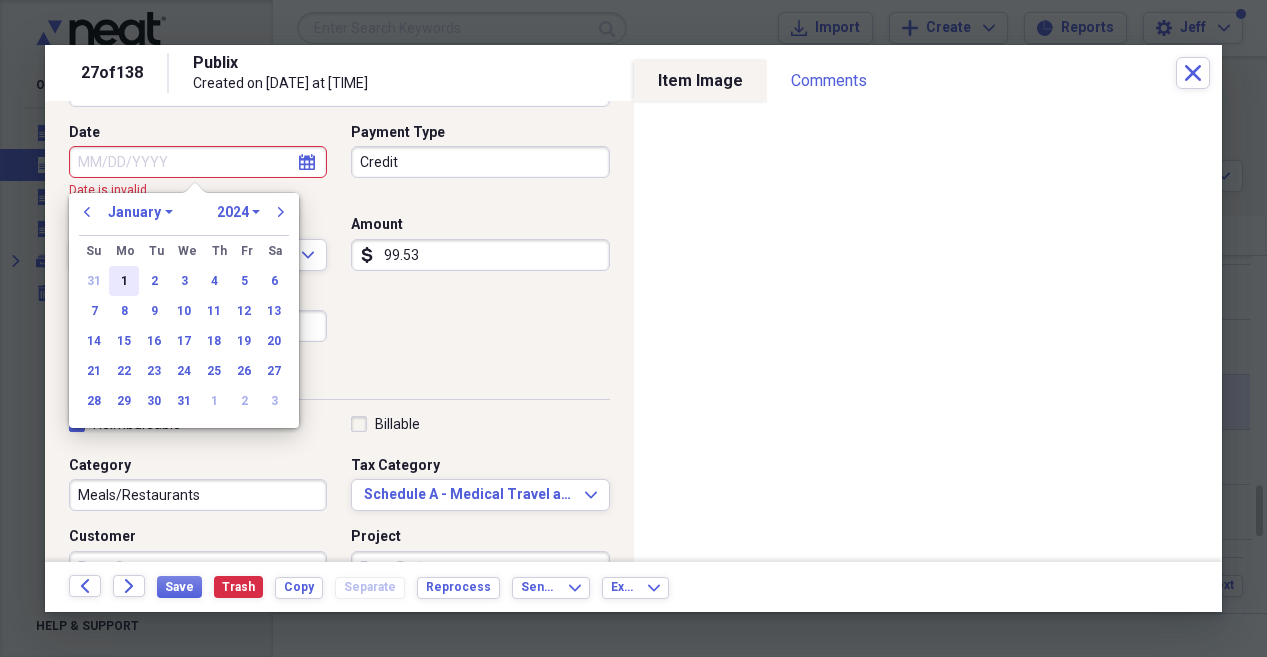 click on "1" at bounding box center (124, 281) 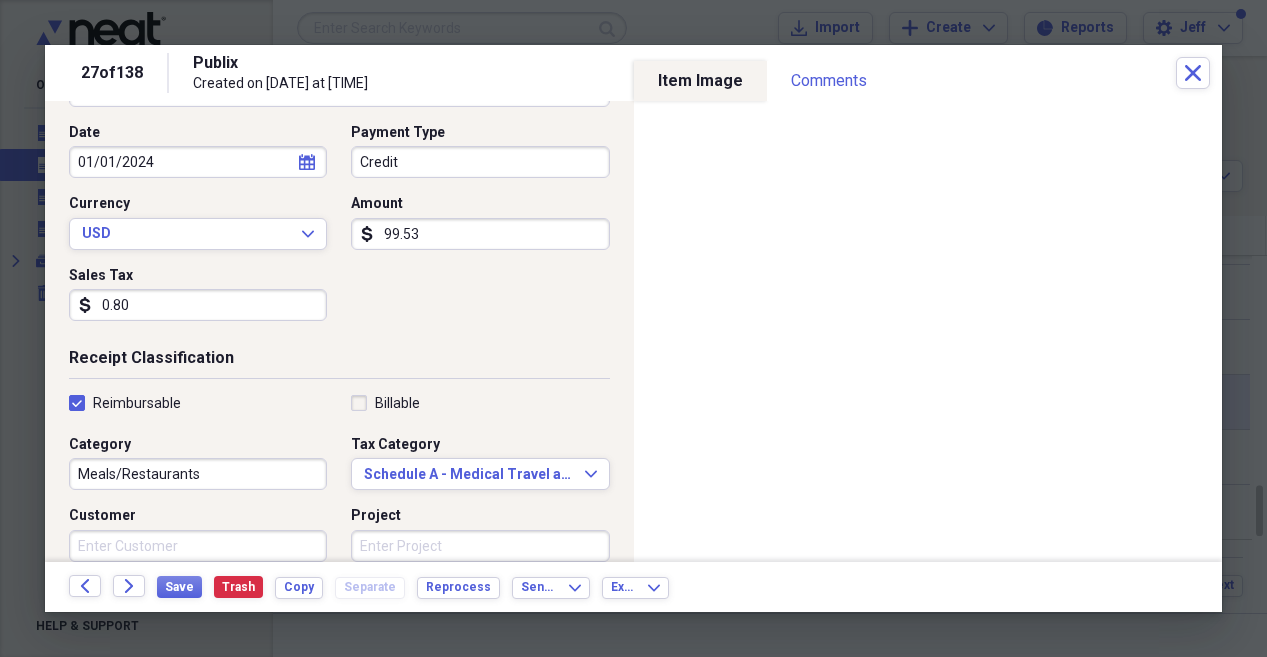click on "Sales Tax dollar-sign [AMOUNT]" at bounding box center [204, 294] 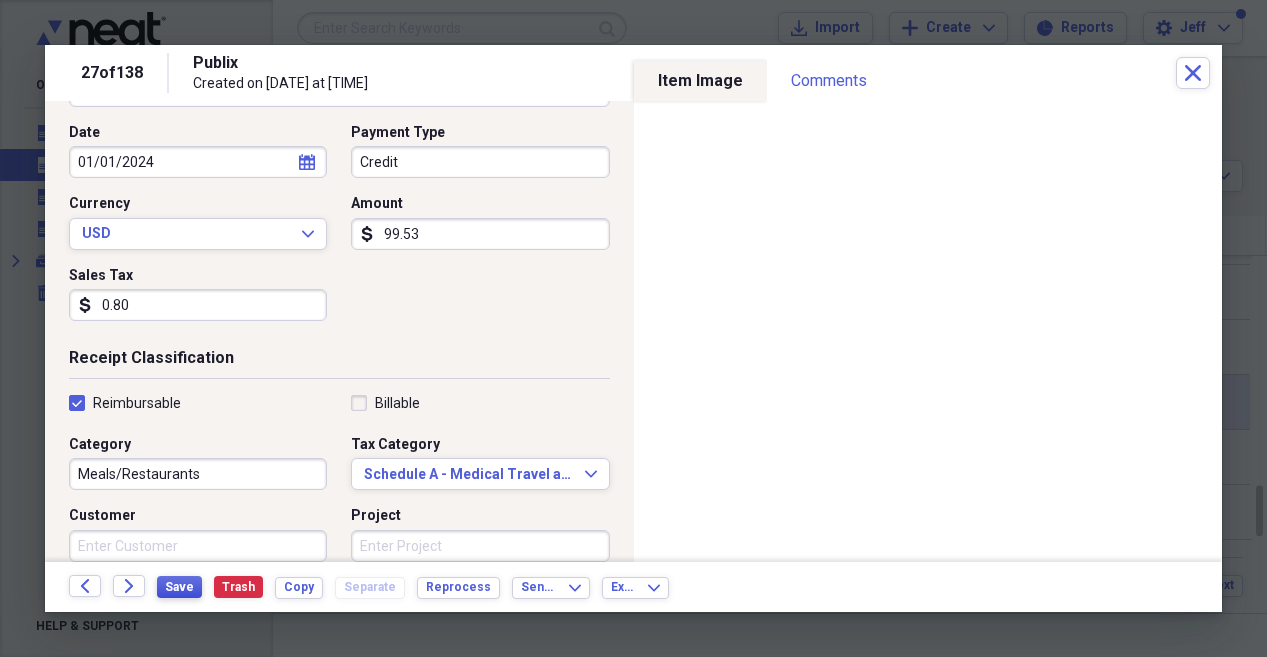 click on "Save" at bounding box center [179, 587] 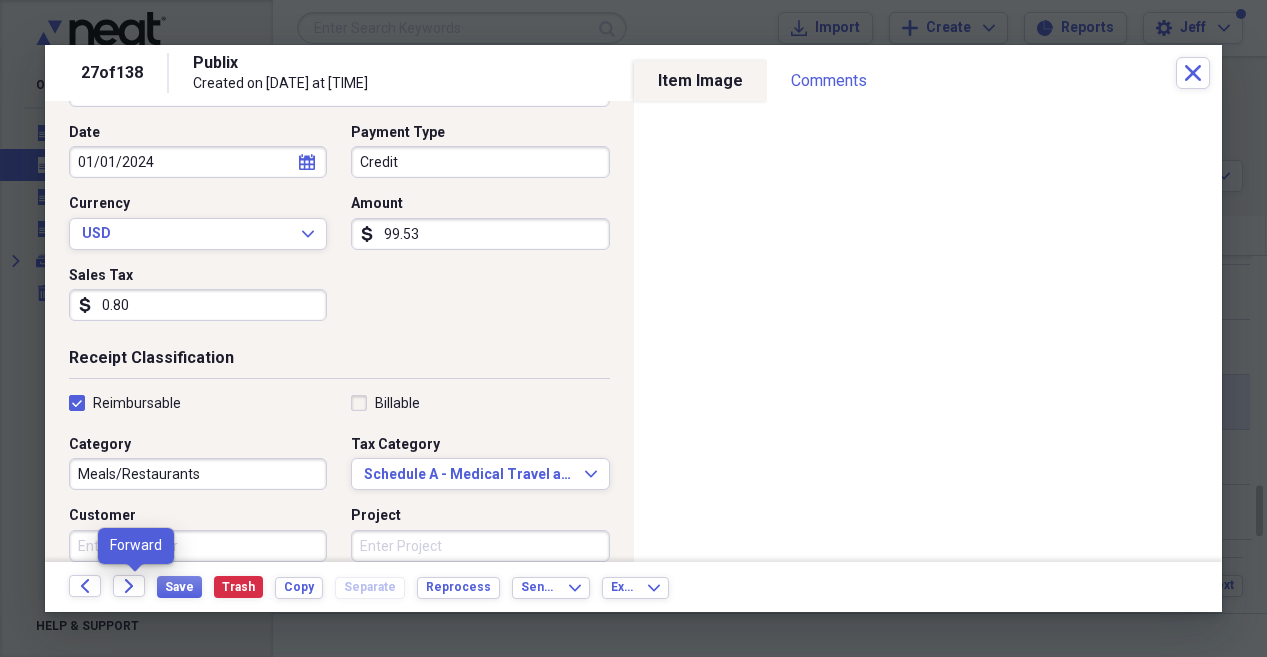 click on "Forward" at bounding box center (135, 587) 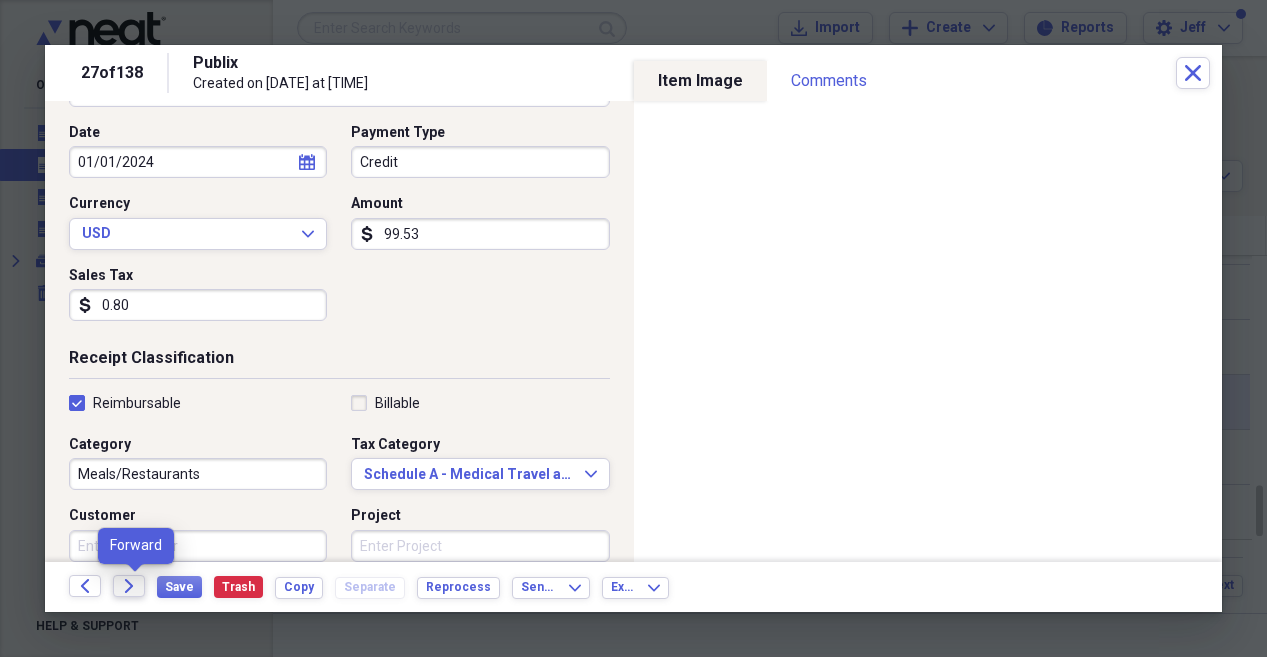 click on "Forward" 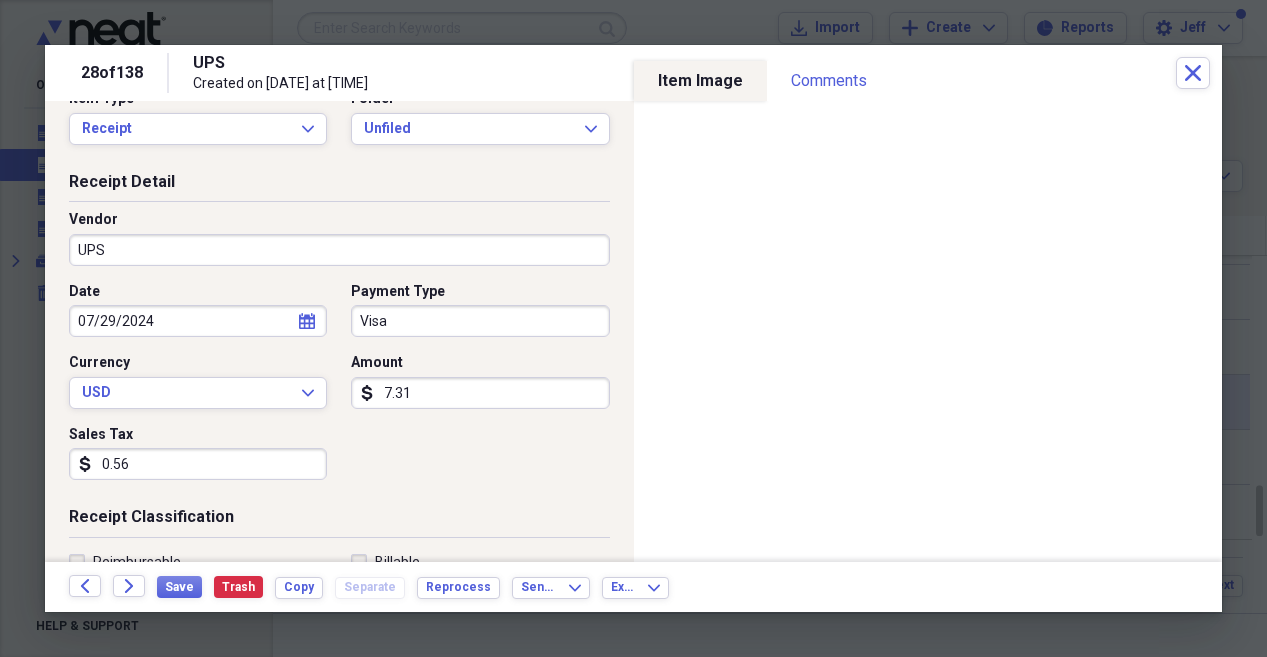 scroll, scrollTop: 40, scrollLeft: 0, axis: vertical 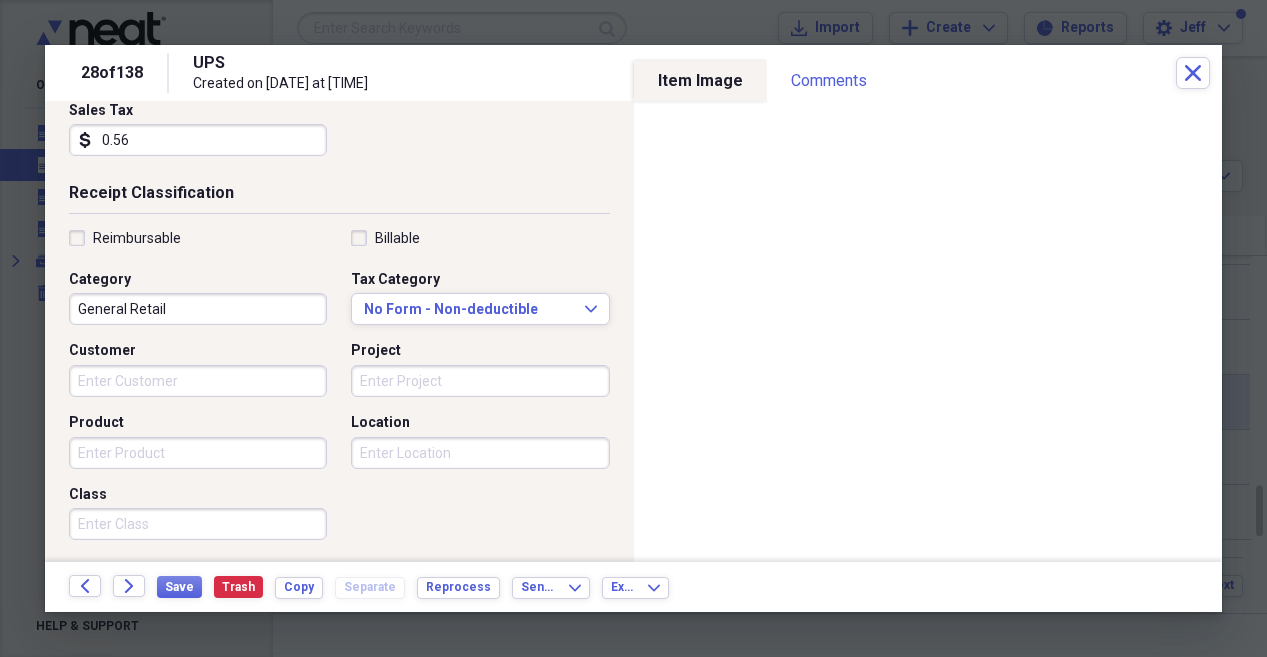 click on "Reimbursable" at bounding box center (137, 238) 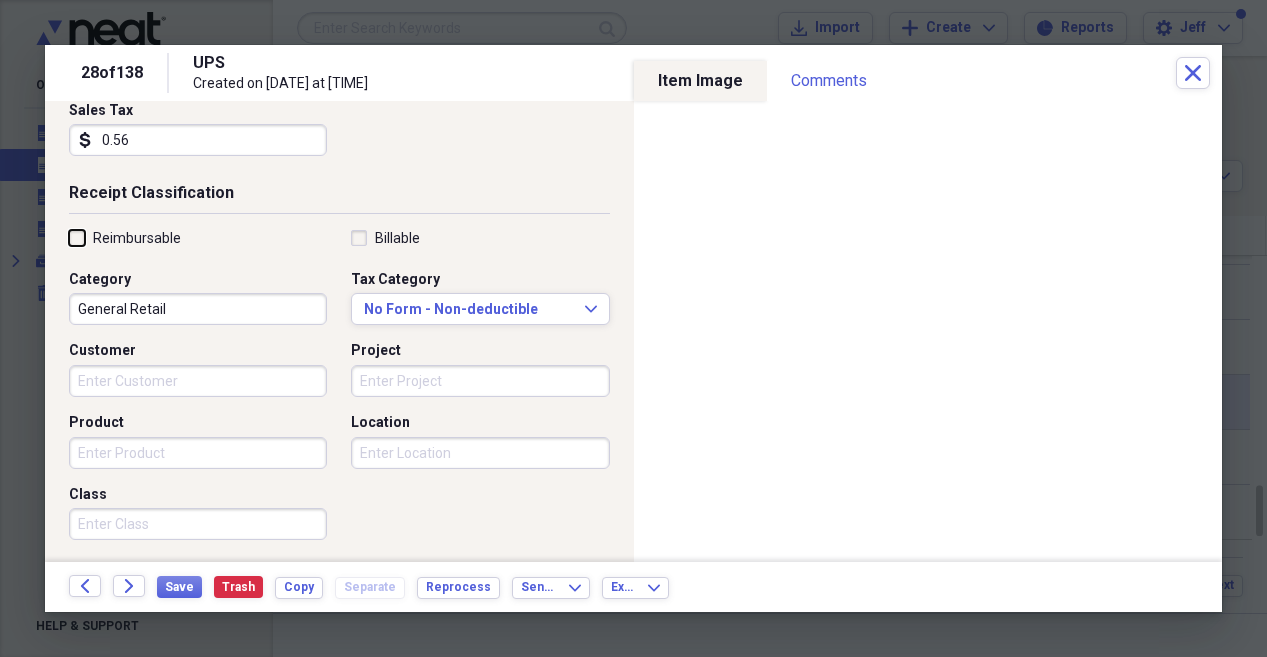 click on "Reimbursable" at bounding box center (69, 237) 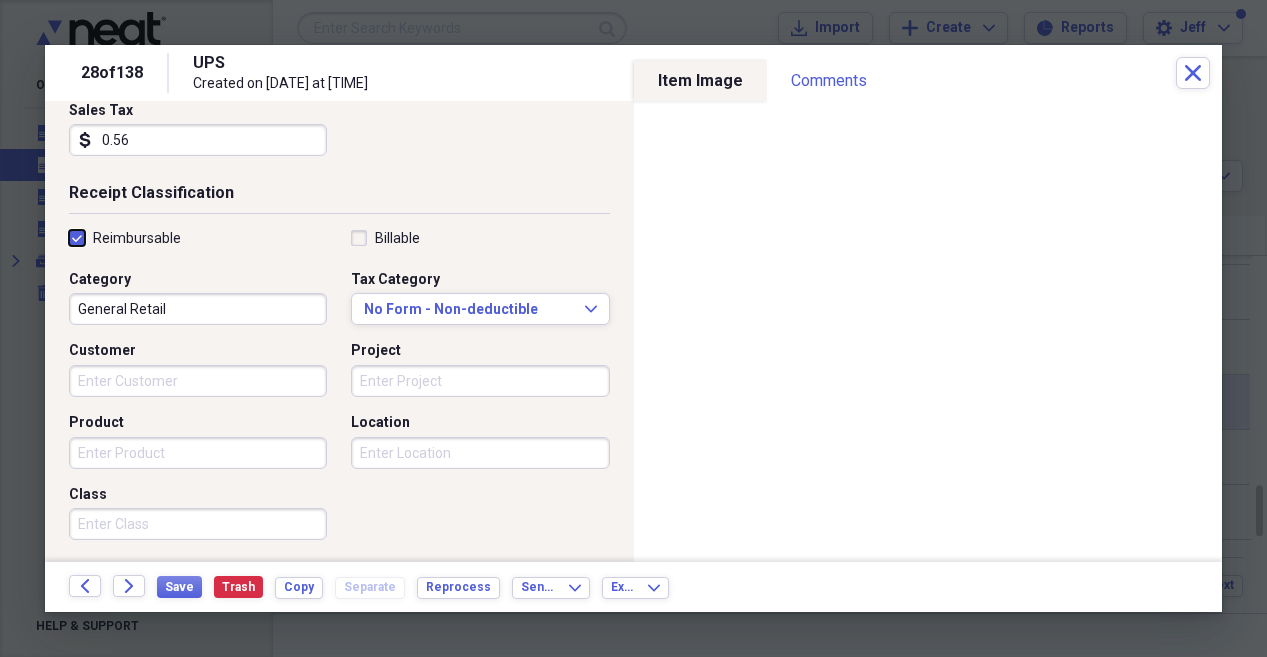 checkbox on "true" 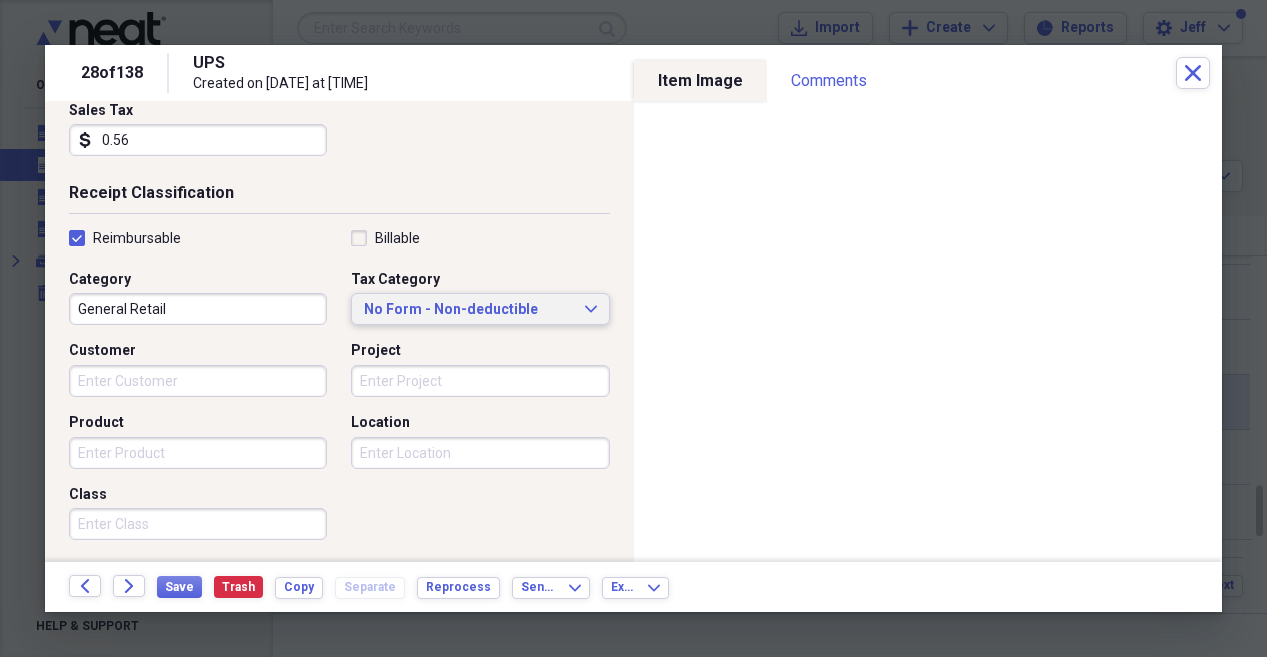 click on "No Form - Non-deductible" at bounding box center [468, 310] 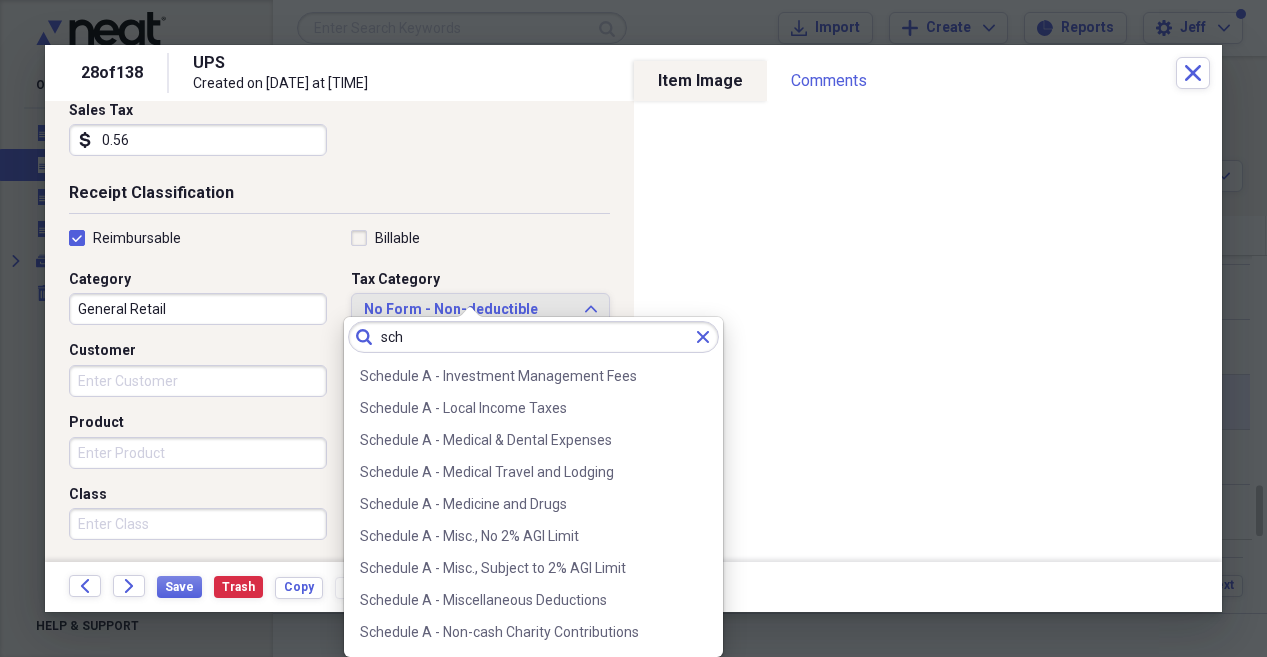 scroll, scrollTop: 320, scrollLeft: 0, axis: vertical 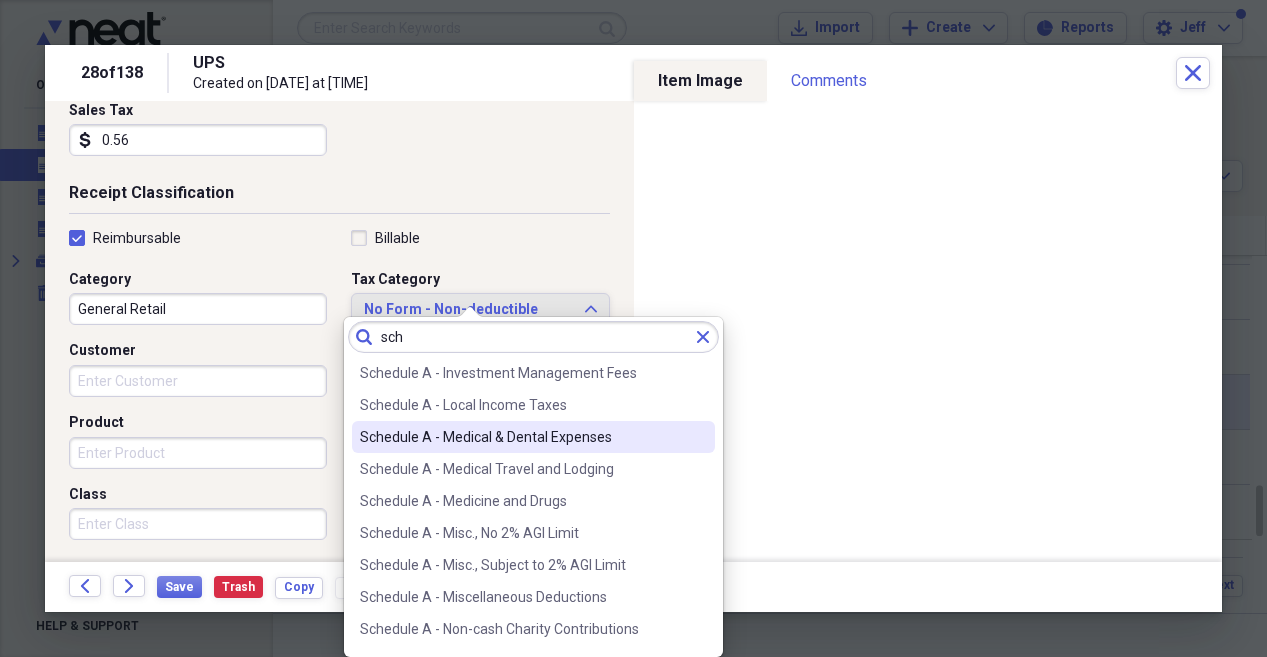 type on "sch" 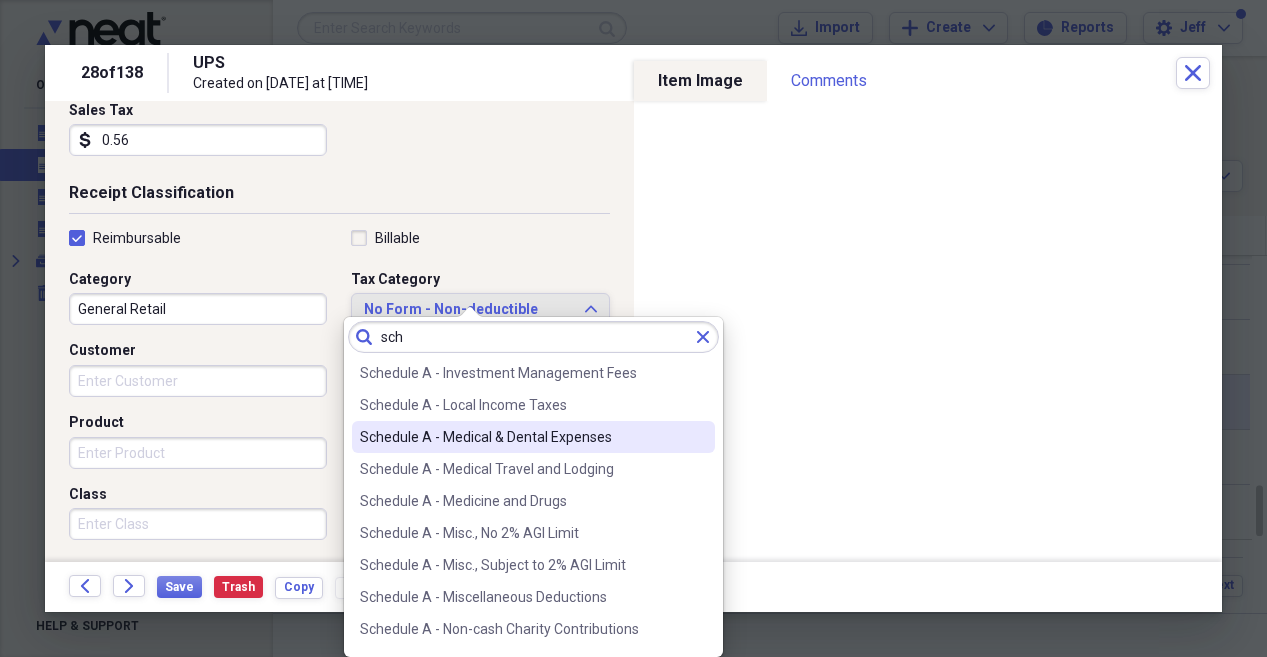 click on "Schedule A - Medical & Dental Expenses" at bounding box center (533, 437) 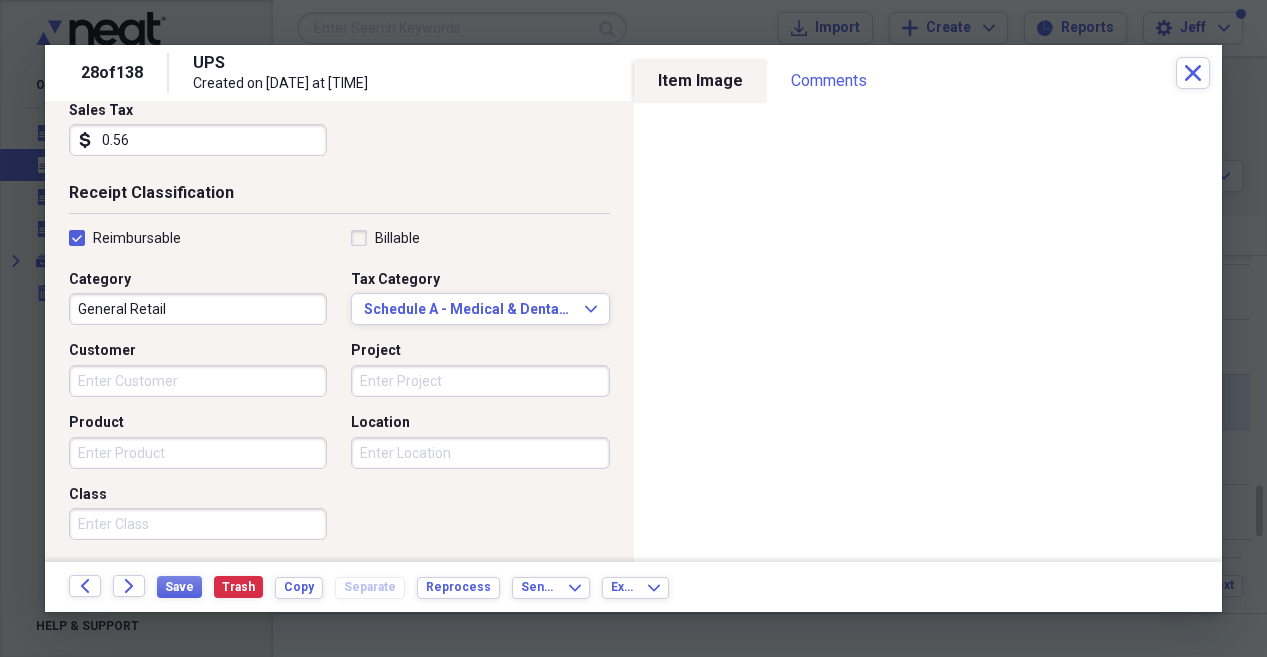 click on "Product" at bounding box center (198, 453) 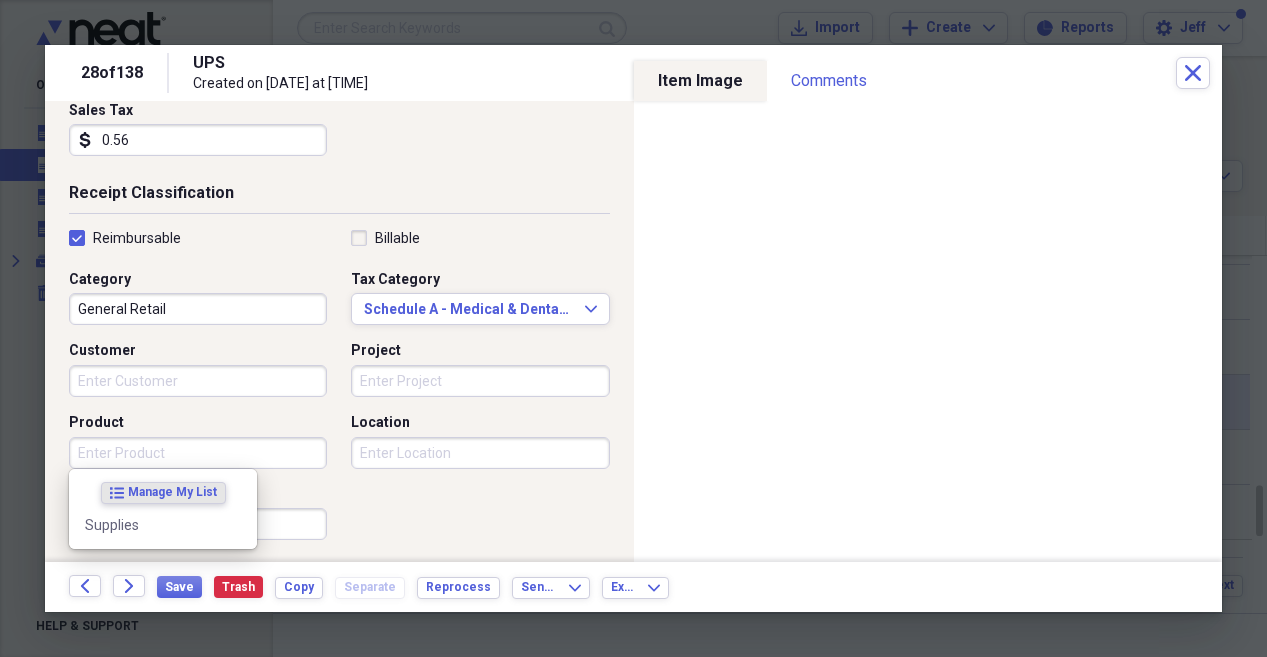 click on "Product" at bounding box center (198, 453) 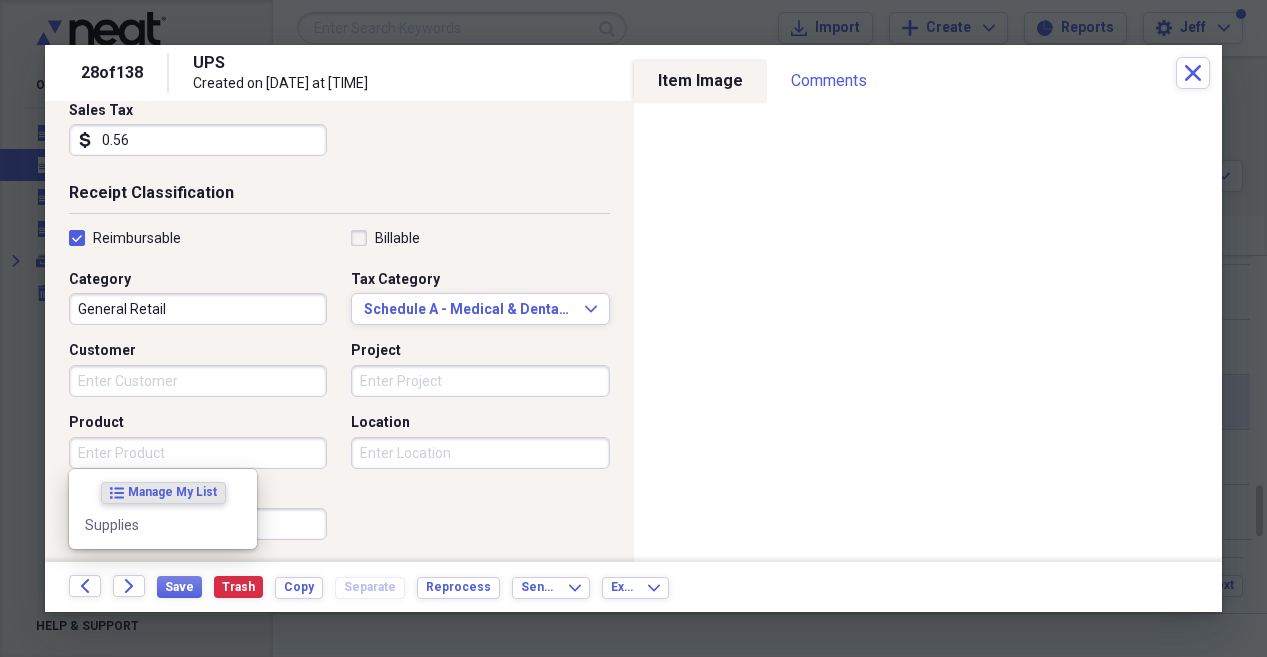 click on "list" 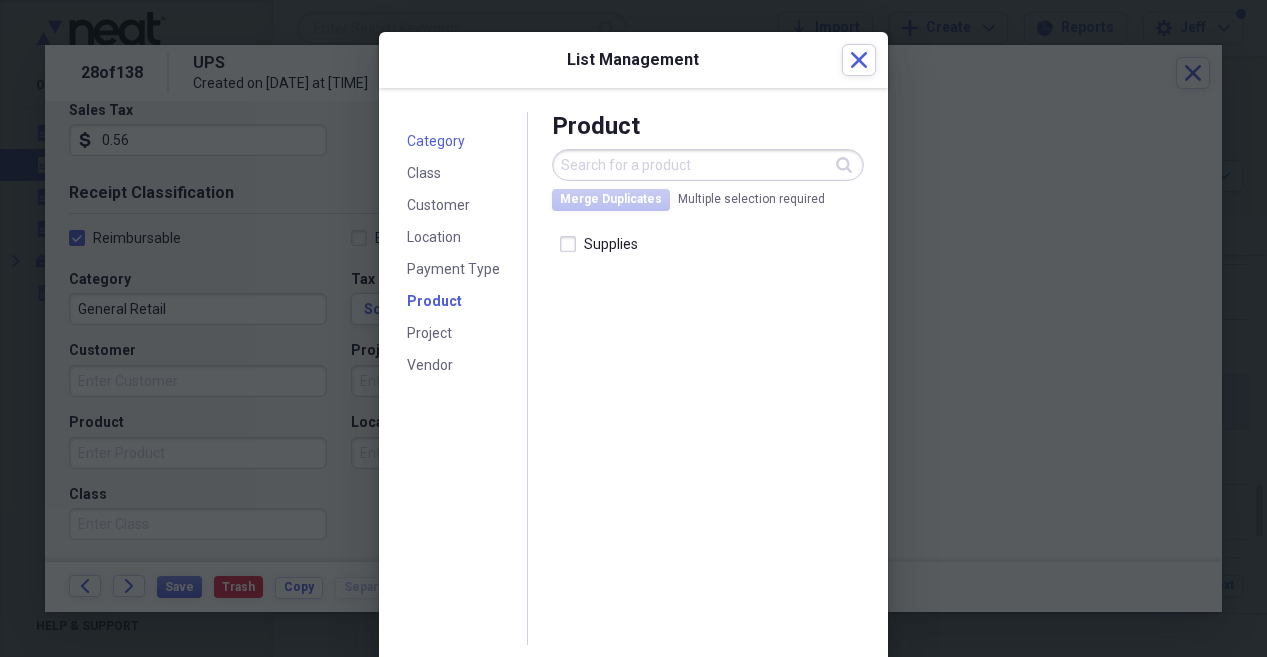 click on "Category" at bounding box center [436, 142] 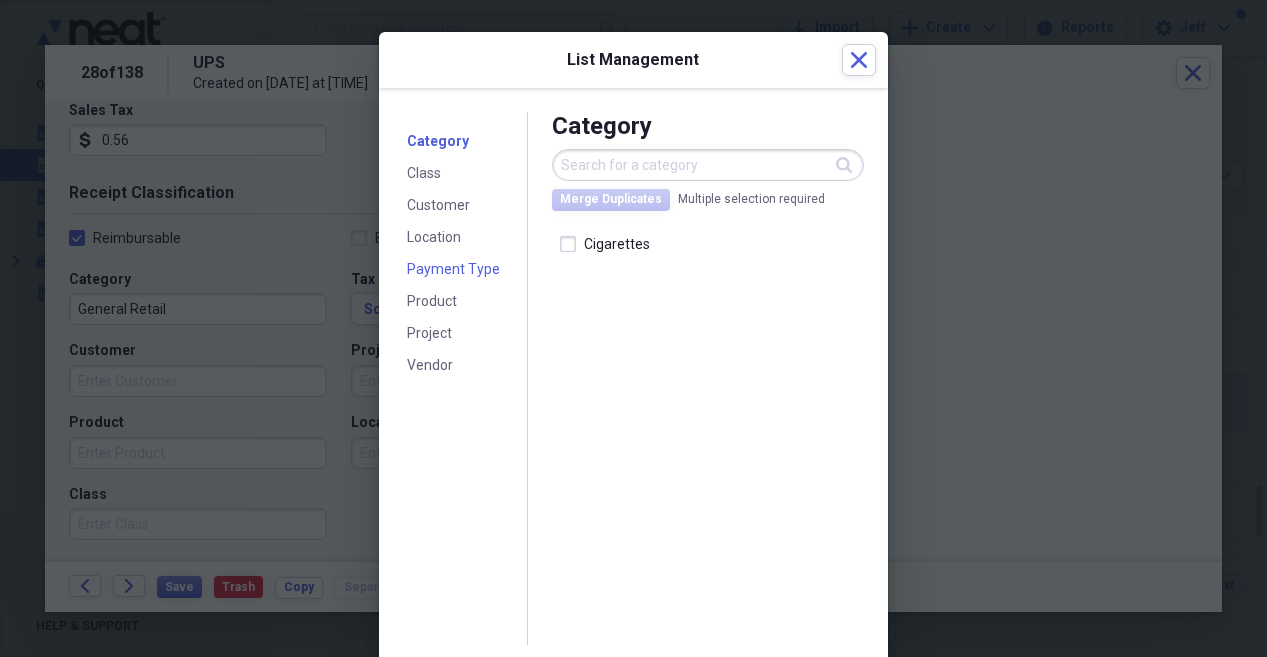 click on "Payment Type" at bounding box center (453, 270) 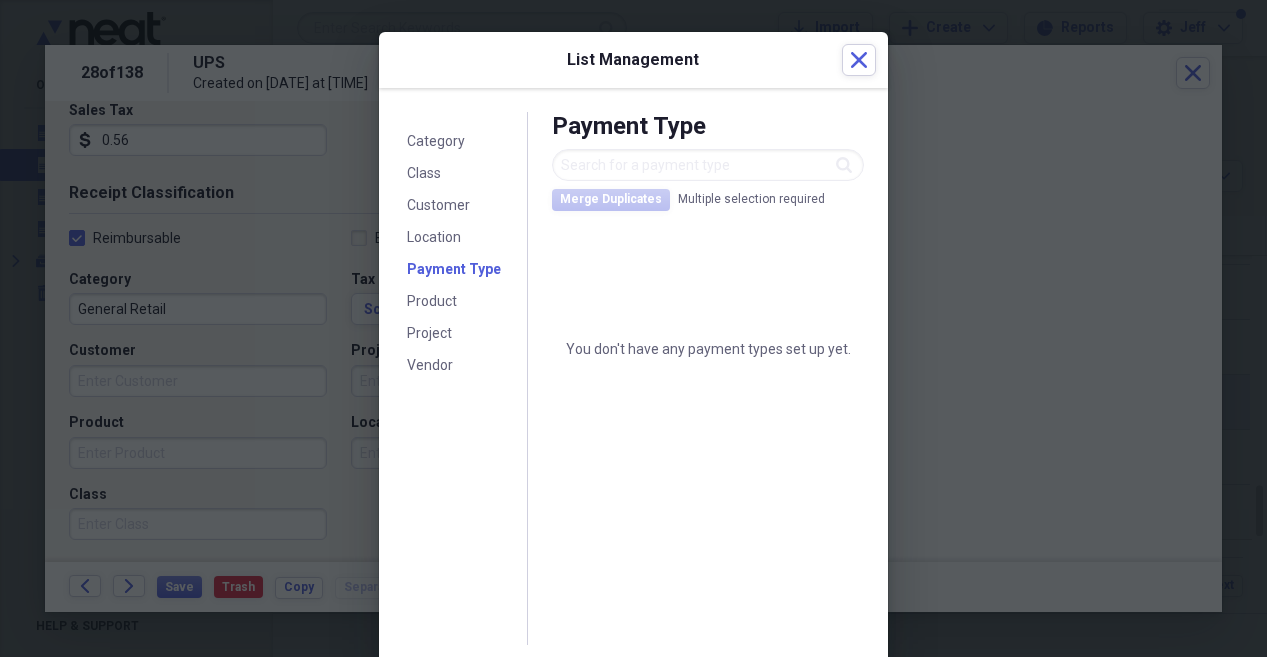 click on "Payment Type Search Merge Duplicates Multiple selection required You don't have any payment types set up yet." at bounding box center [696, 378] 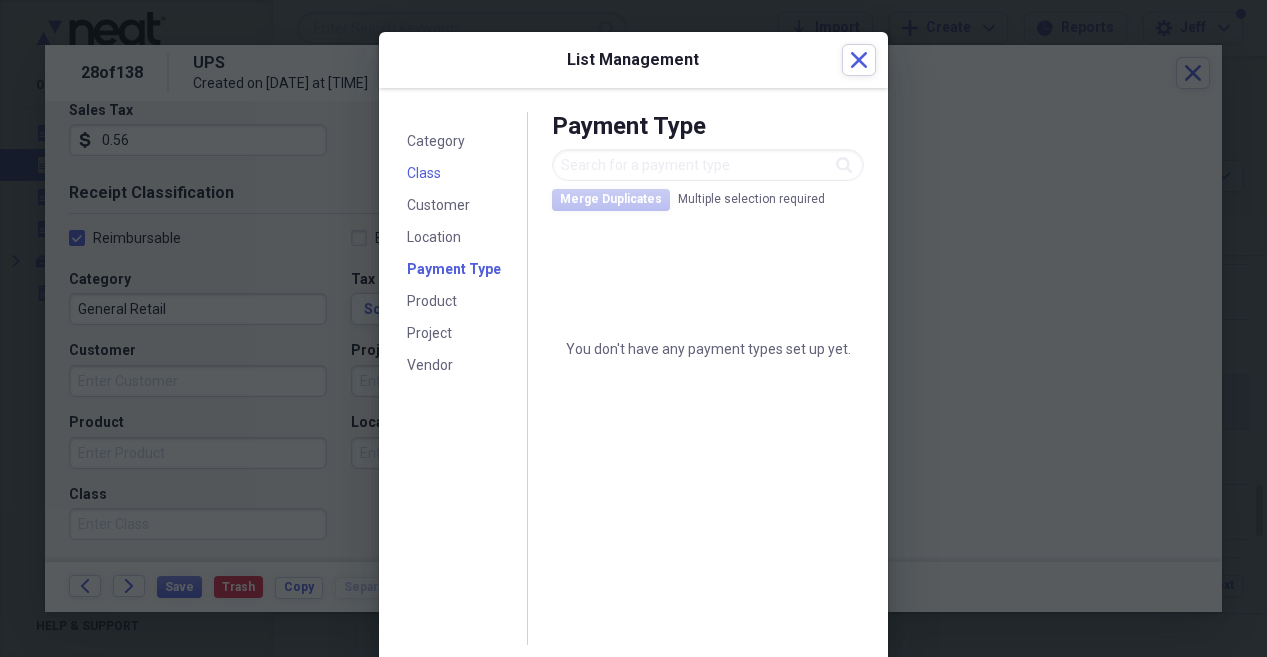 click on "Class" at bounding box center [424, 173] 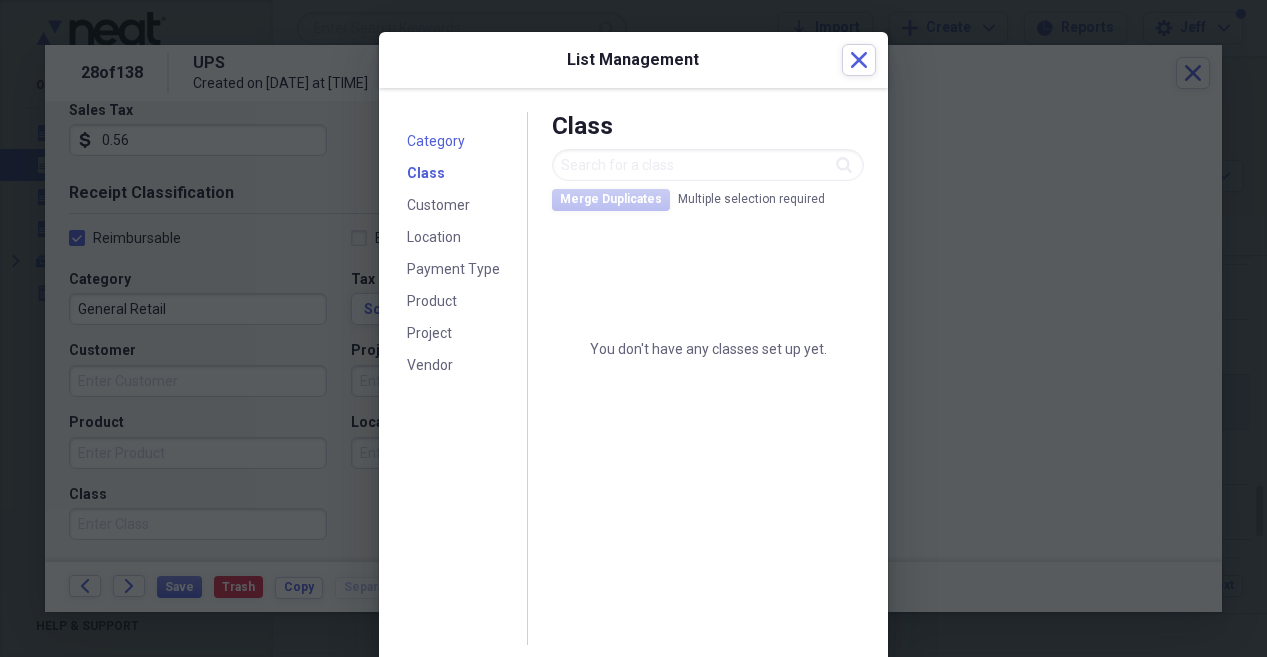 click on "Category" at bounding box center [436, 141] 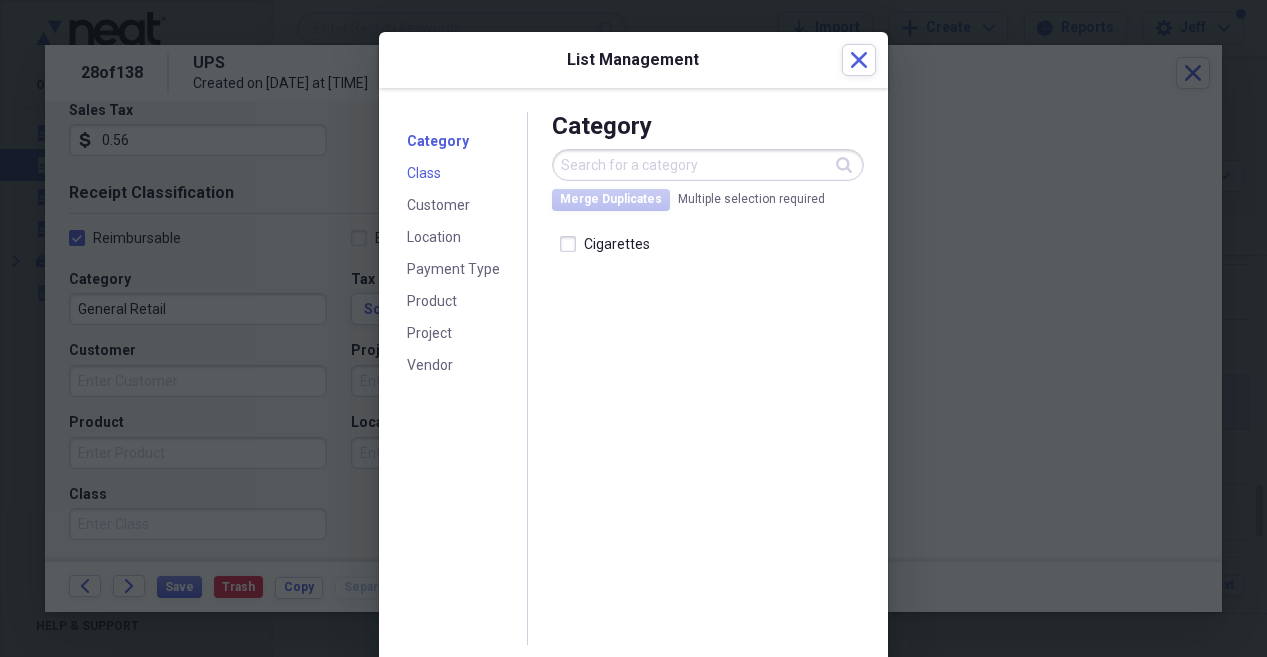 click on "Class" at bounding box center (424, 173) 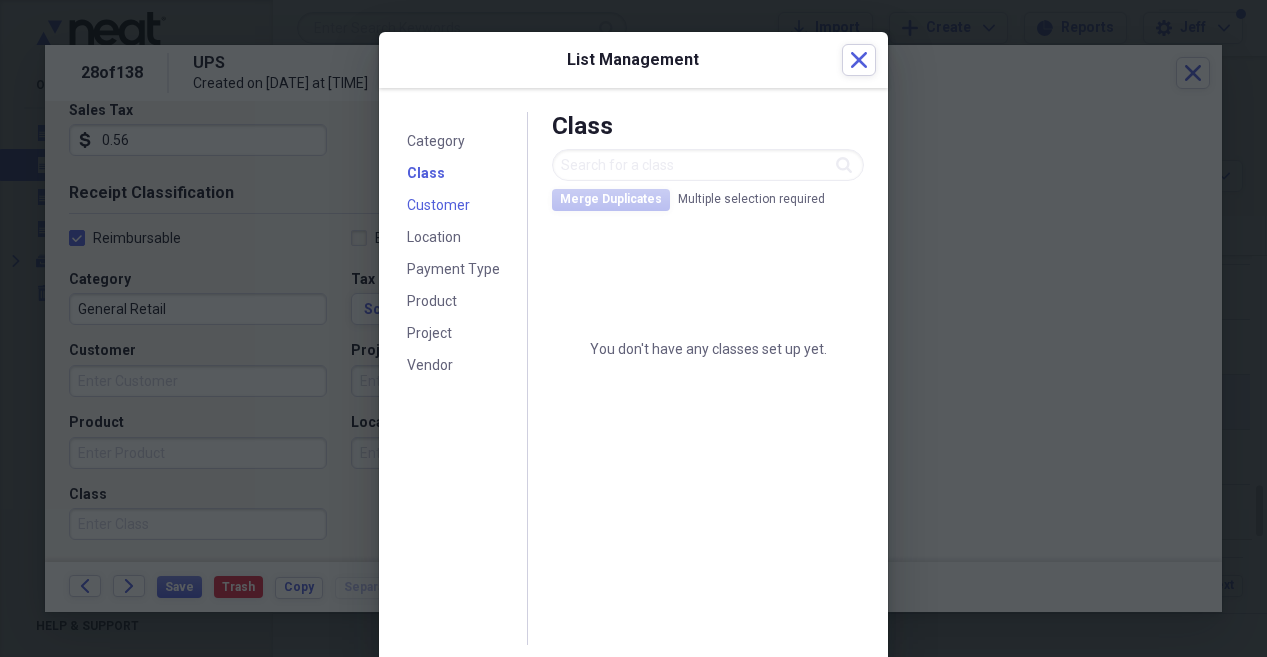 click on "Customer" at bounding box center [438, 205] 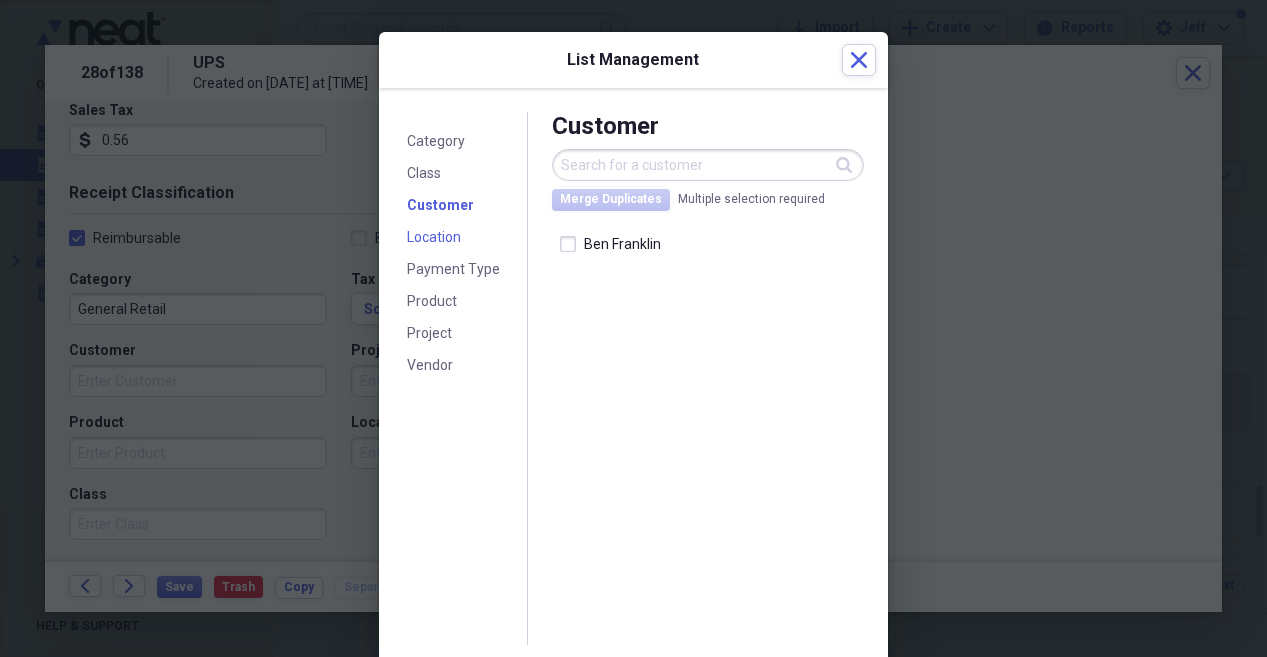 click on "Location" at bounding box center [434, 237] 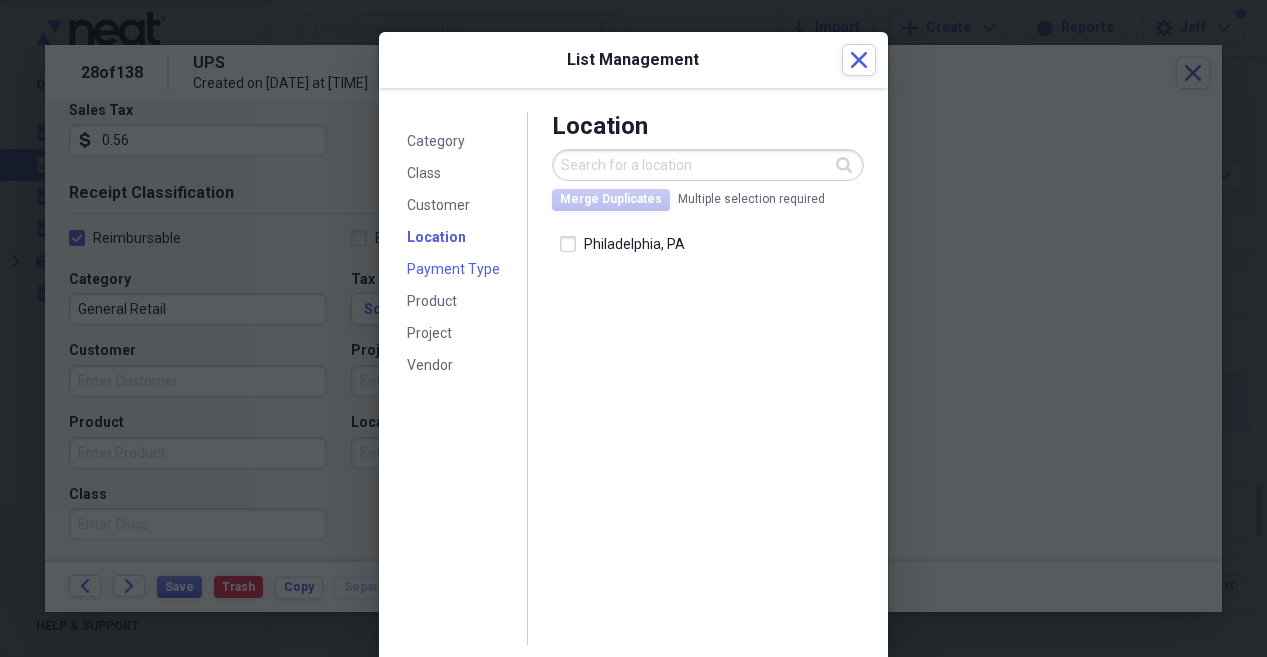 click on "Payment Type" at bounding box center [453, 269] 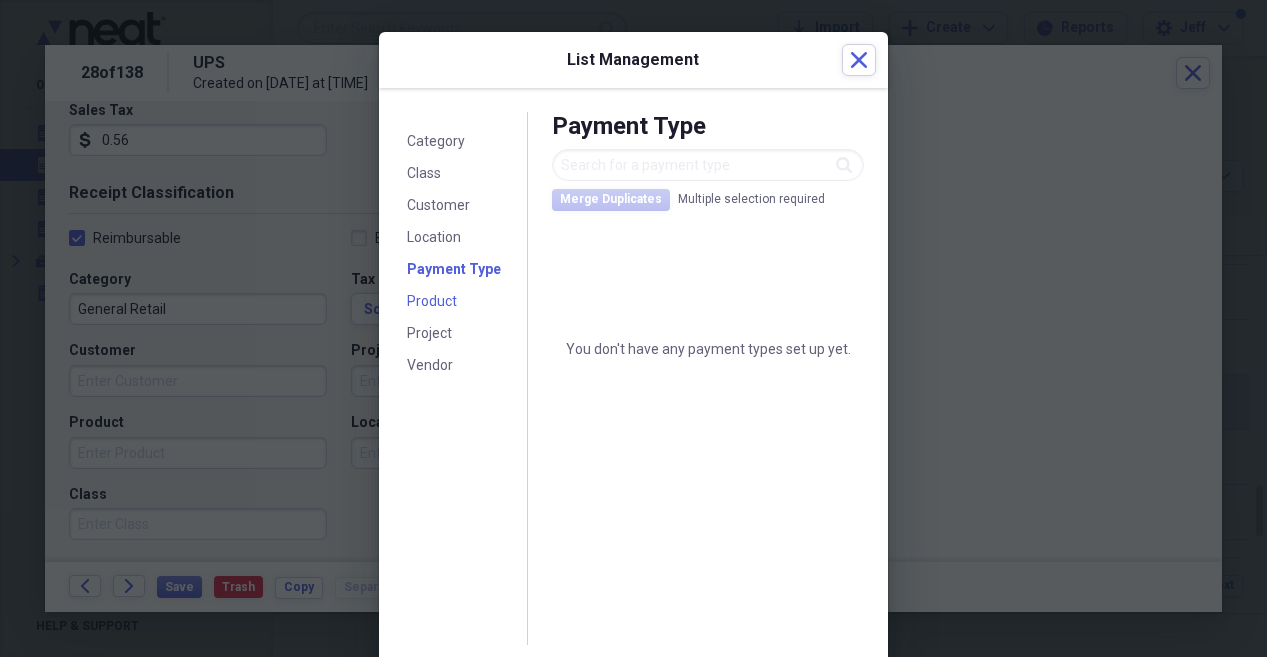 click on "Product" at bounding box center [432, 301] 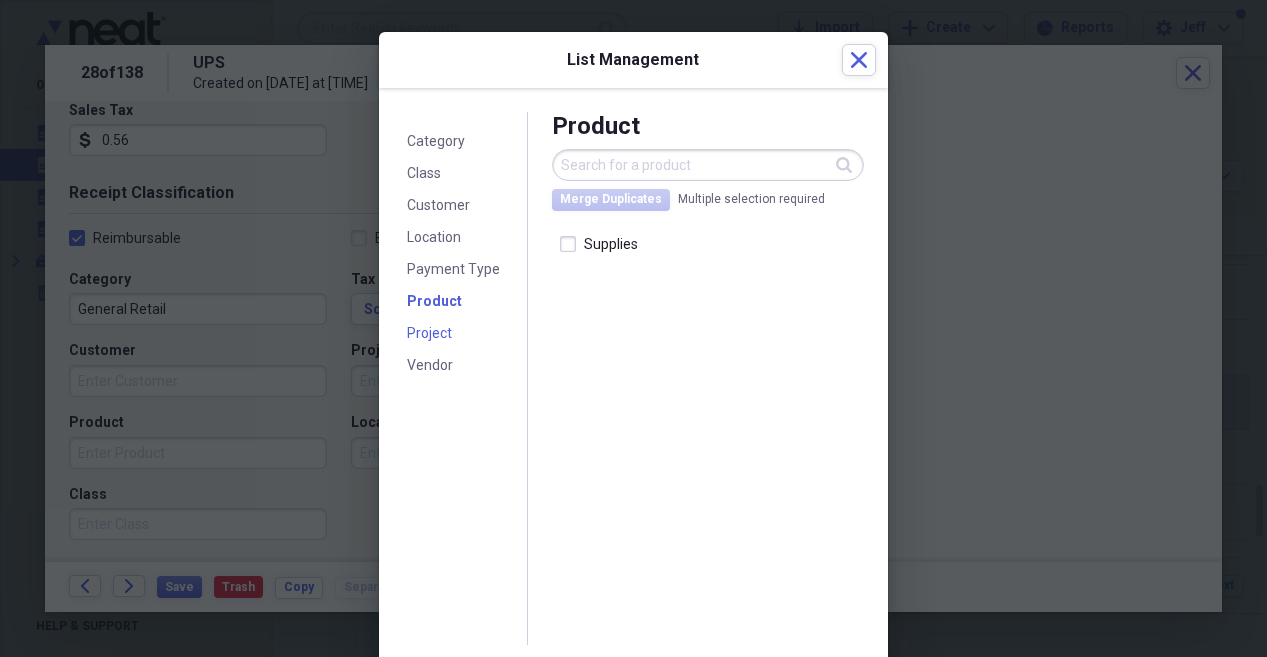 click on "Project" at bounding box center [429, 333] 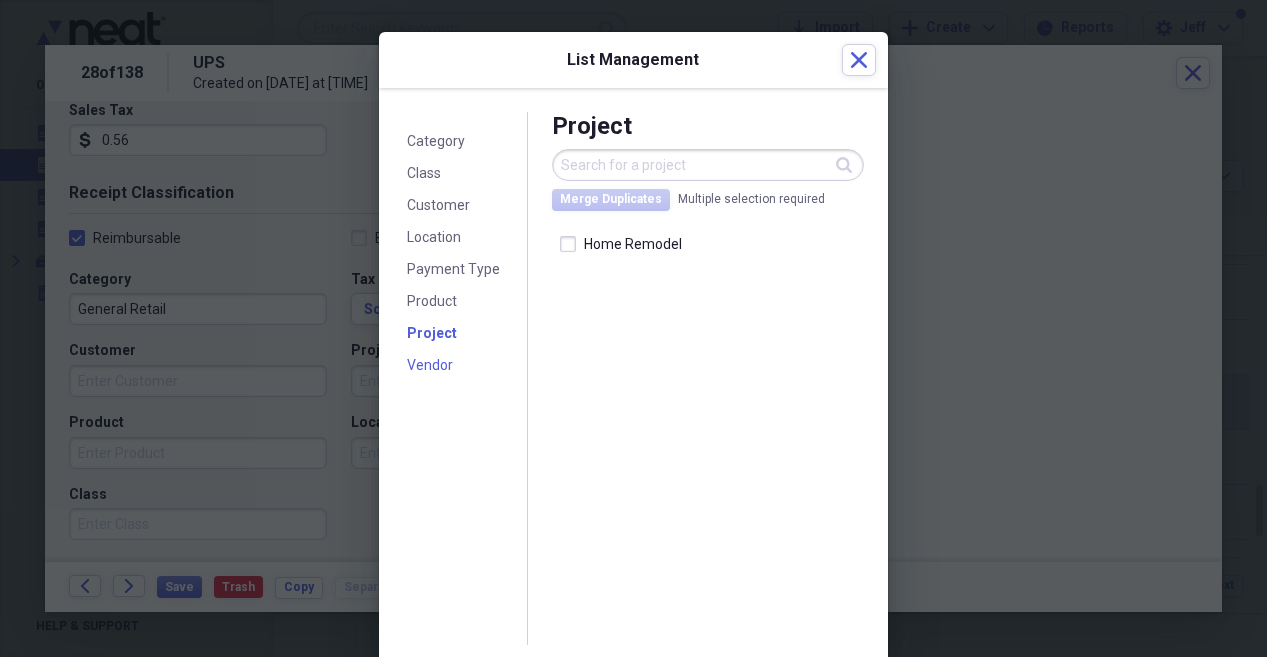 click on "Vendor" at bounding box center [430, 365] 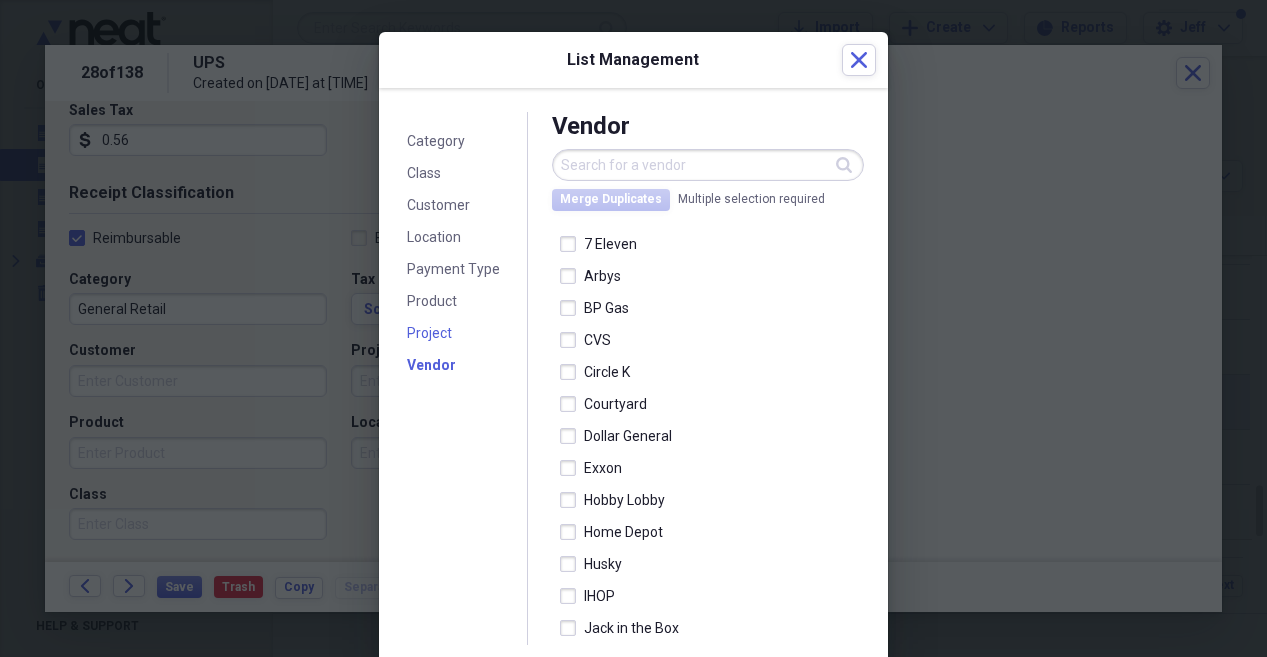 type 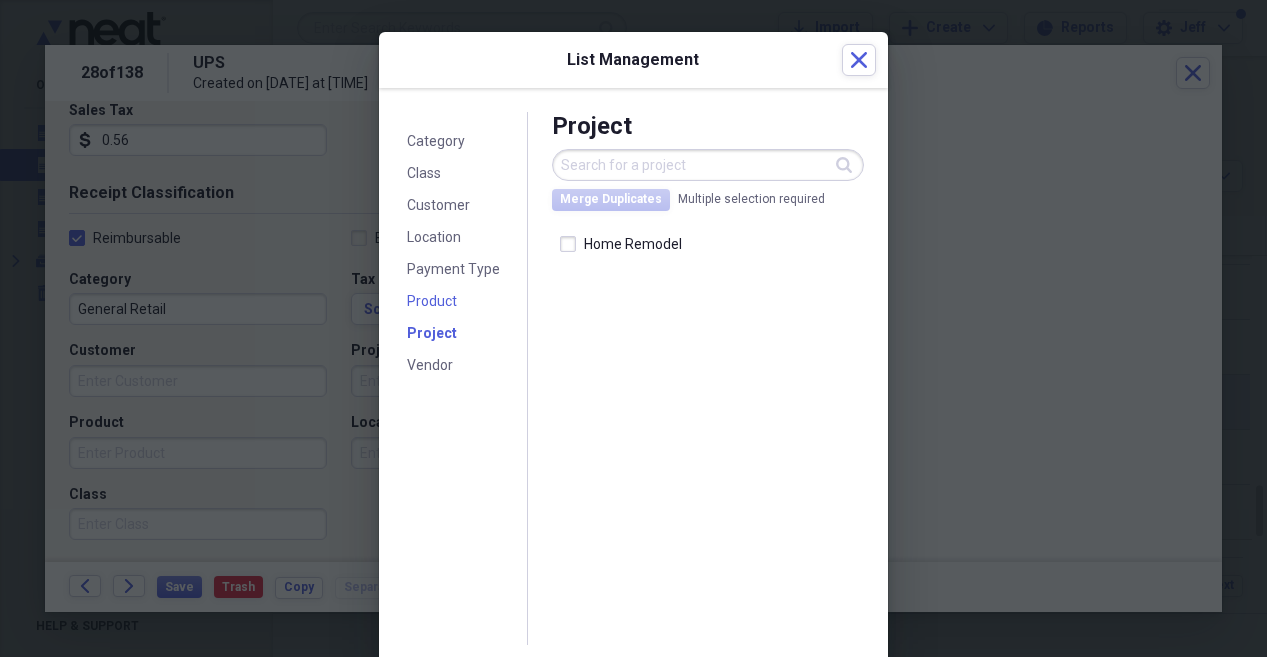 click on "Product" at bounding box center (432, 301) 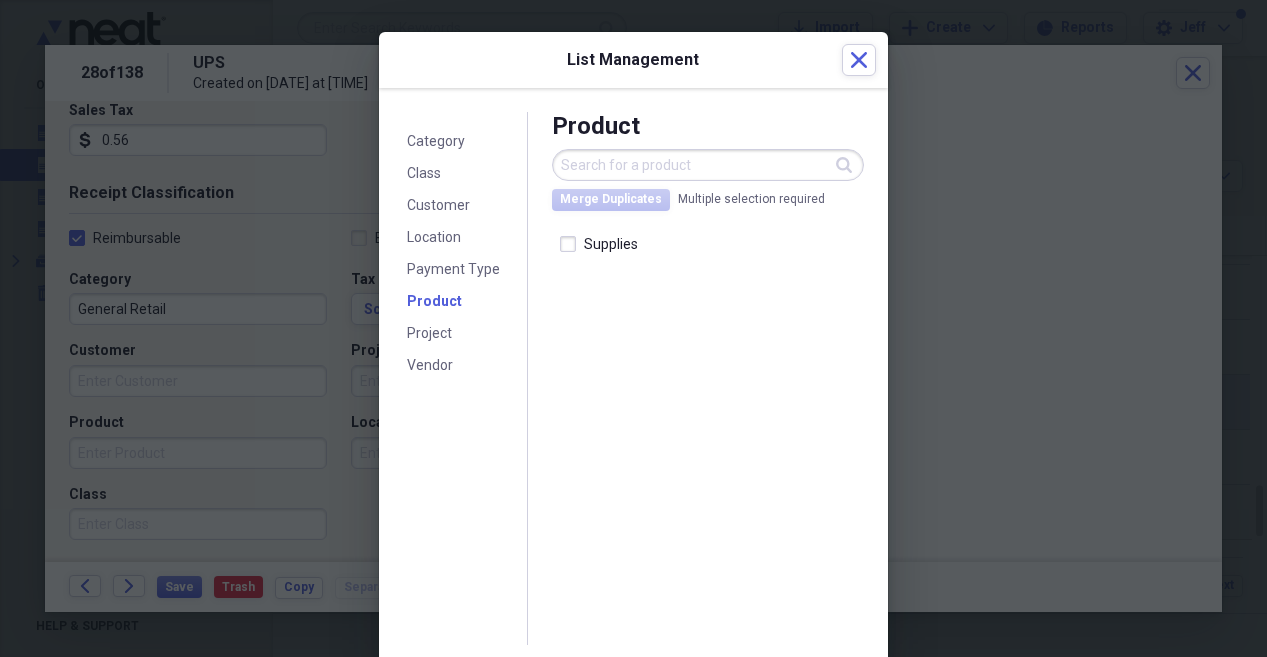 click on "Product" at bounding box center [434, 301] 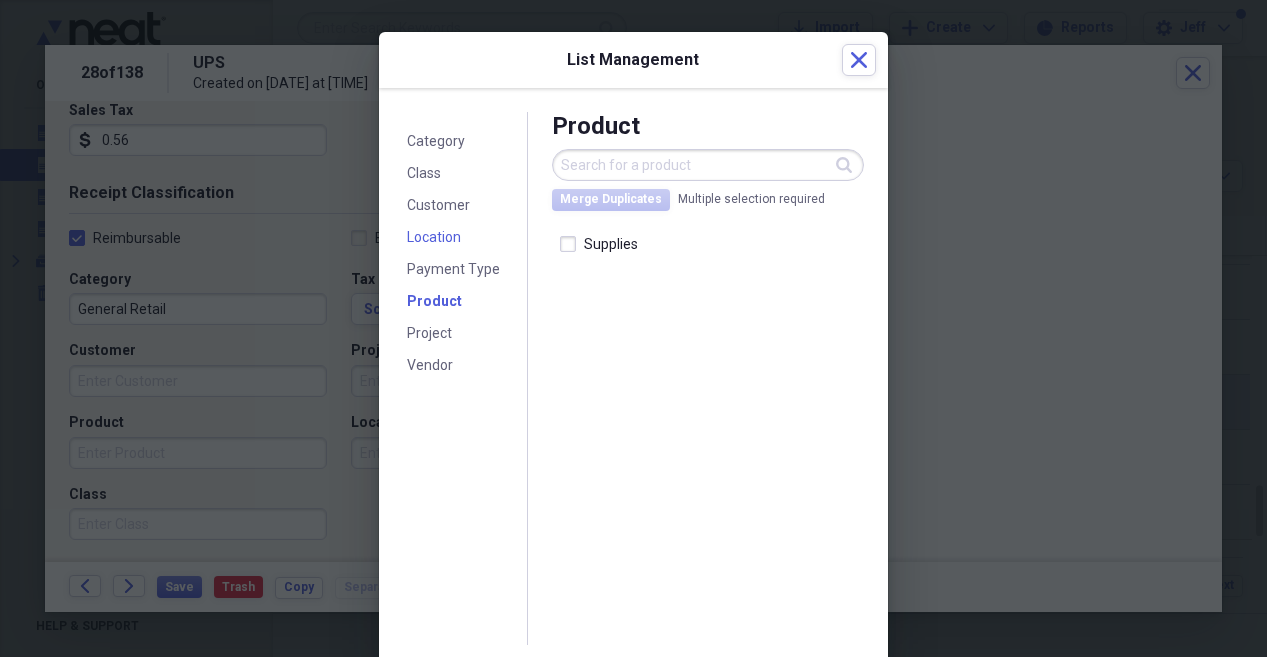click on "Location" at bounding box center (434, 237) 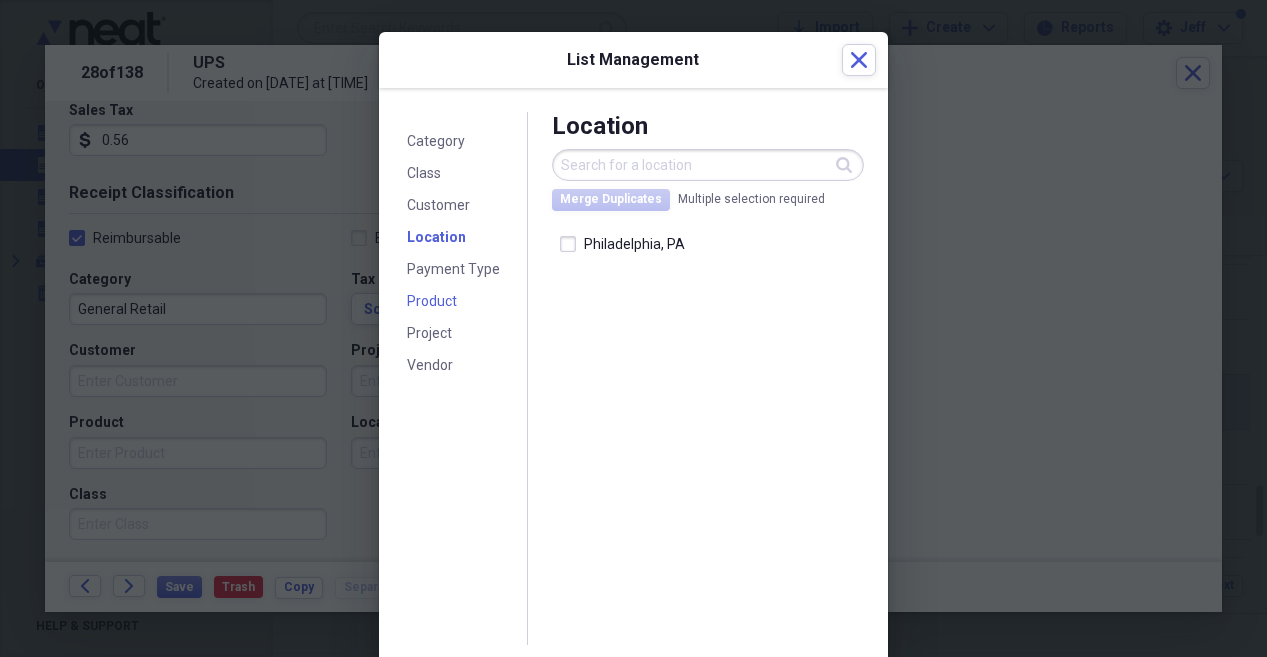 click on "Product" at bounding box center (432, 301) 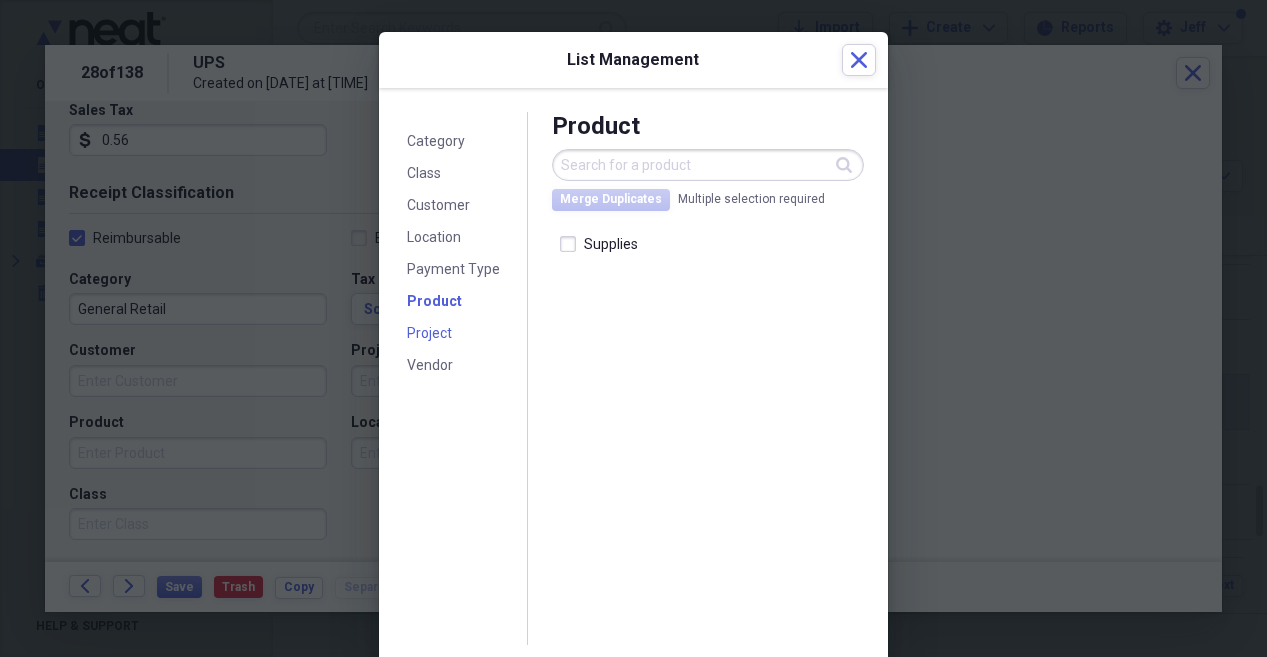 click on "Project" at bounding box center (429, 333) 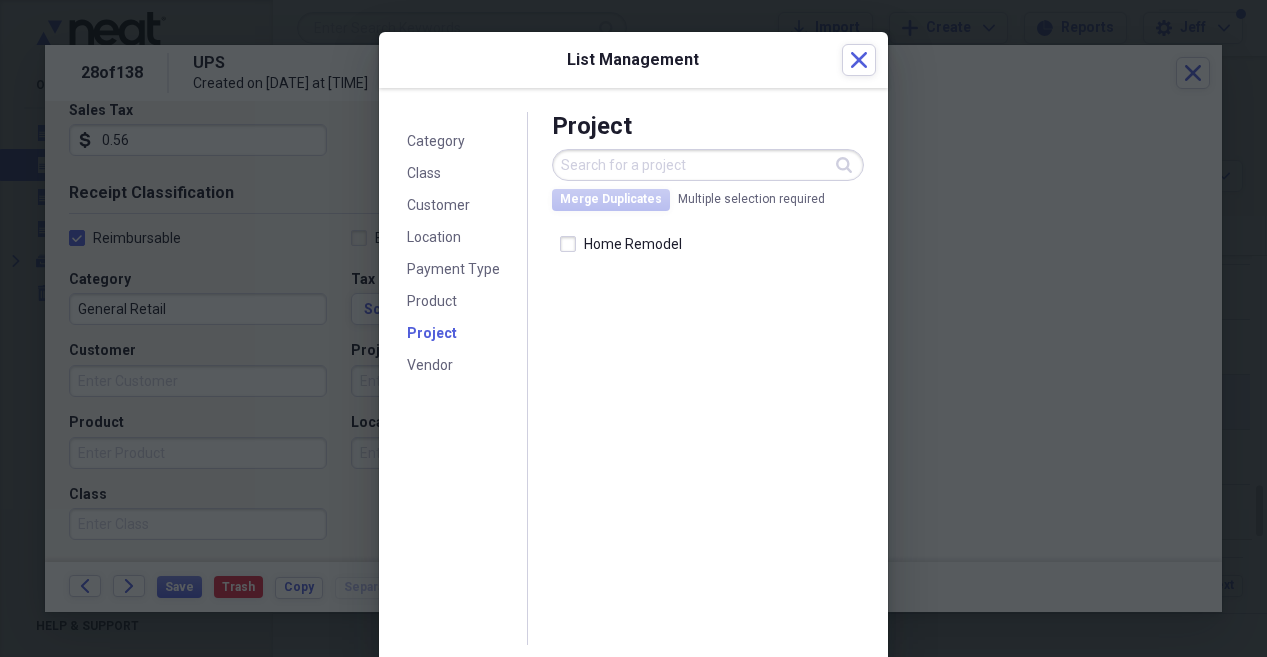 click on "Project" at bounding box center [432, 333] 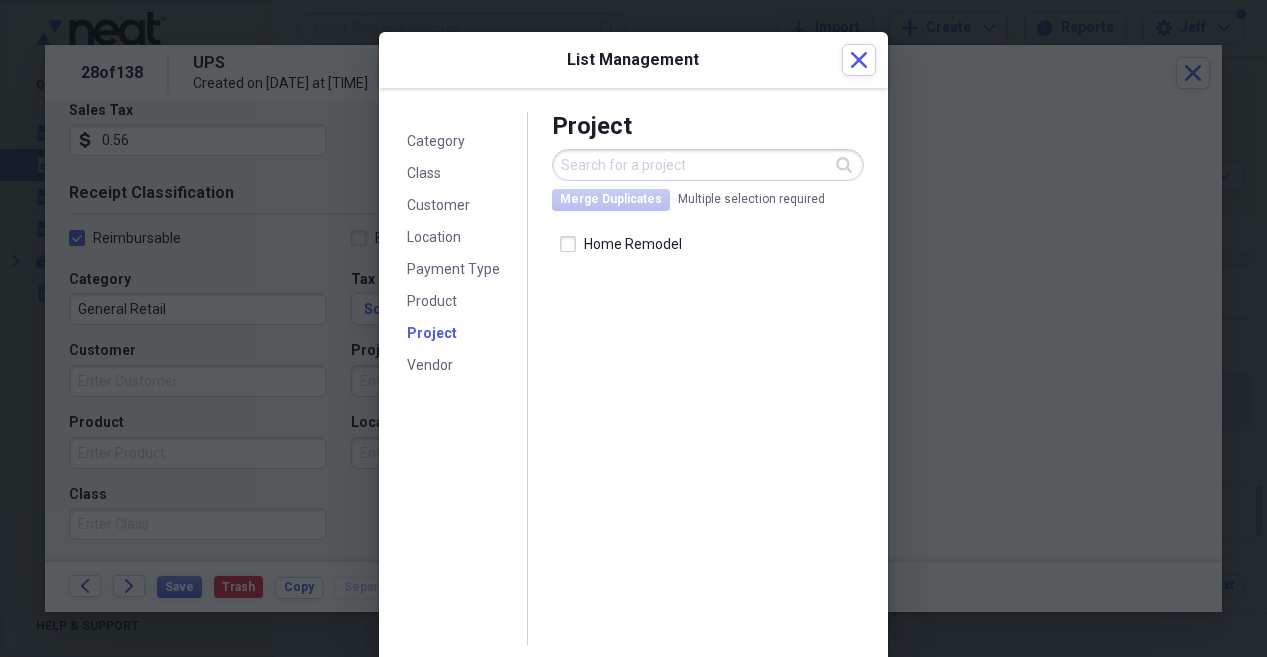 click on "Home Remodel" at bounding box center [708, 430] 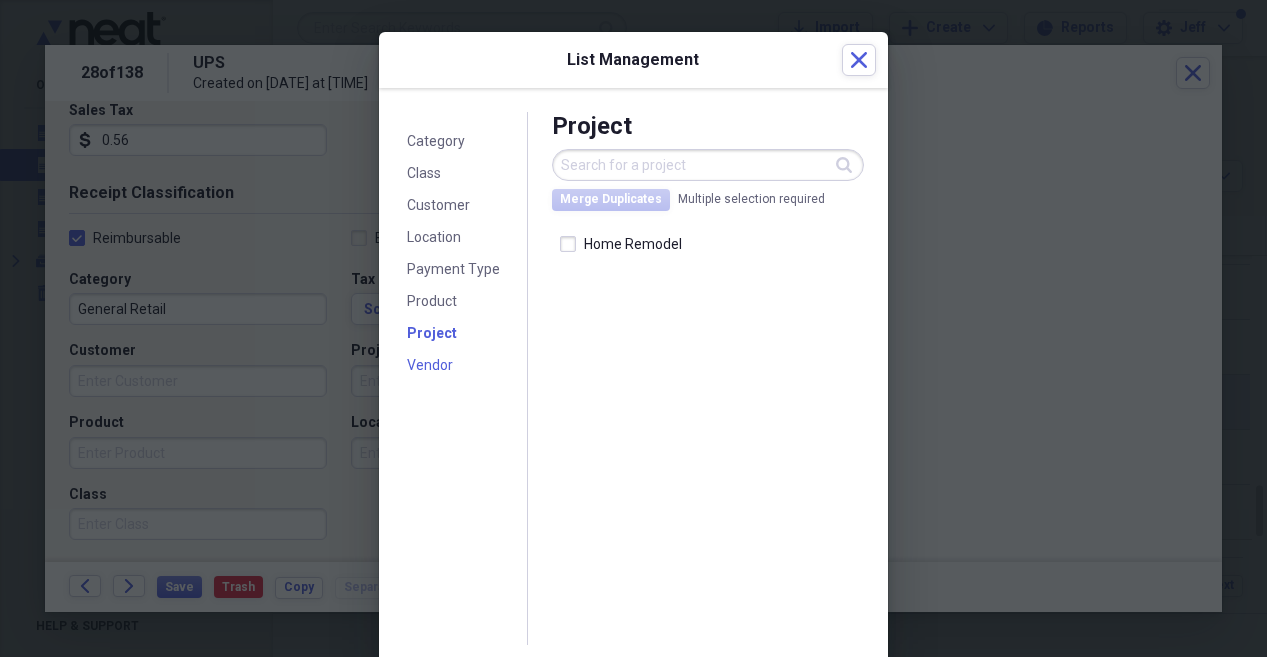 click on "Vendor" at bounding box center (430, 365) 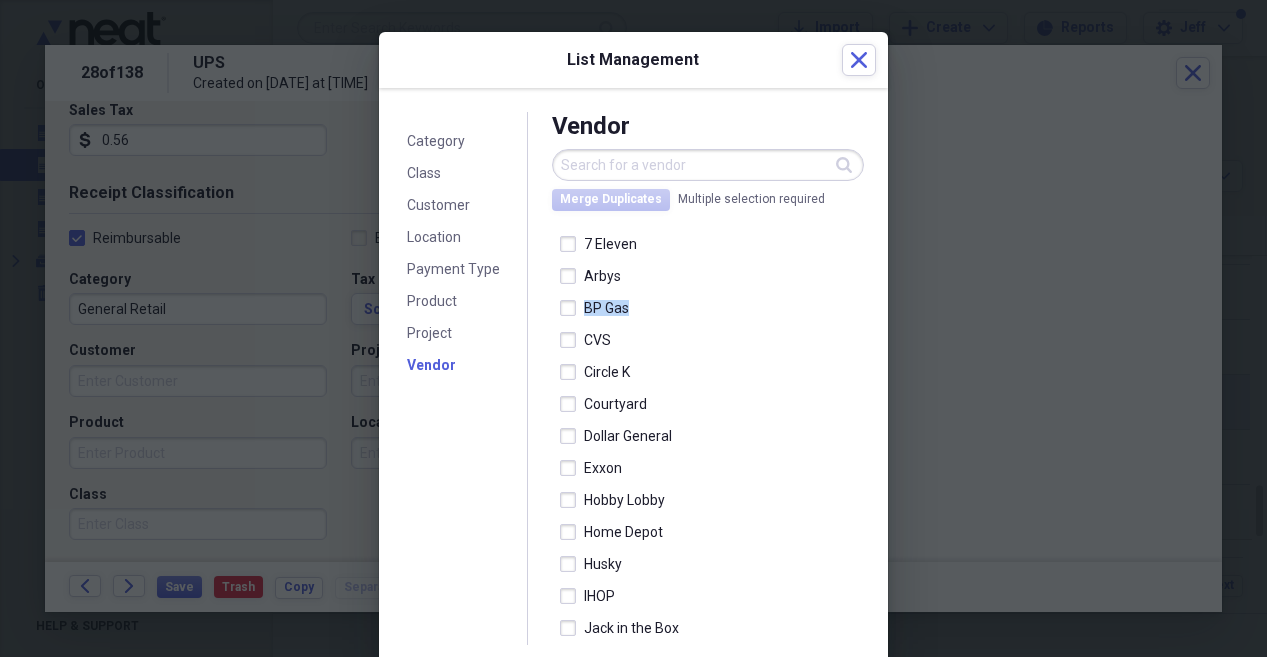 drag, startPoint x: 840, startPoint y: 276, endPoint x: 852, endPoint y: 311, distance: 37 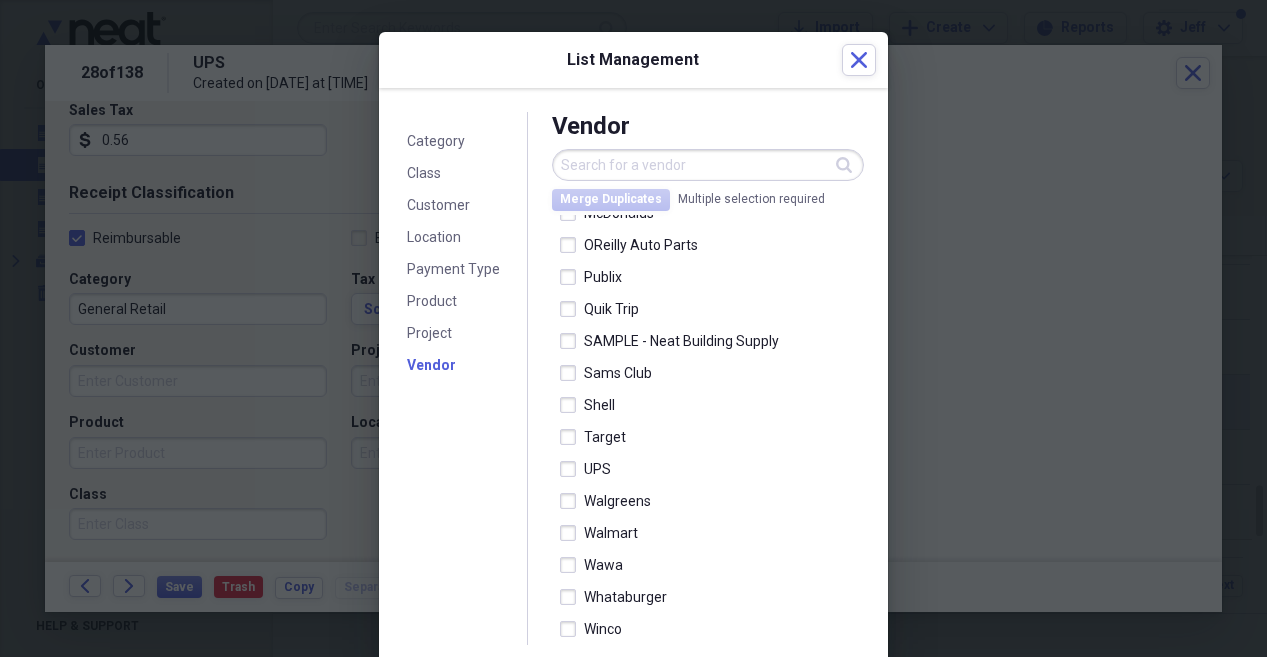 scroll, scrollTop: 622, scrollLeft: 0, axis: vertical 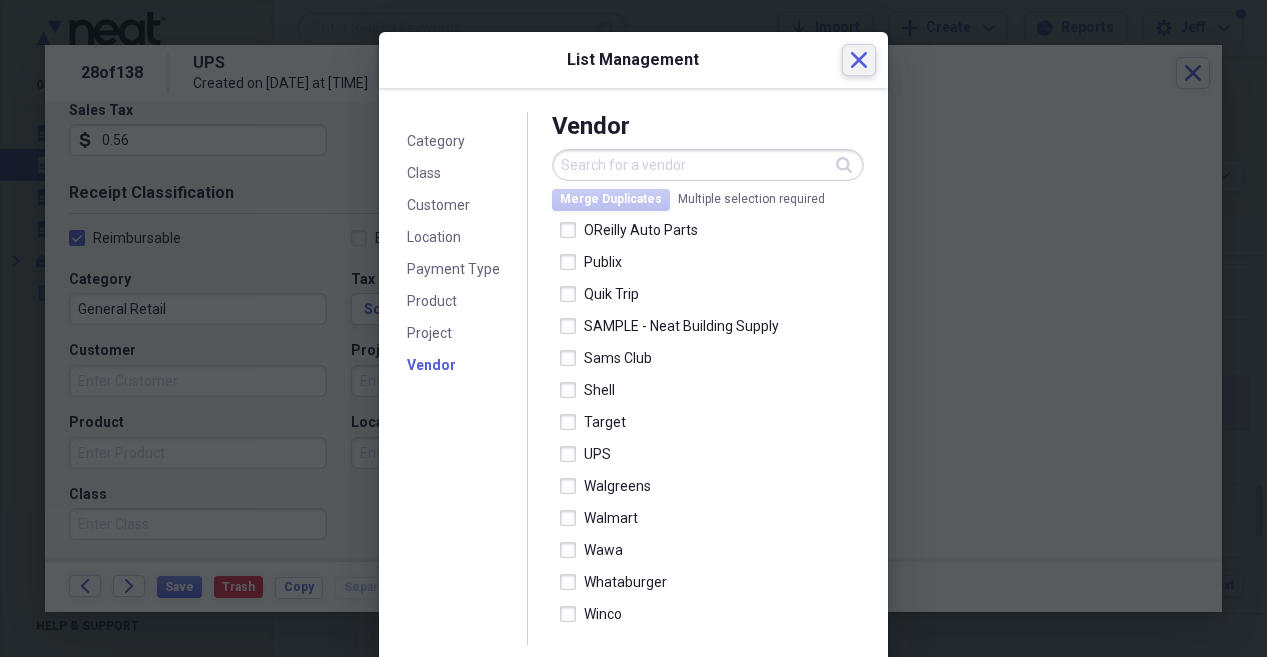 click on "Close" at bounding box center [859, 60] 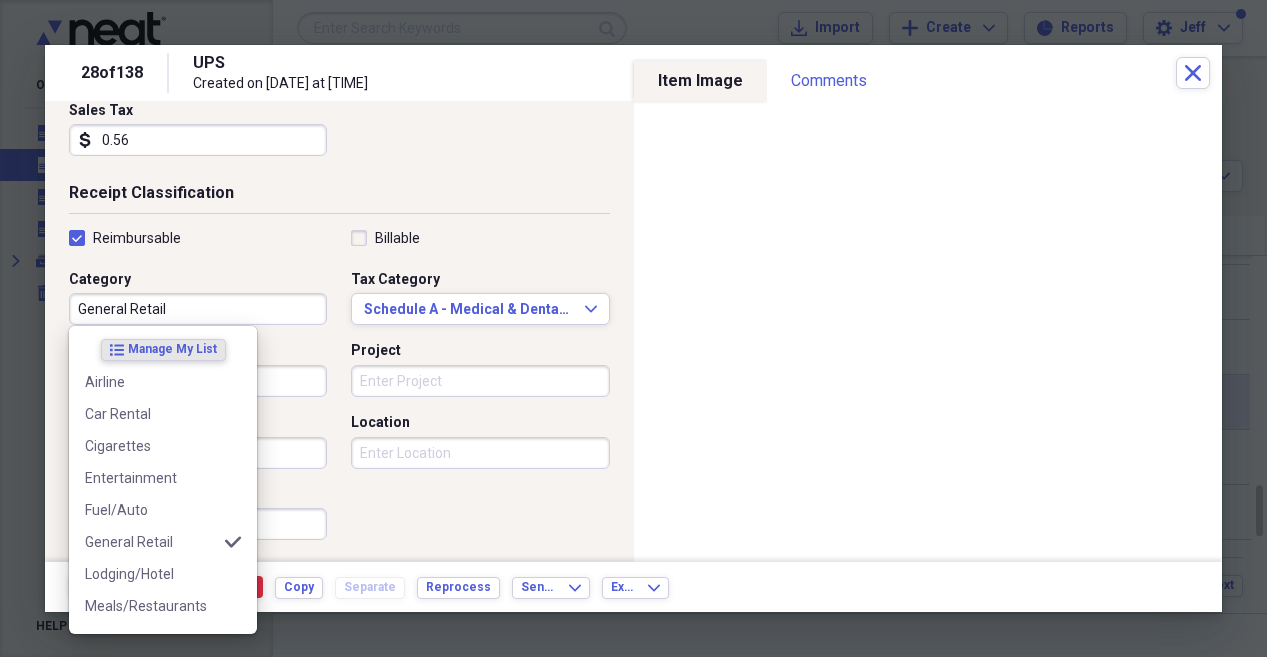 click on "General Retail" at bounding box center (198, 309) 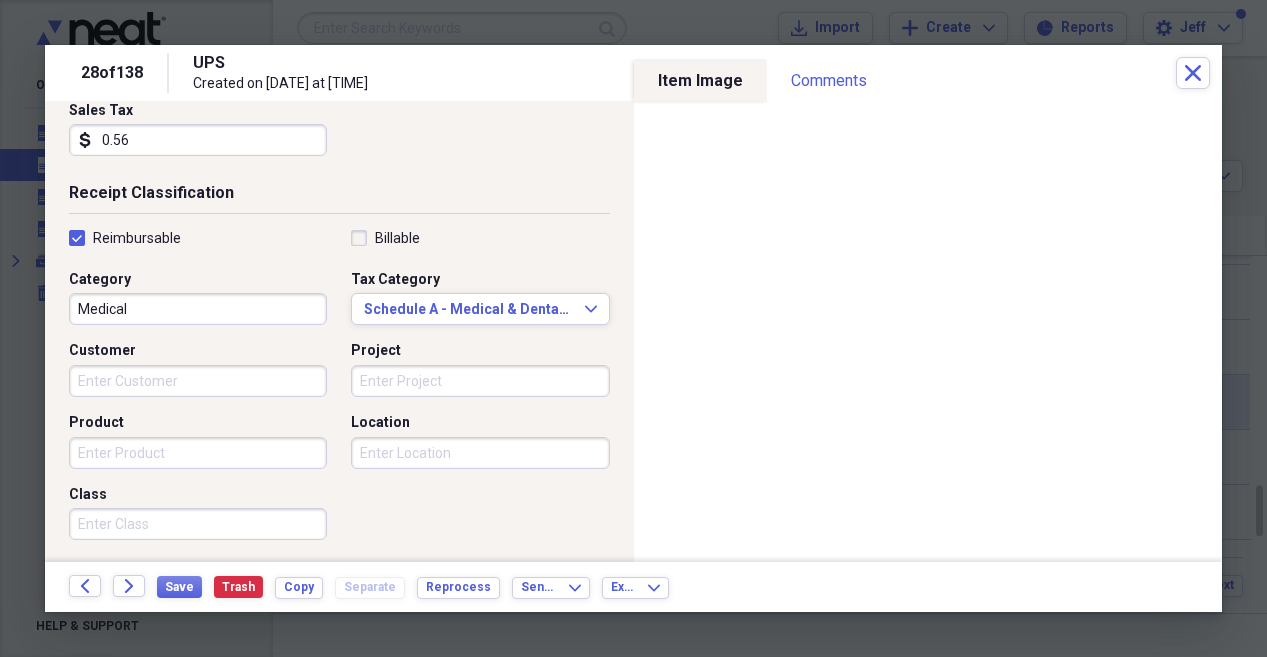 scroll, scrollTop: 364, scrollLeft: 0, axis: vertical 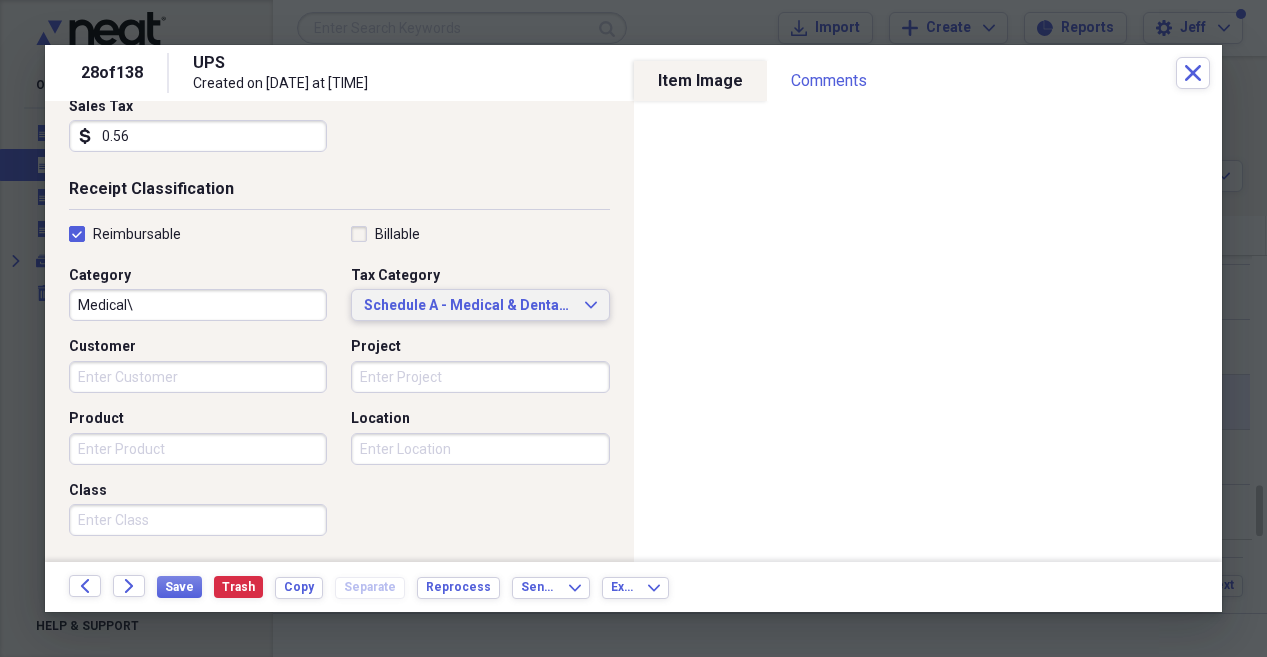 click on "Schedule A - Medical & Dental Expenses" at bounding box center [468, 306] 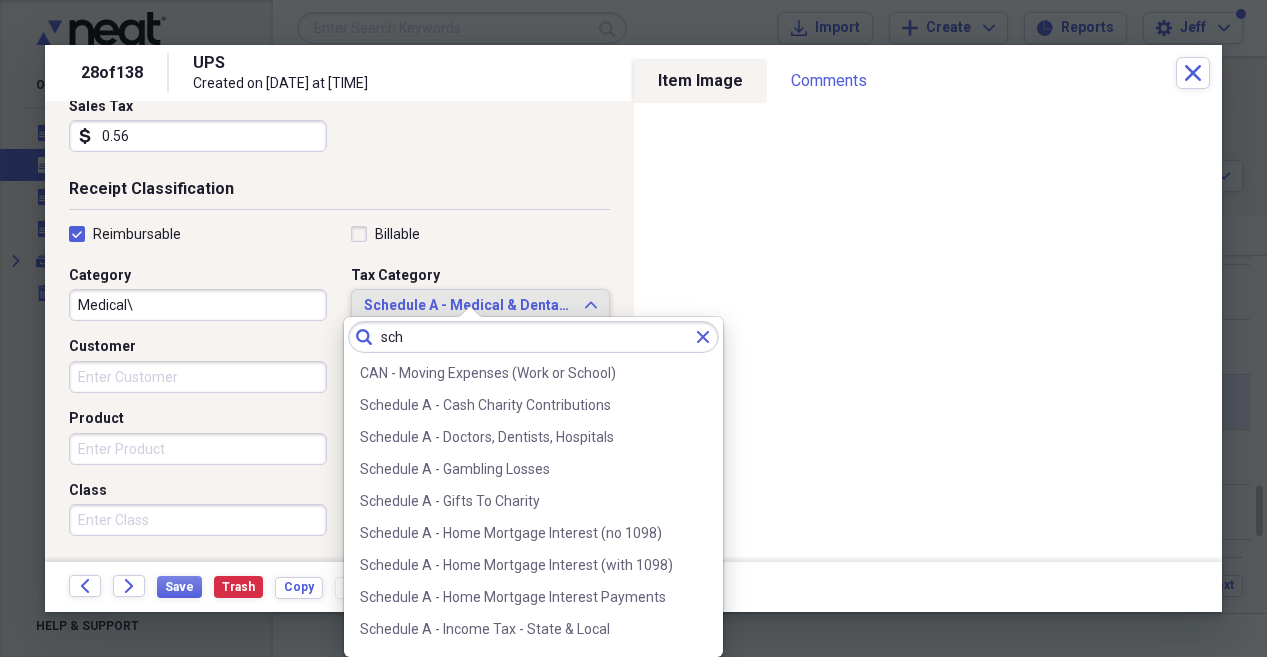 scroll, scrollTop: 156, scrollLeft: 0, axis: vertical 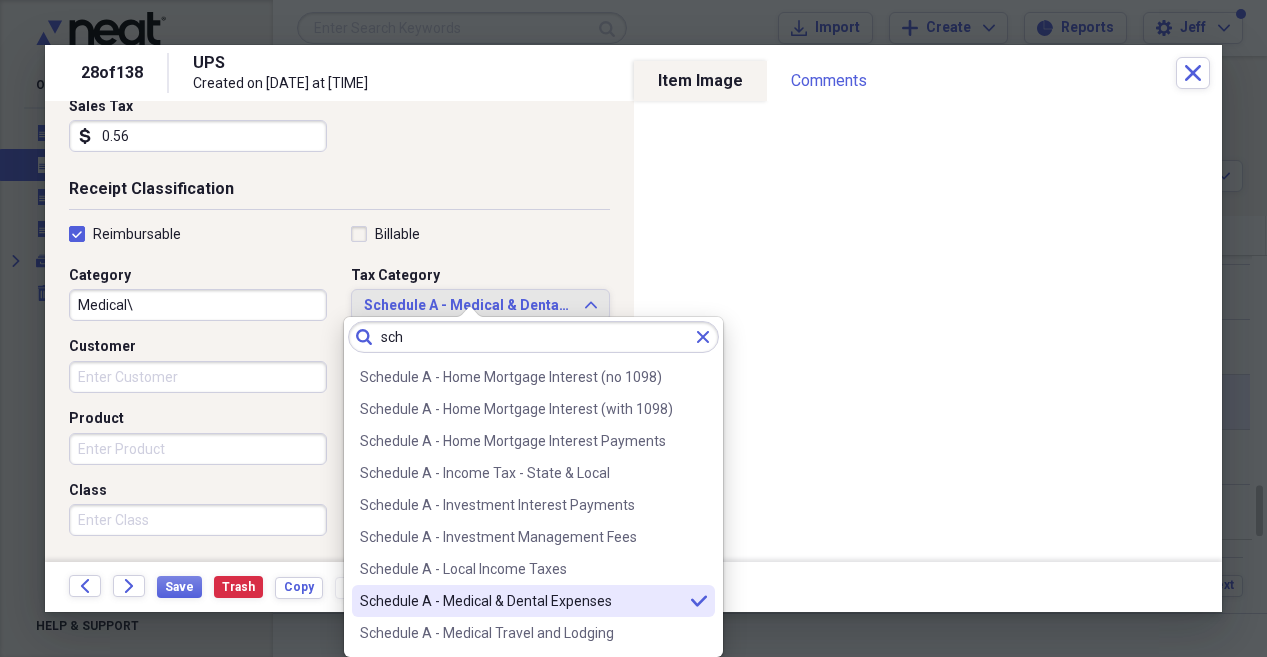 click on "Schedule A - Medical & Dental Expenses" at bounding box center [521, 601] 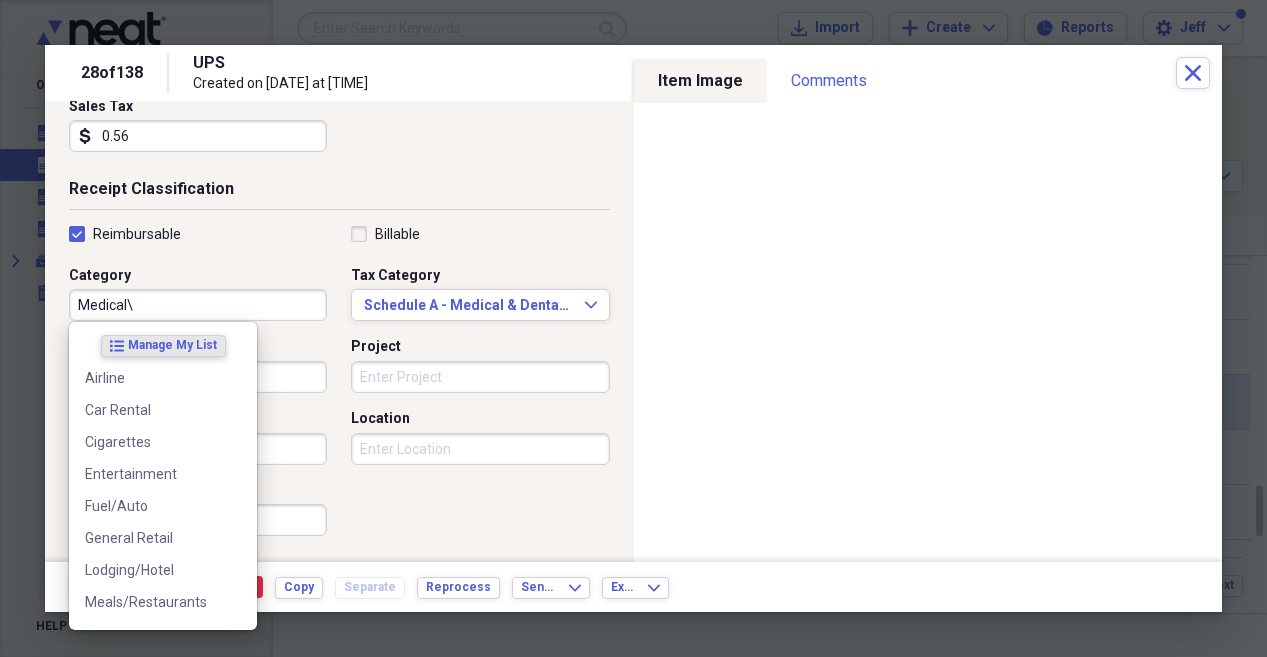 click on "Medical\" at bounding box center (198, 305) 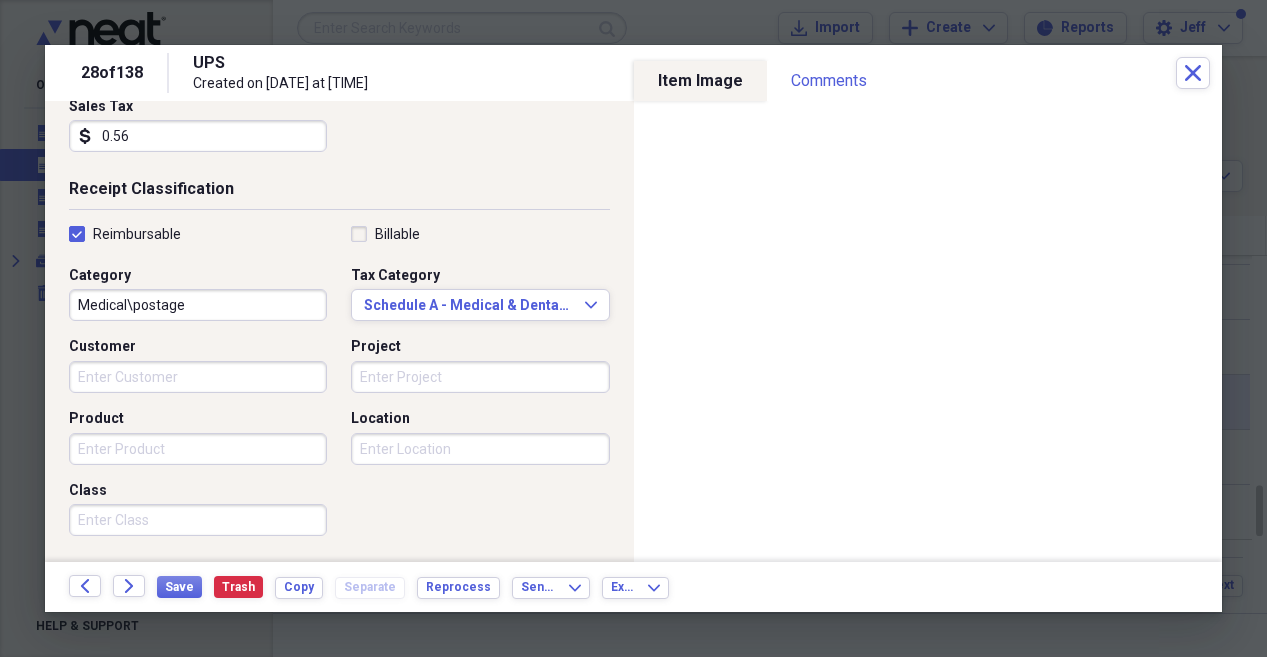 click on "Medical\postage" at bounding box center [198, 305] 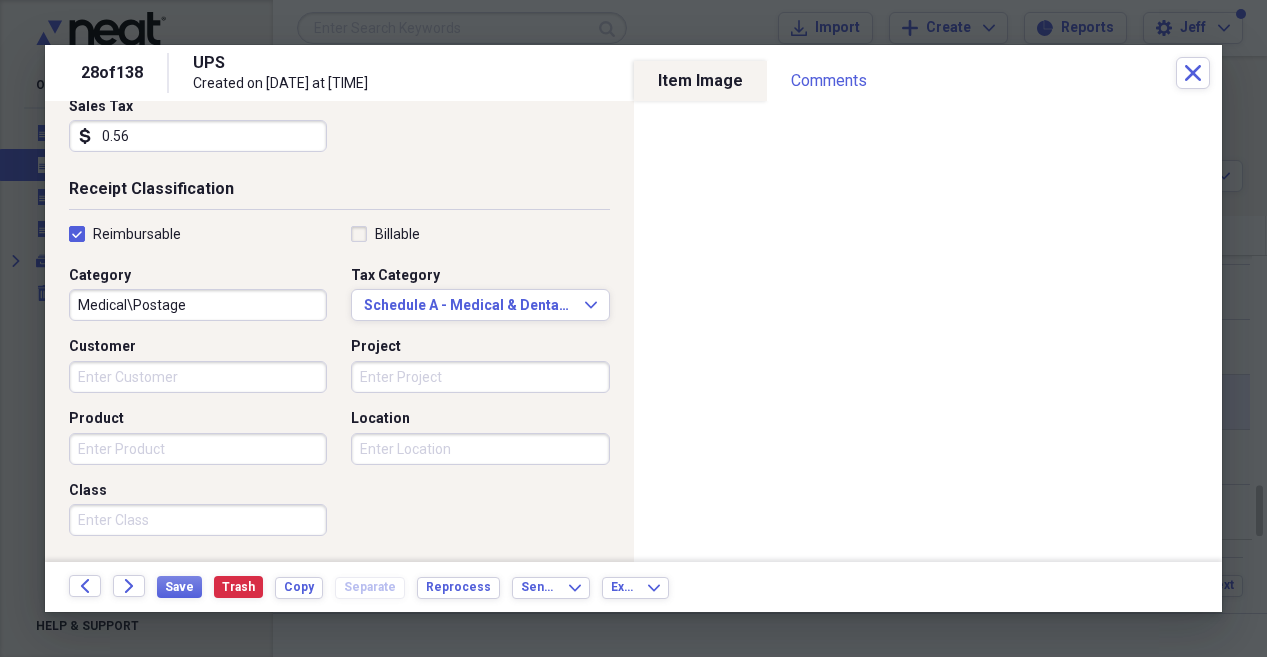 click on "Medical\Postage" at bounding box center [198, 305] 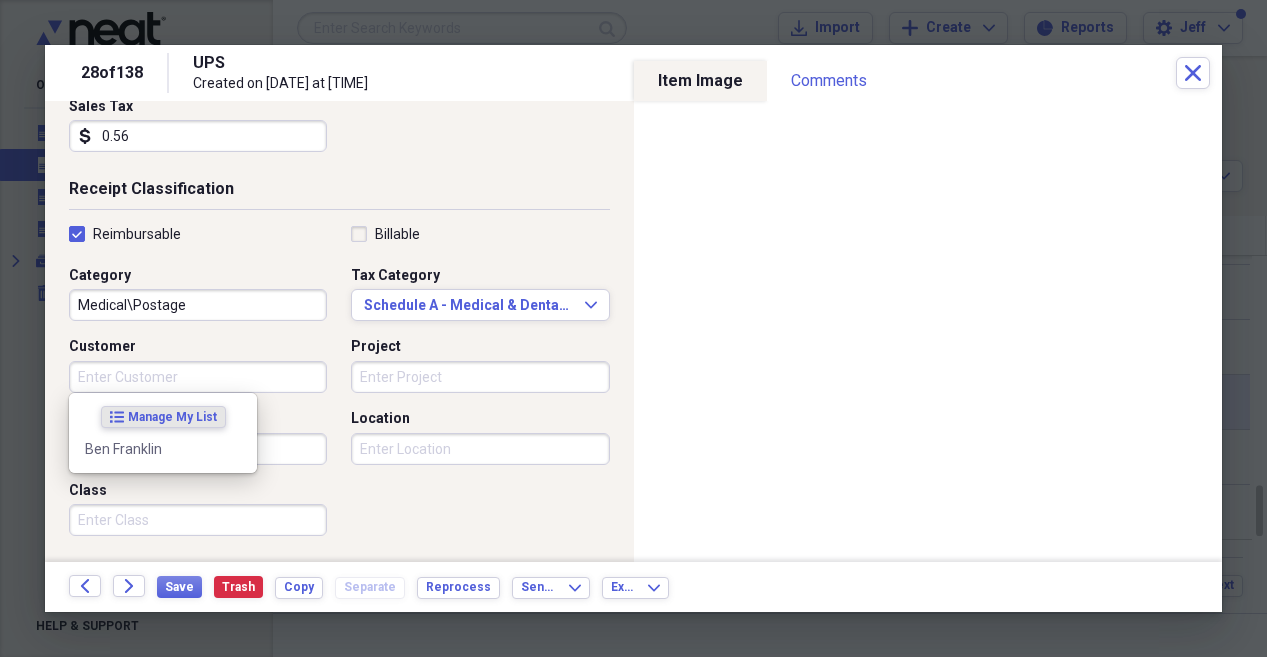 click on "Customer" at bounding box center [198, 377] 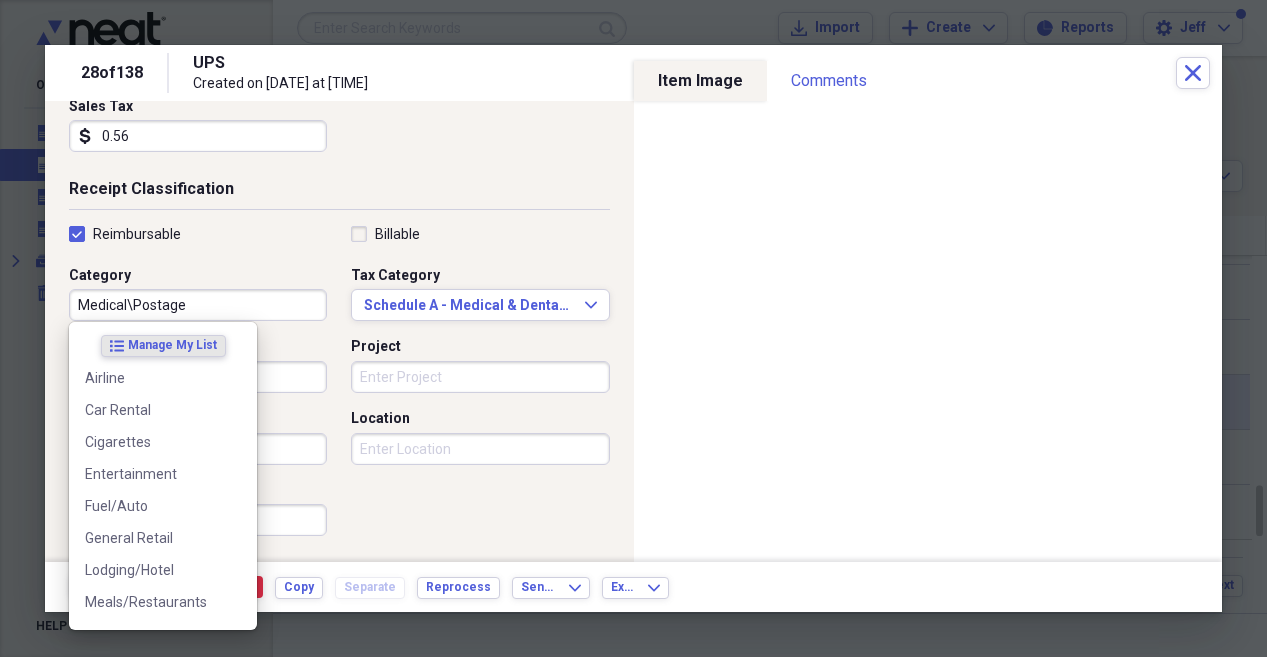 click on "Medical\Postage" at bounding box center (198, 305) 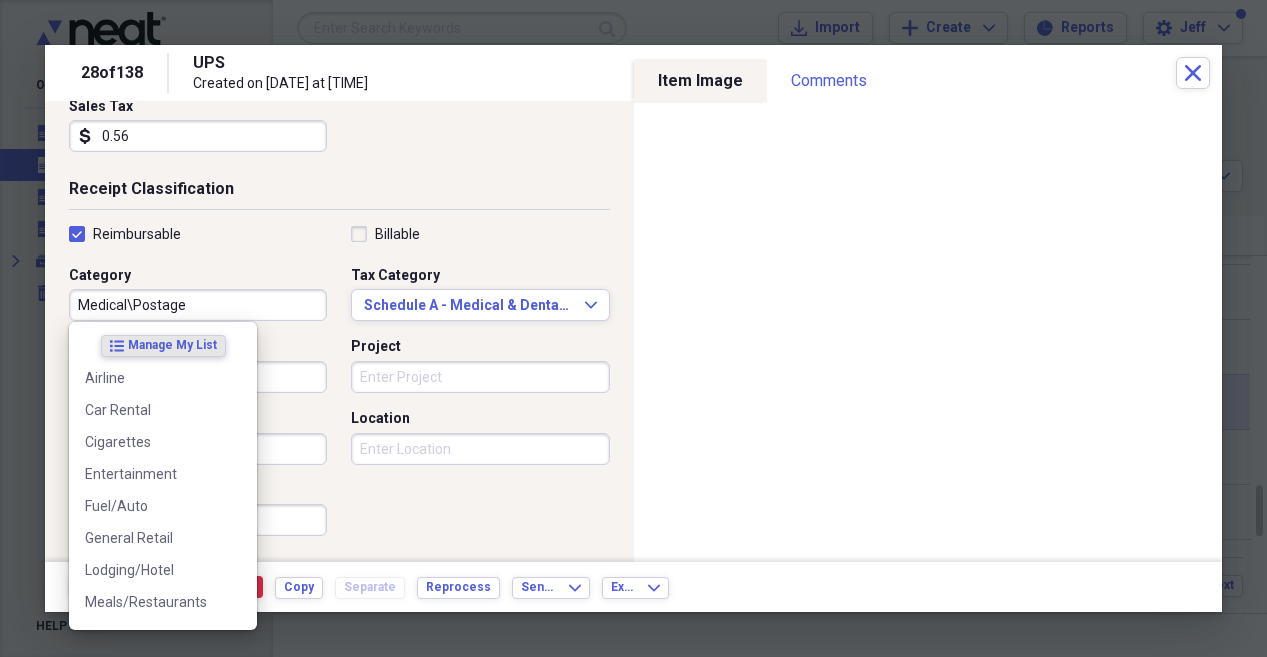 click on "Reimbursable Billable Category Medical\Postage Tax Category Schedule A - Medical & Dental Expenses Expand Customer Project Product Location Class" at bounding box center [339, 385] 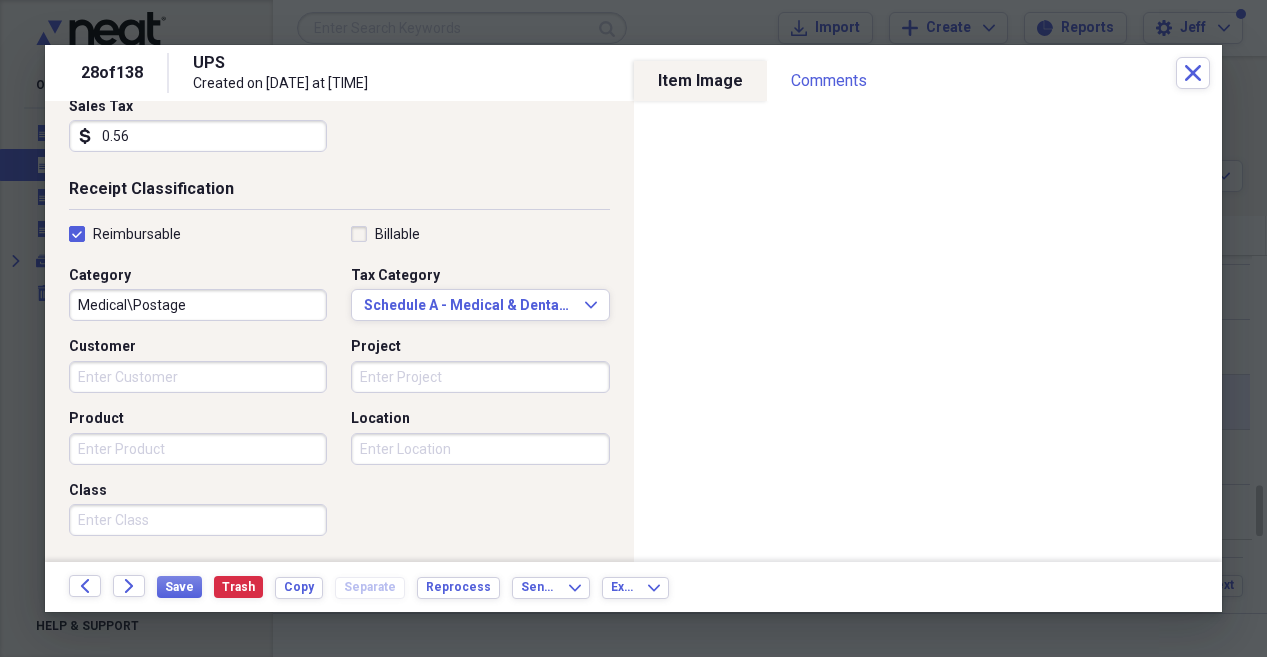 click on "Medical\Postage" at bounding box center (198, 305) 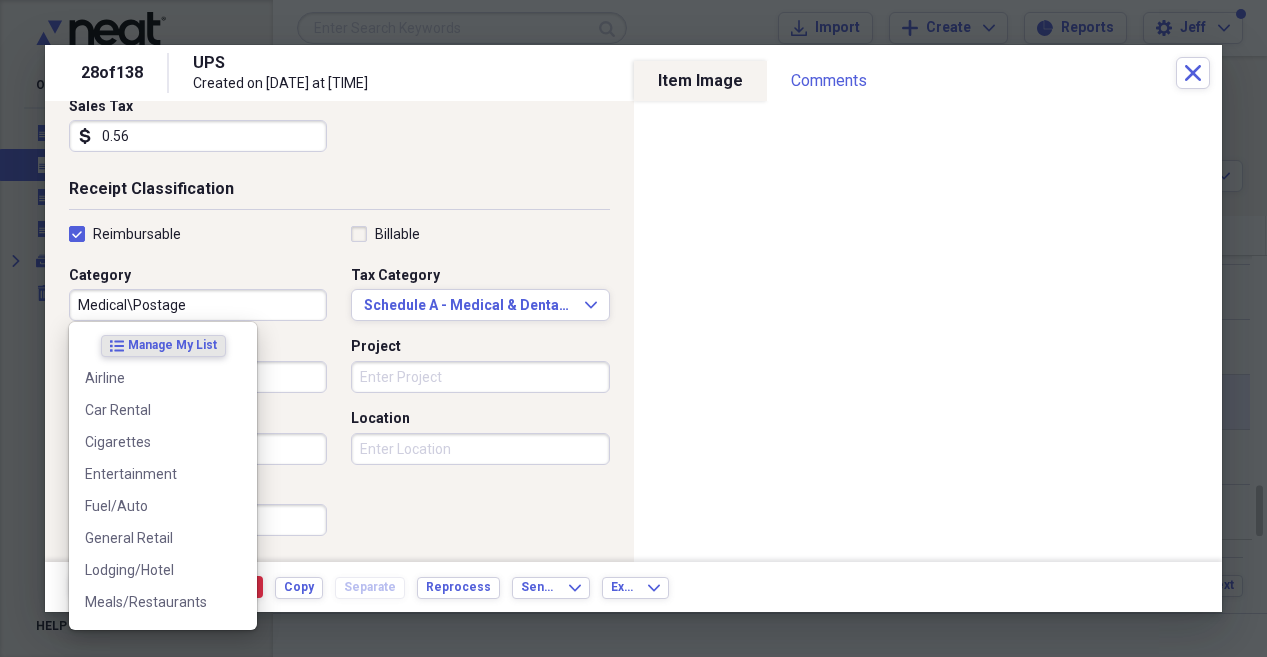 click on "Medical\Postage" at bounding box center (198, 305) 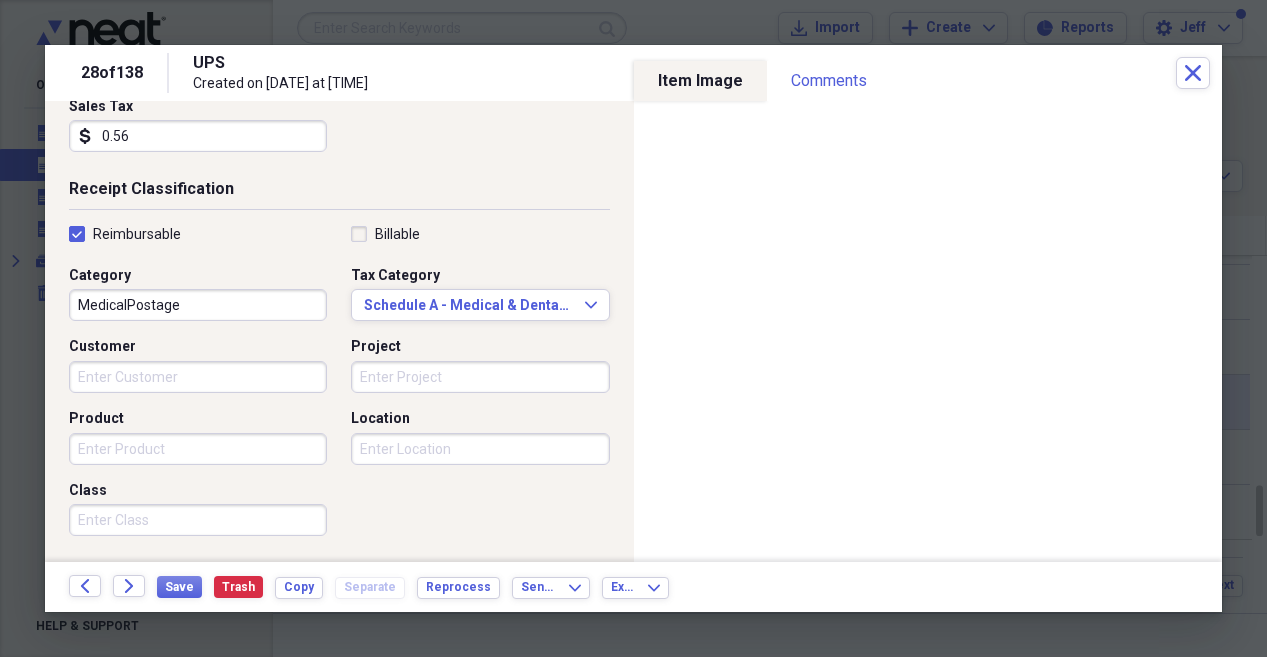 click on "MedicalPostage" at bounding box center [198, 305] 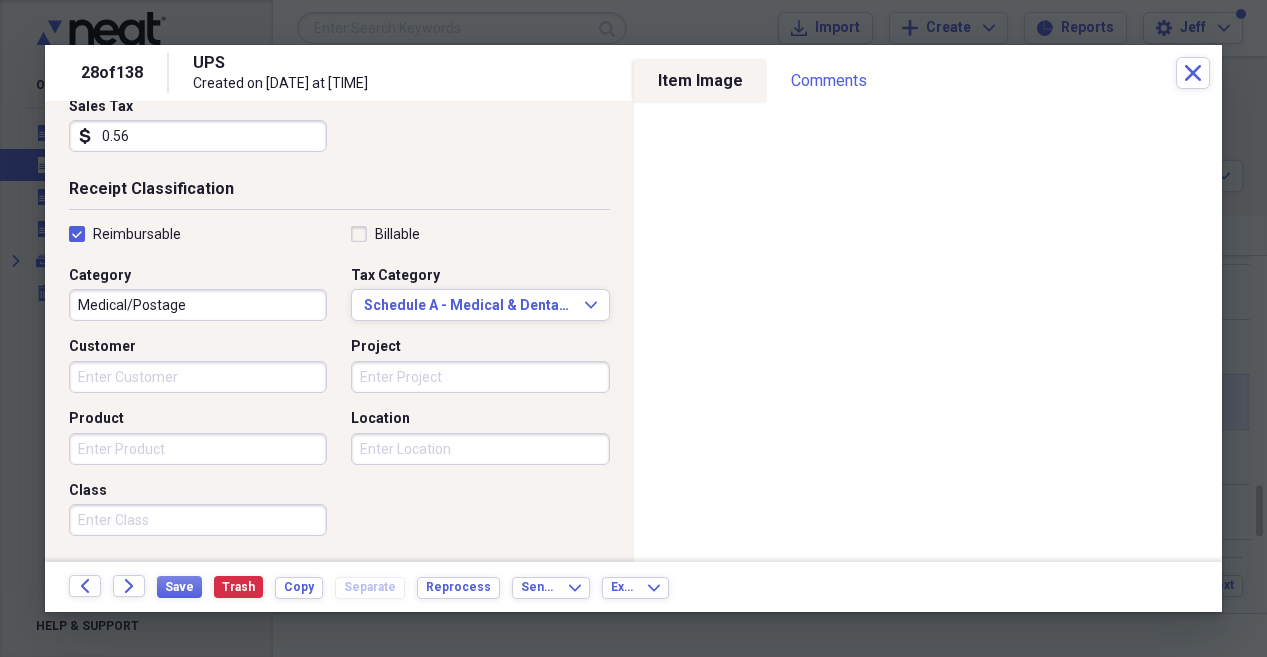 type on "Medical/Postage" 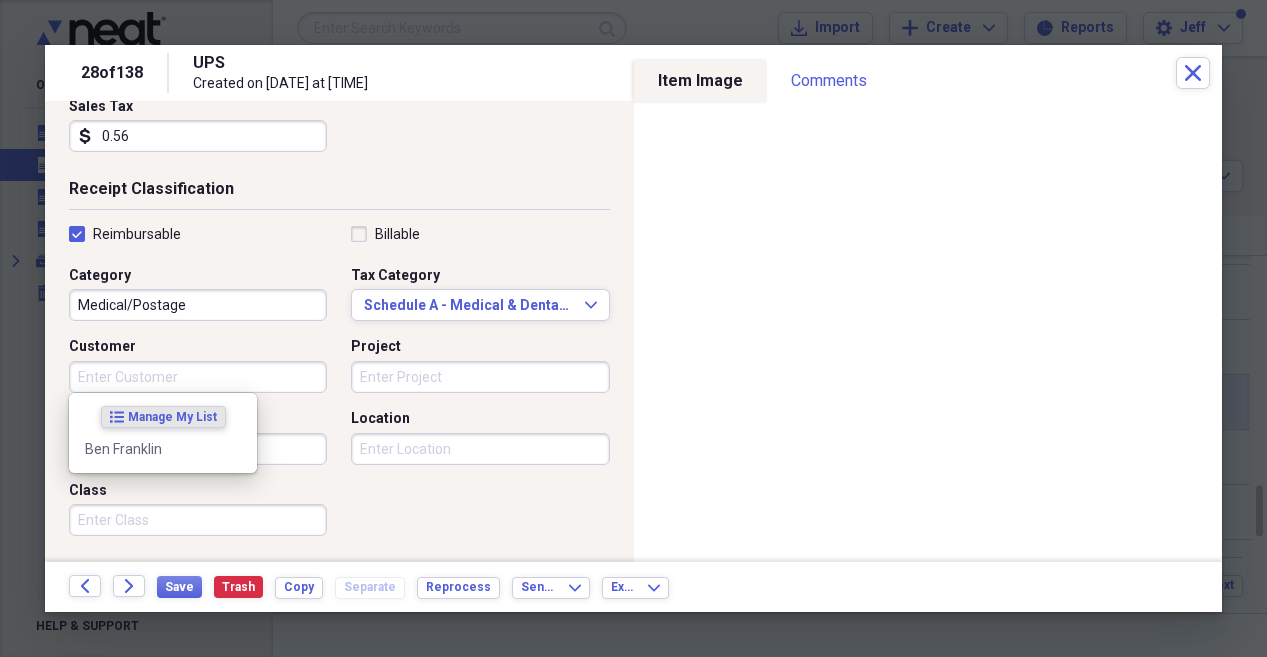 click on "Customer" at bounding box center [198, 377] 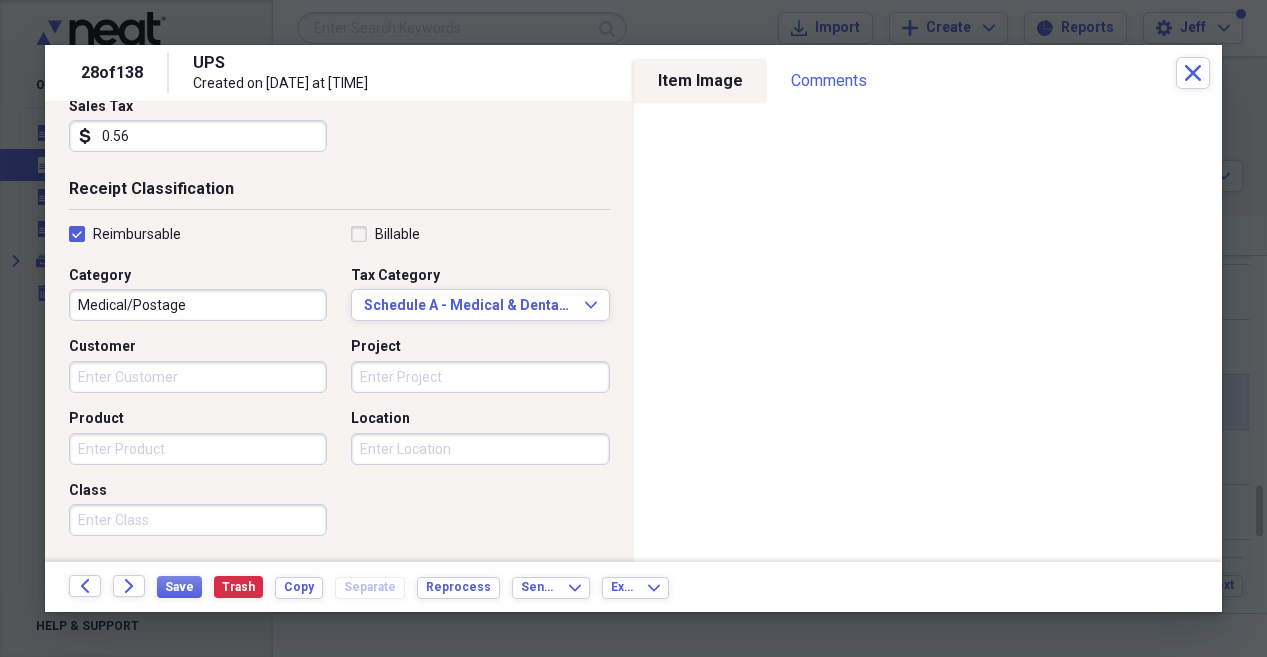 click on "Reimbursable" at bounding box center [198, 234] 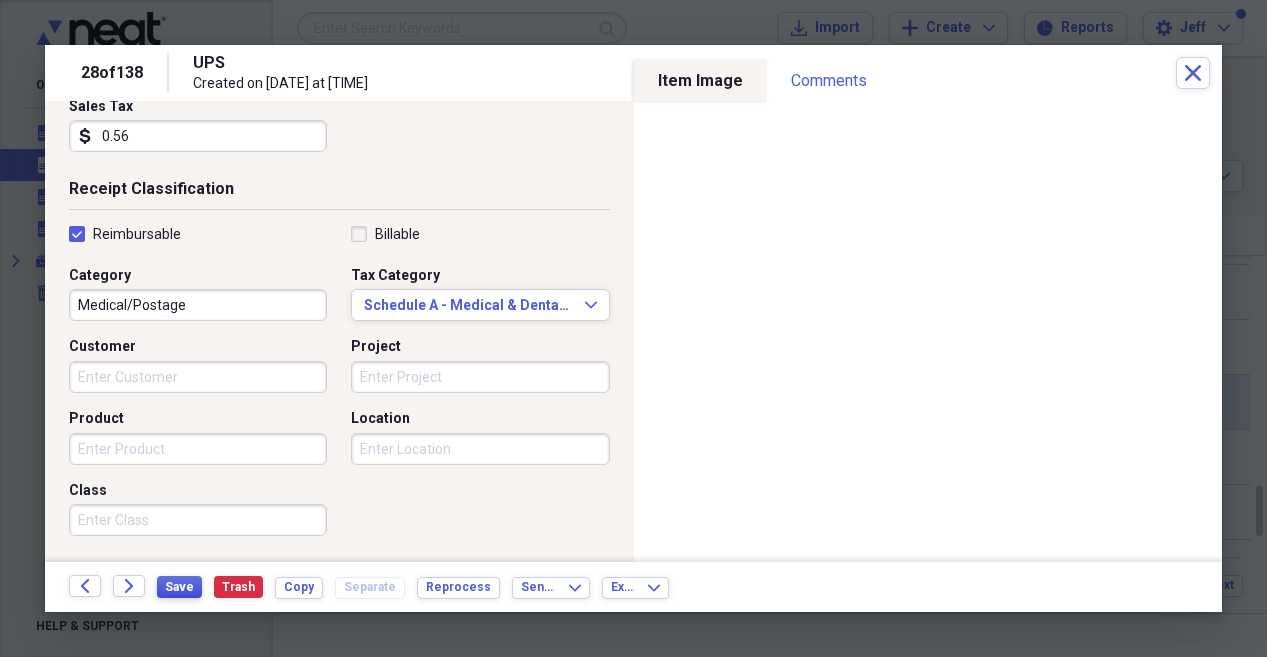 click on "Save" at bounding box center [179, 587] 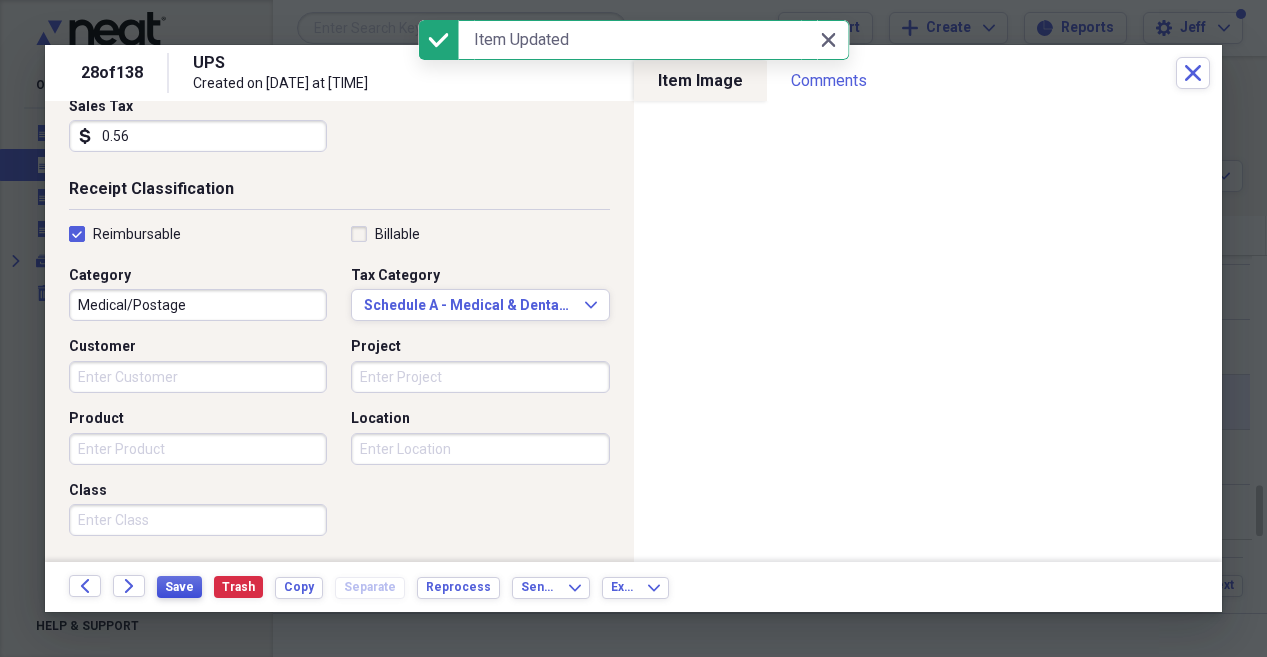 type 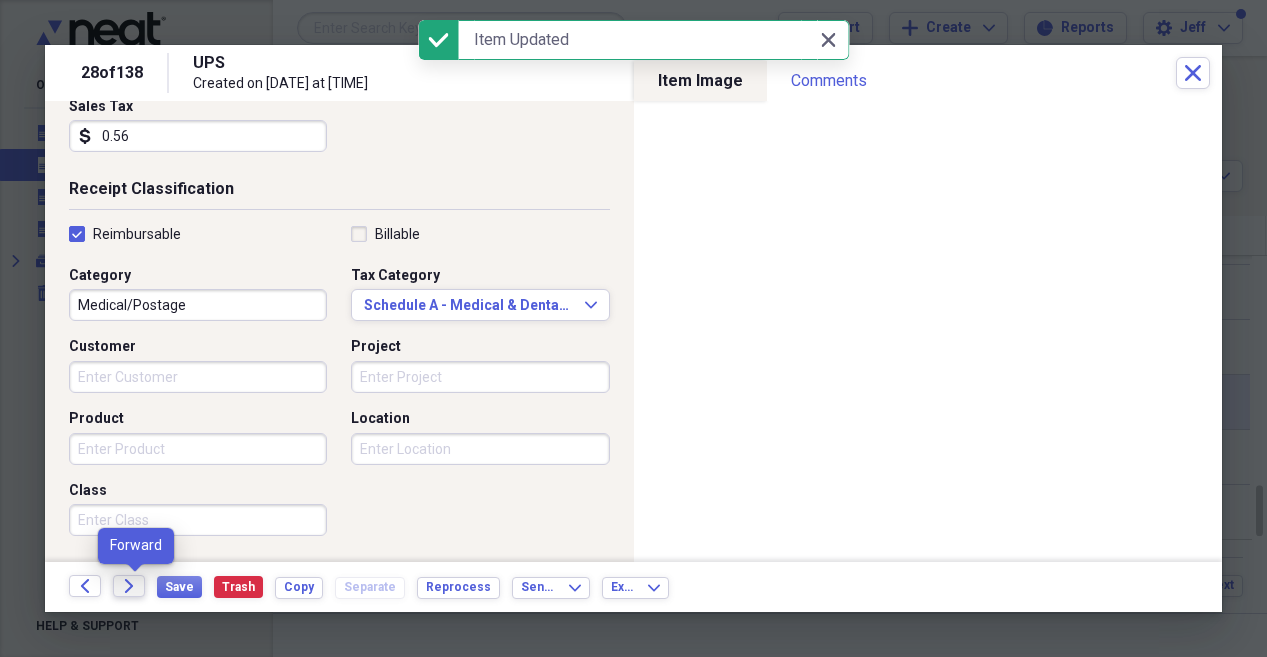 click on "Forward" at bounding box center (129, 586) 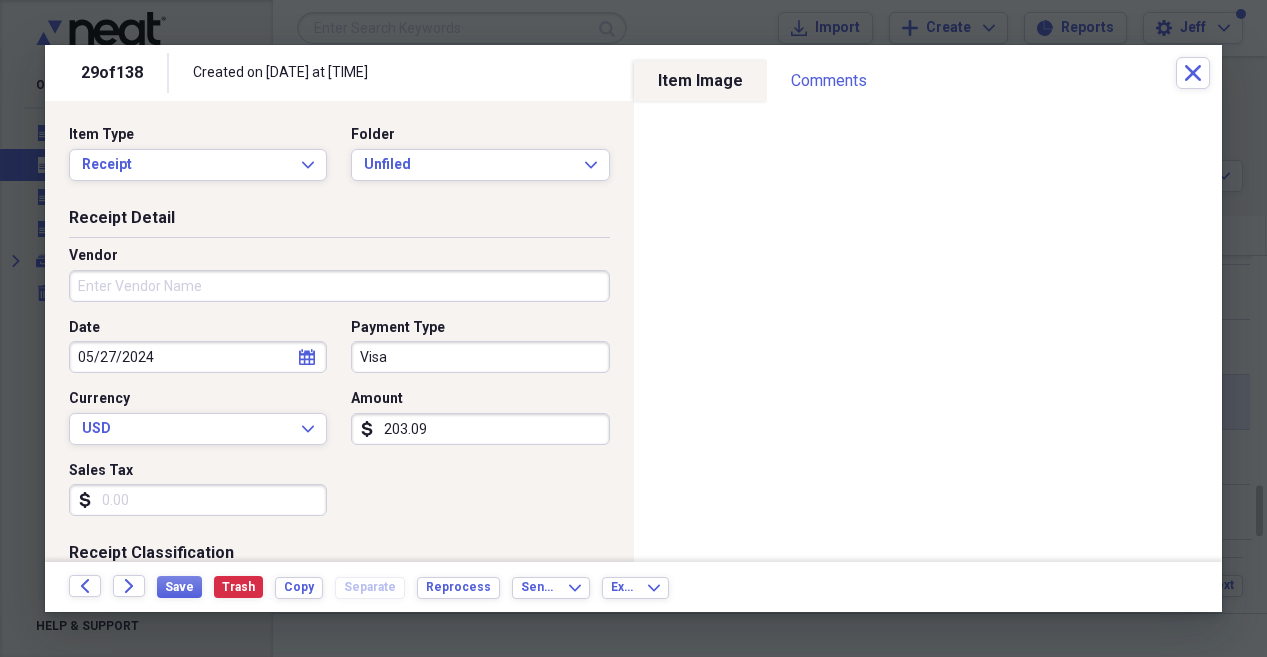 click on "Vendor" at bounding box center [339, 286] 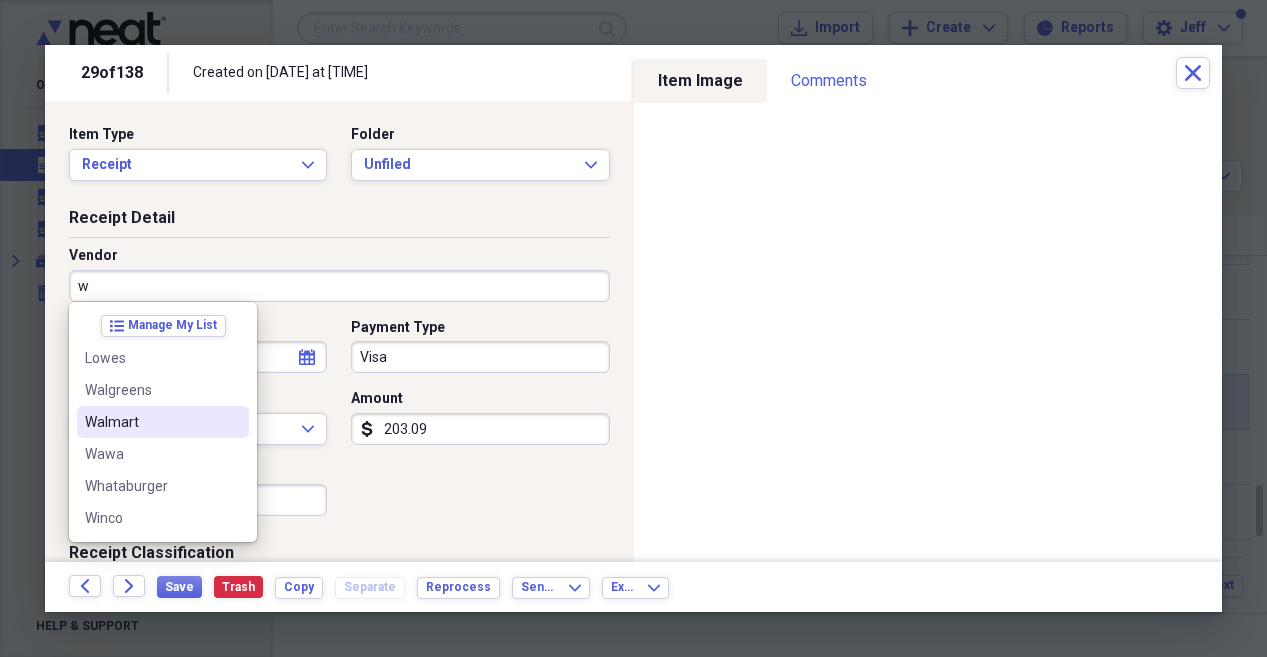 click on "Walmart" at bounding box center (163, 422) 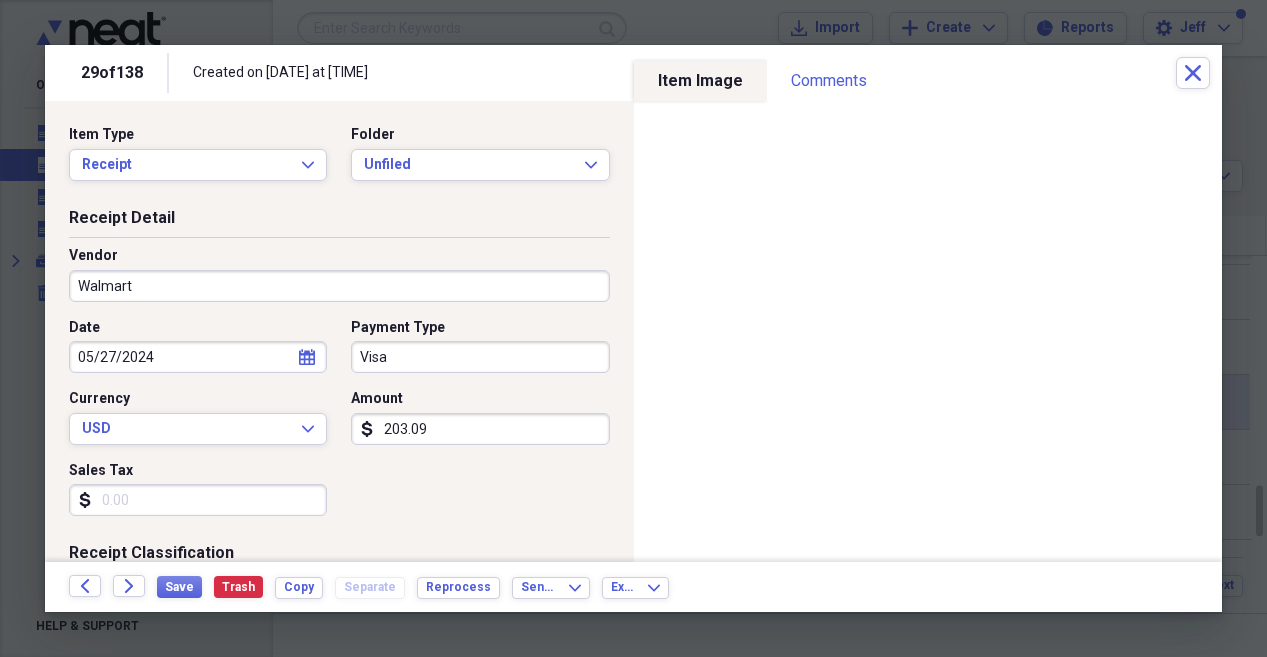 type on "Meals/Restaurants" 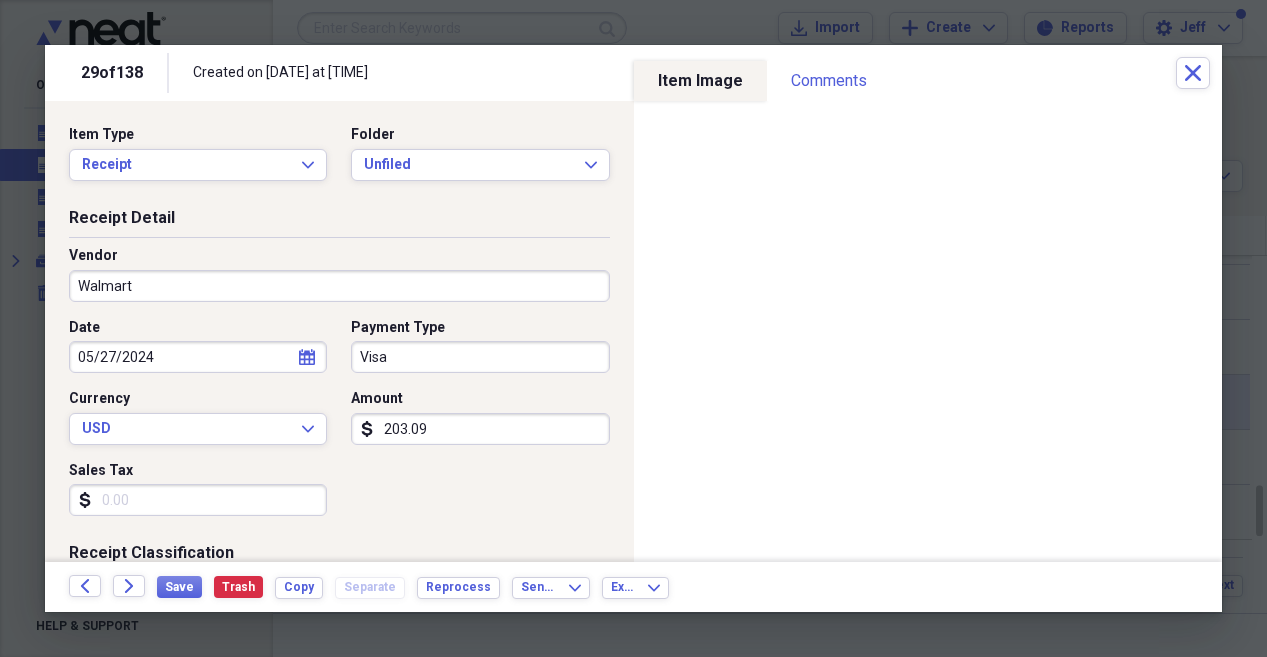 drag, startPoint x: 1222, startPoint y: 232, endPoint x: 1242, endPoint y: 289, distance: 60.40695 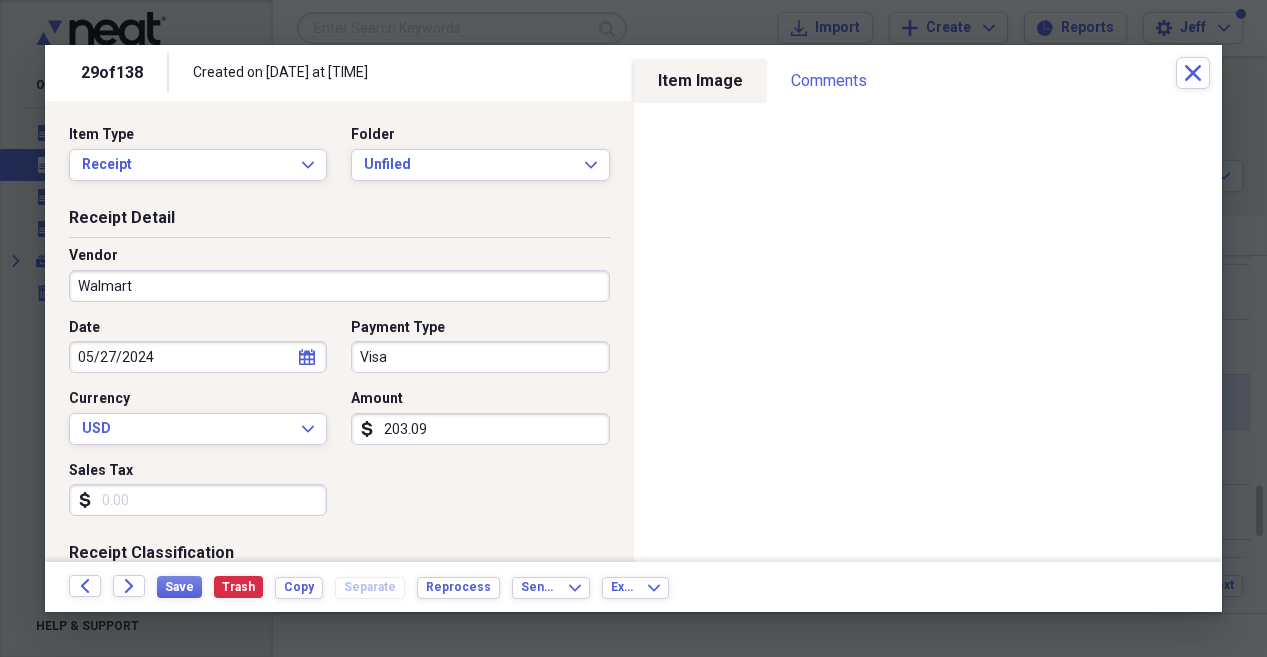 click on "Sales Tax" at bounding box center (198, 500) 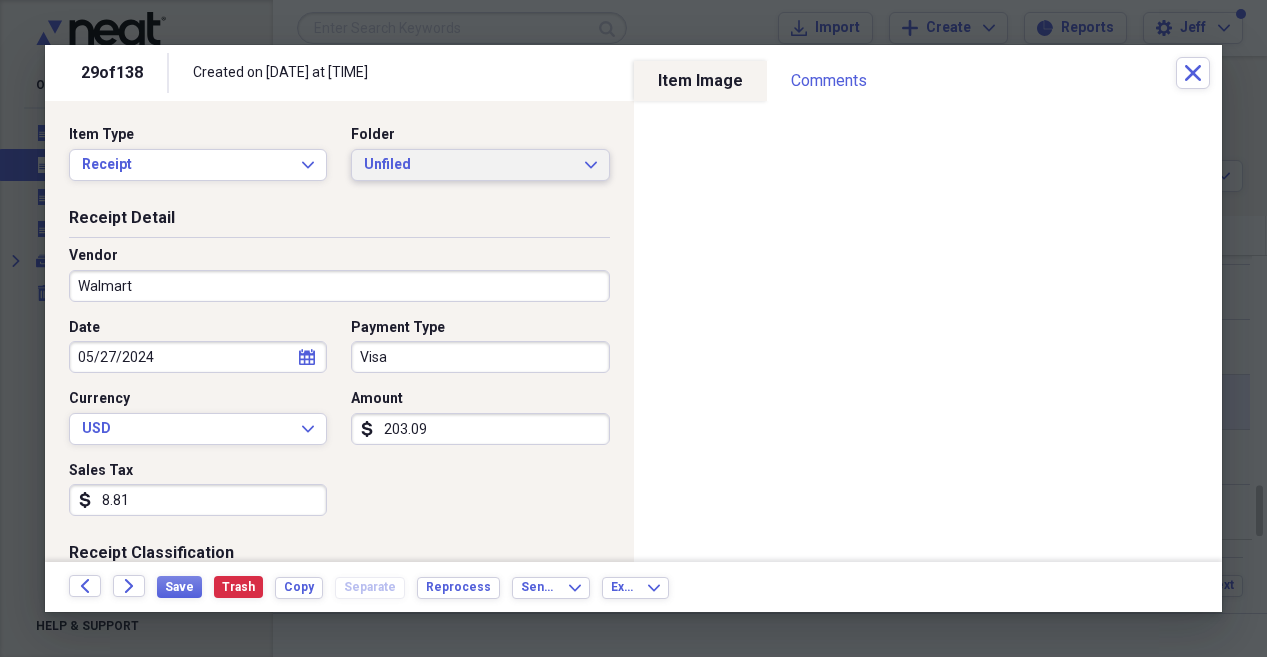 type on "8.81" 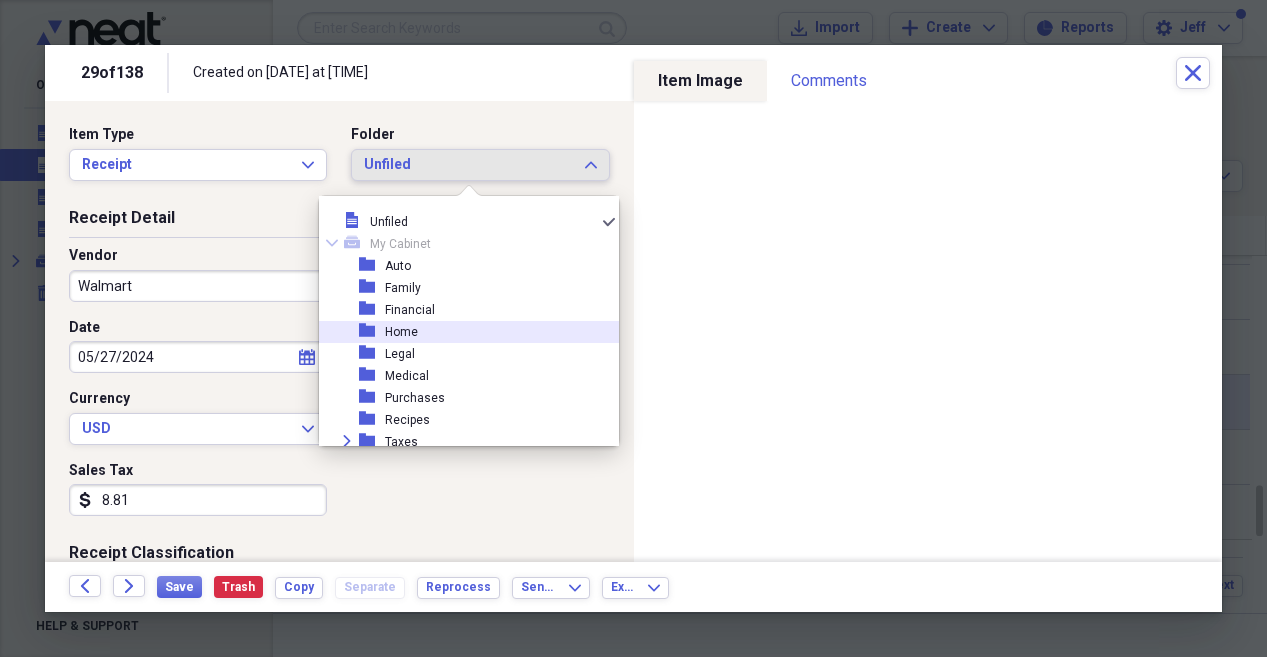 click on "folder Home" at bounding box center [461, 332] 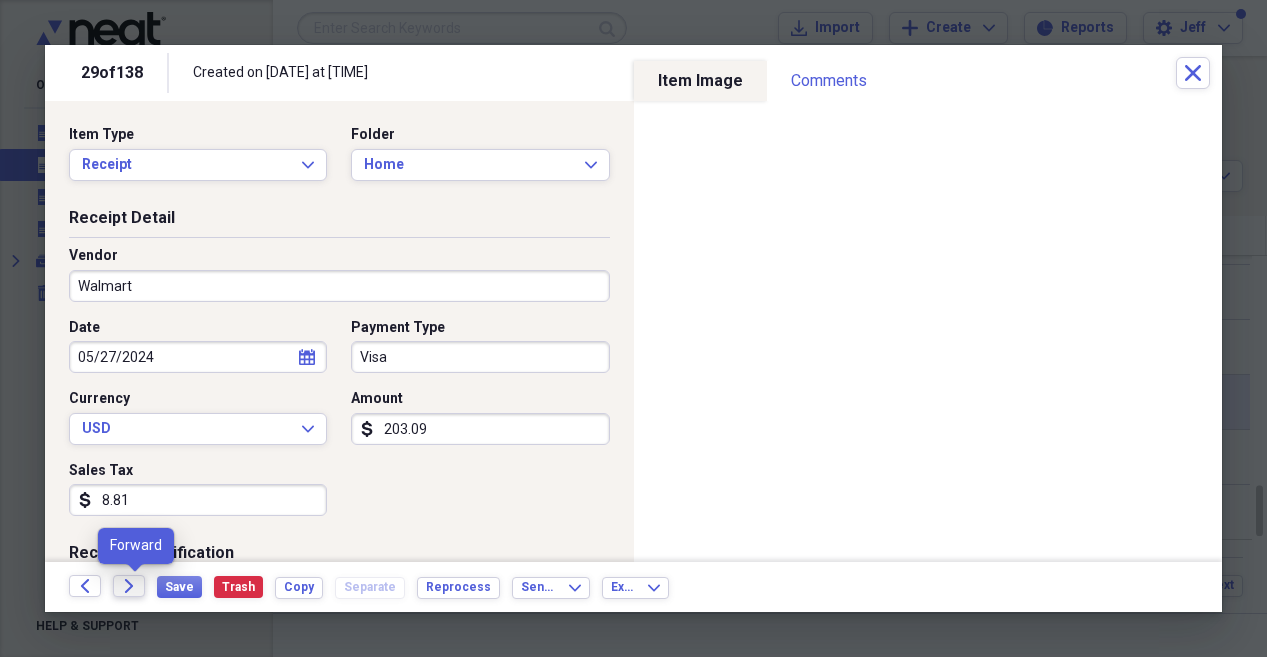 click on "Forward" at bounding box center (129, 586) 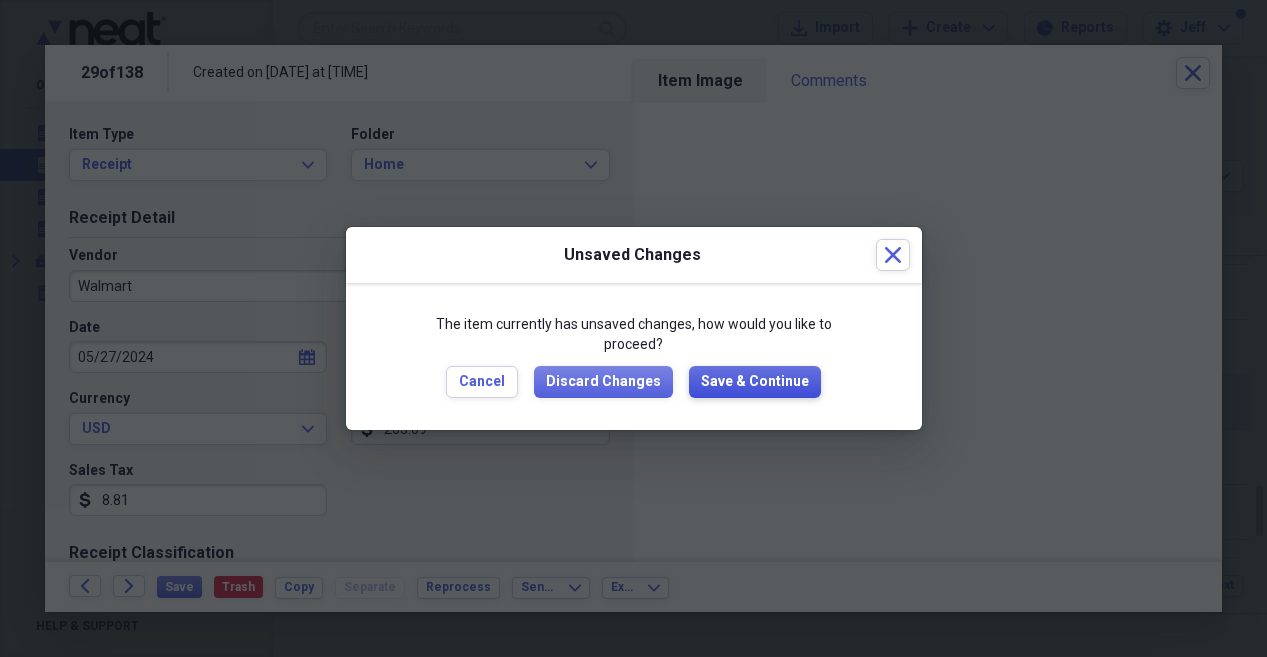 click on "Save & Continue" at bounding box center [755, 382] 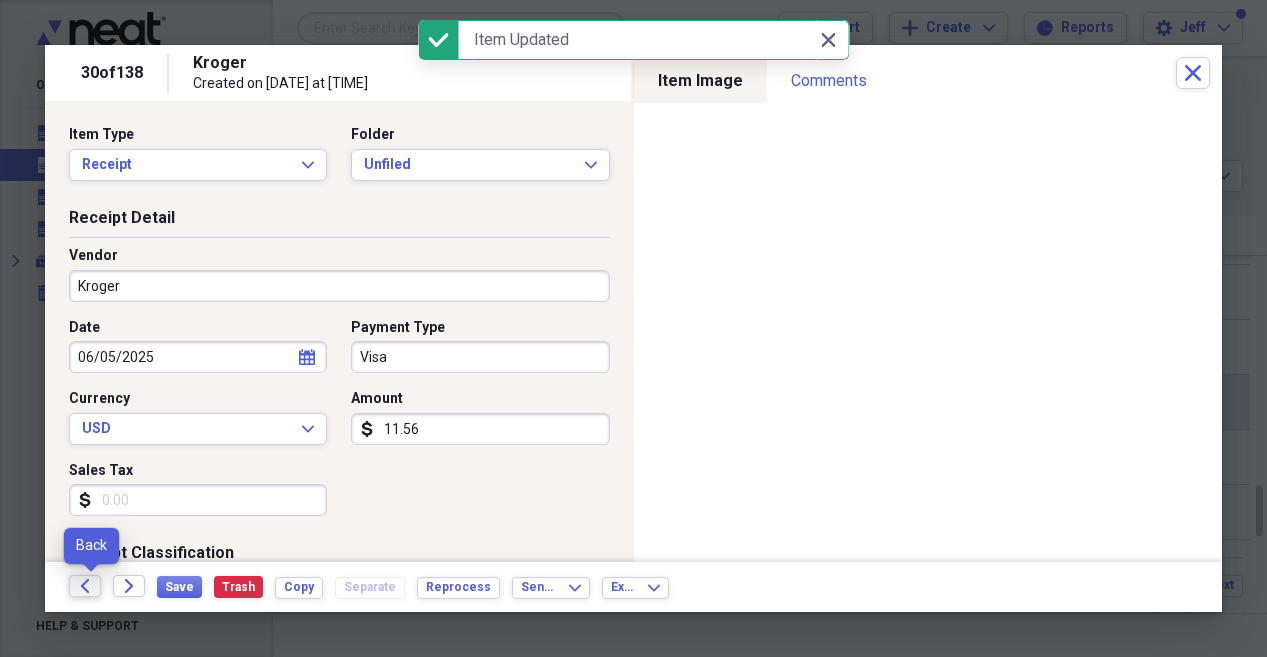 click on "Back" 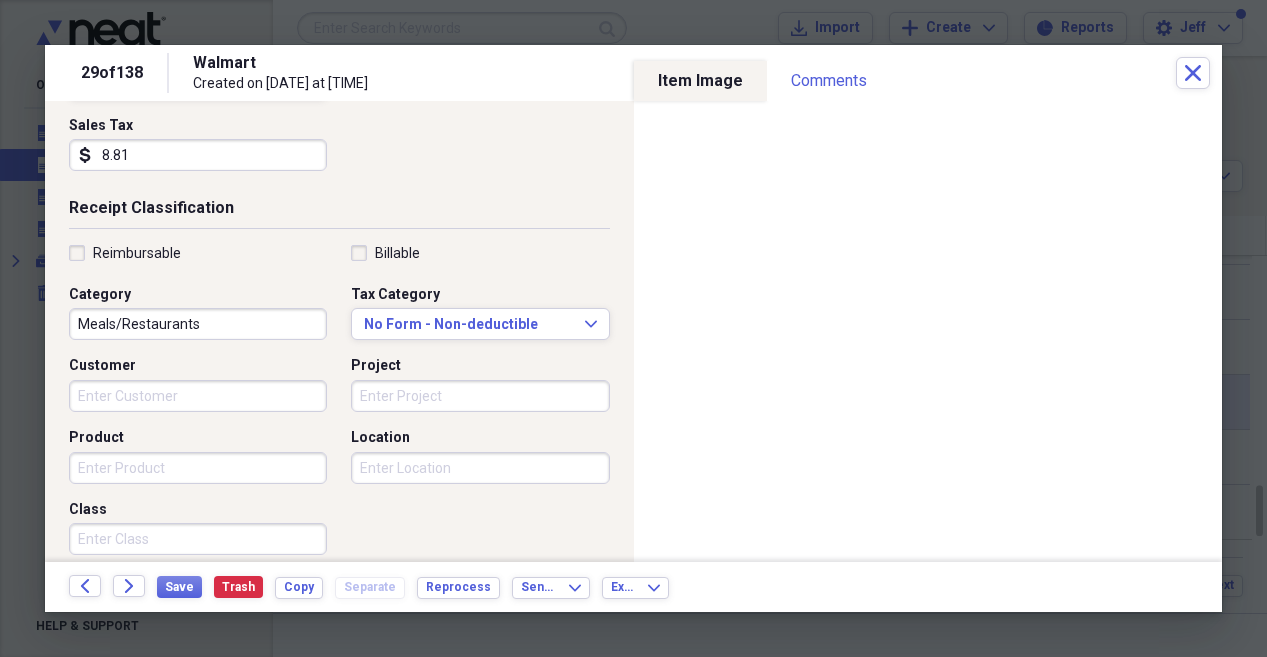 scroll, scrollTop: 403, scrollLeft: 0, axis: vertical 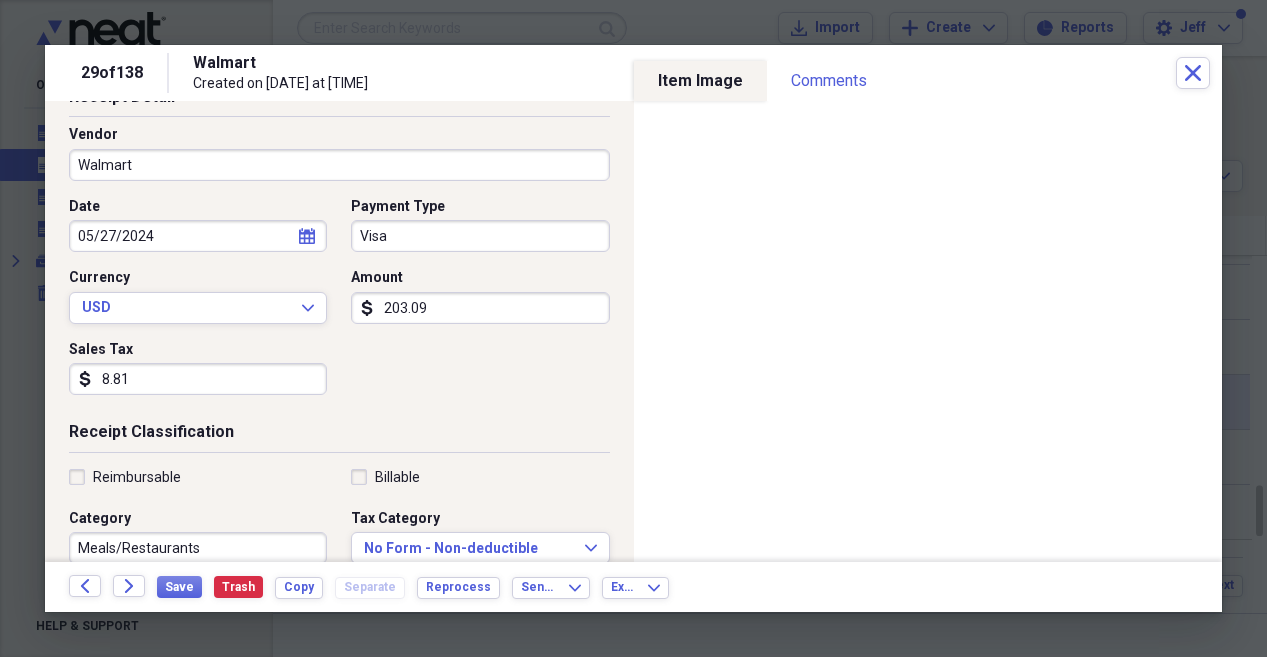 click at bounding box center (633, 328) 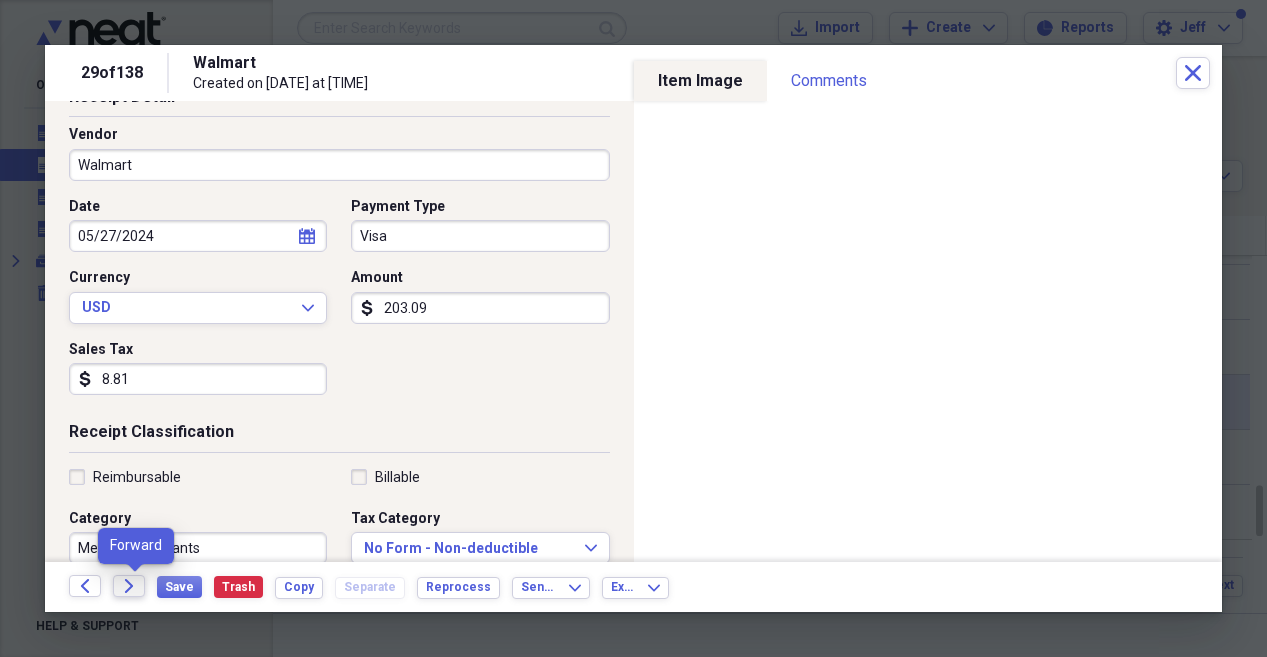 click on "Forward" at bounding box center (129, 586) 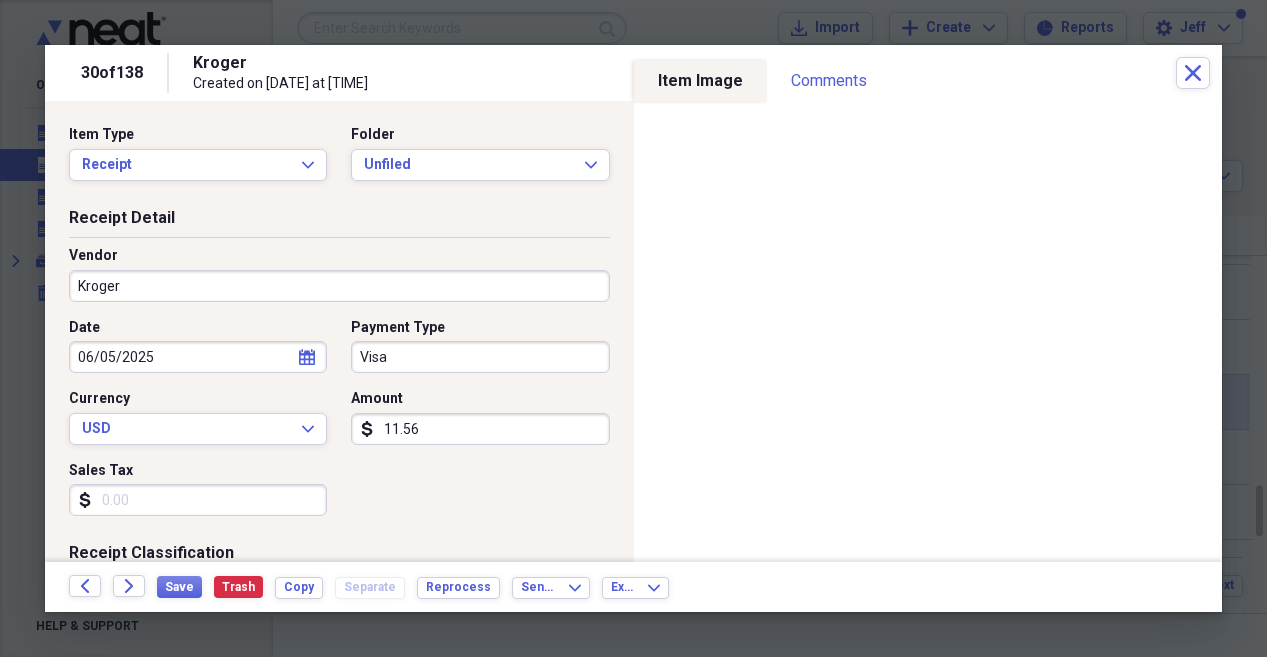 click on "Sales Tax" at bounding box center [198, 500] 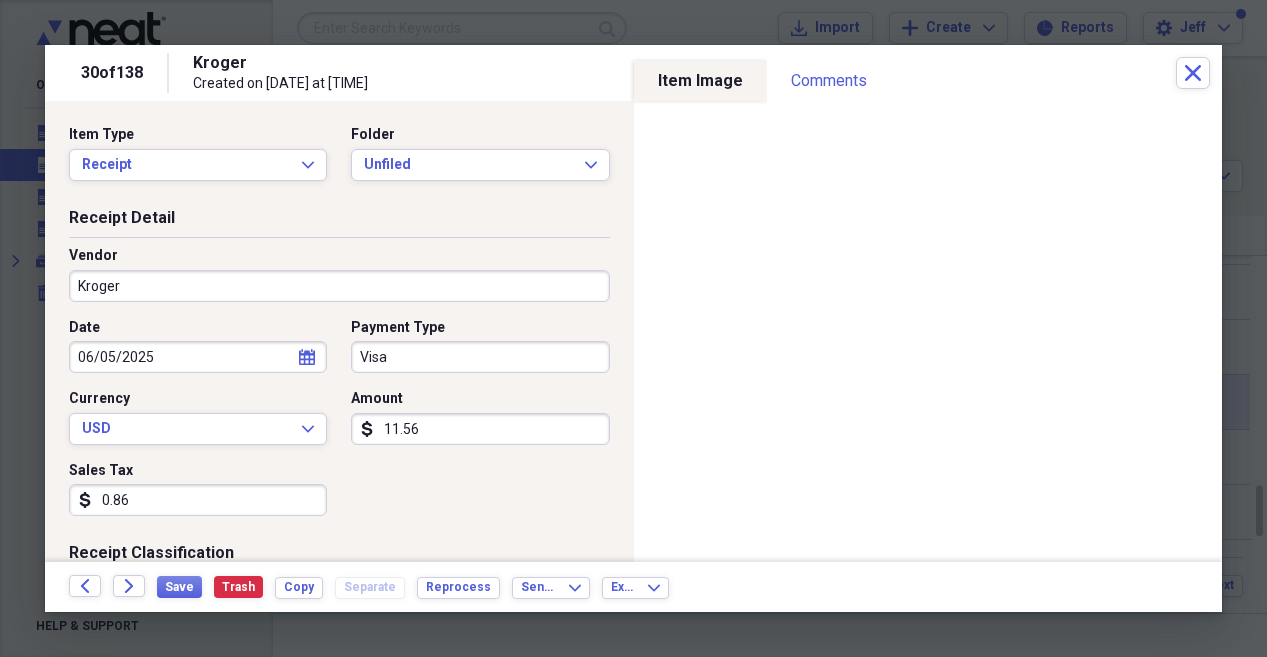 type on "0.86" 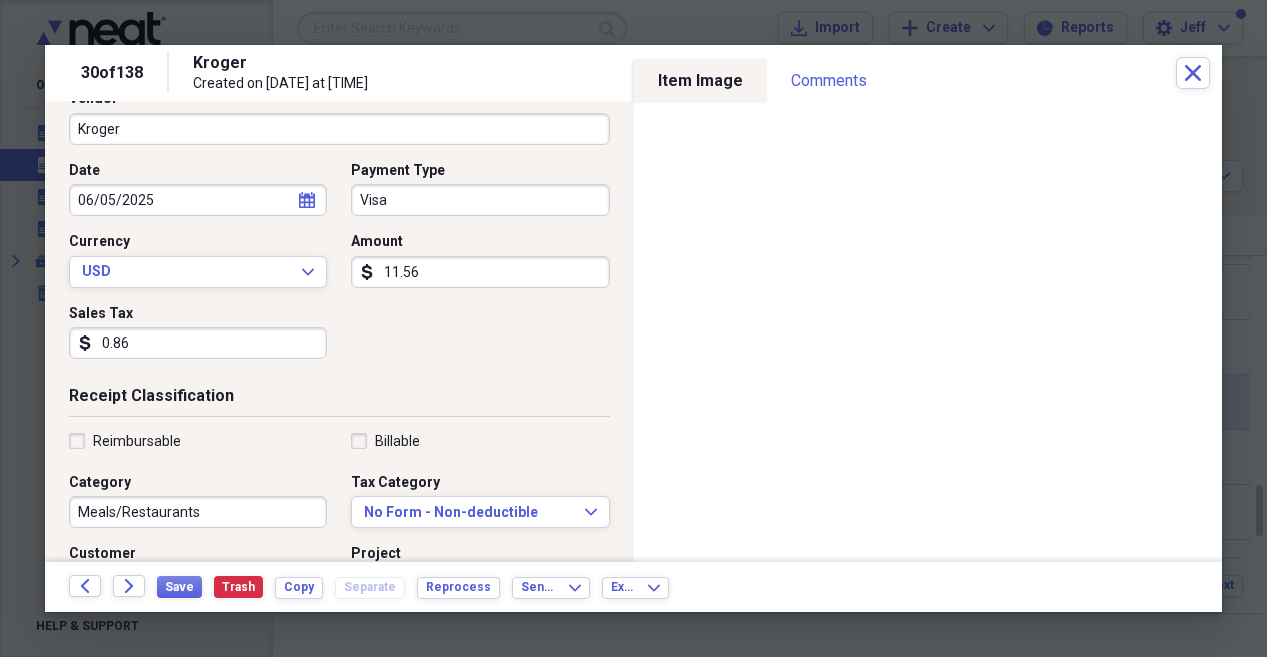 scroll, scrollTop: 160, scrollLeft: 0, axis: vertical 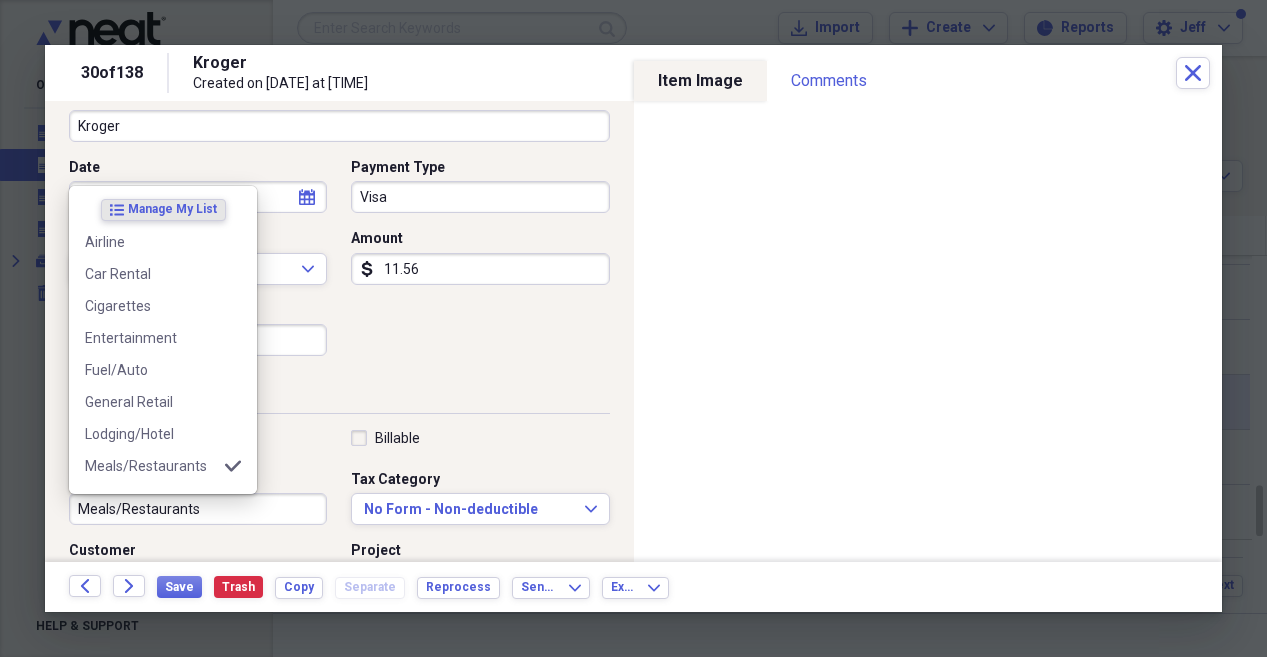click on "Meals/Restaurants" at bounding box center (198, 509) 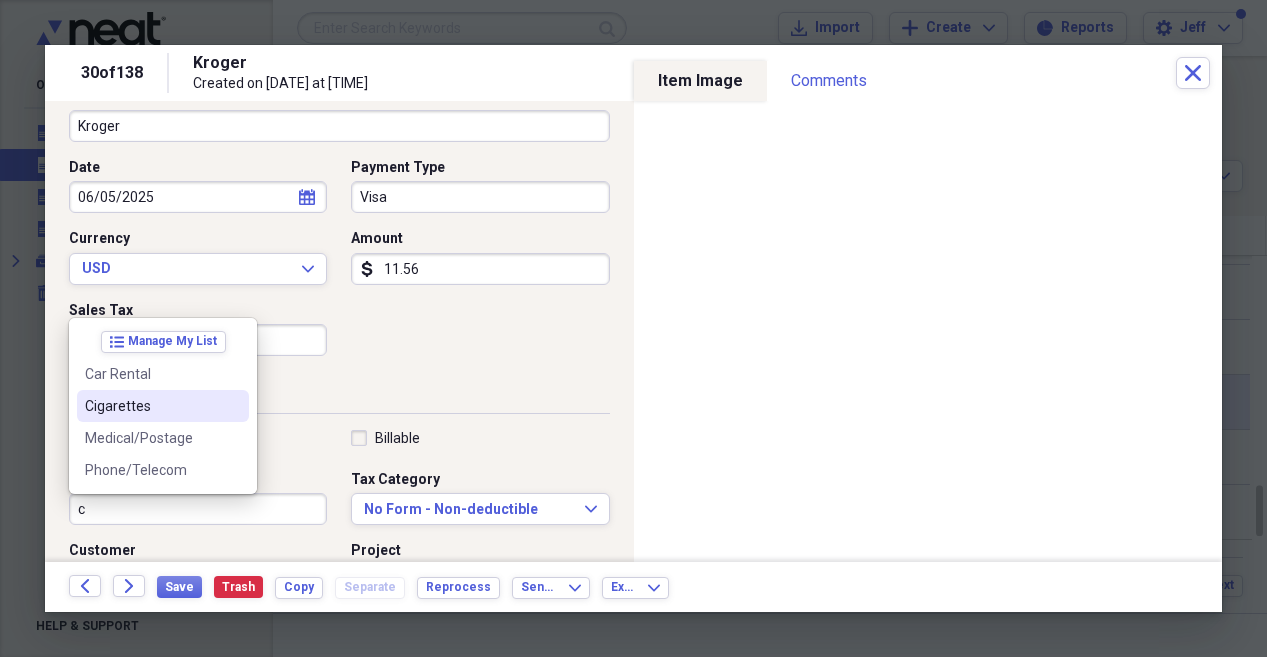 click on "Cigarettes" at bounding box center [151, 406] 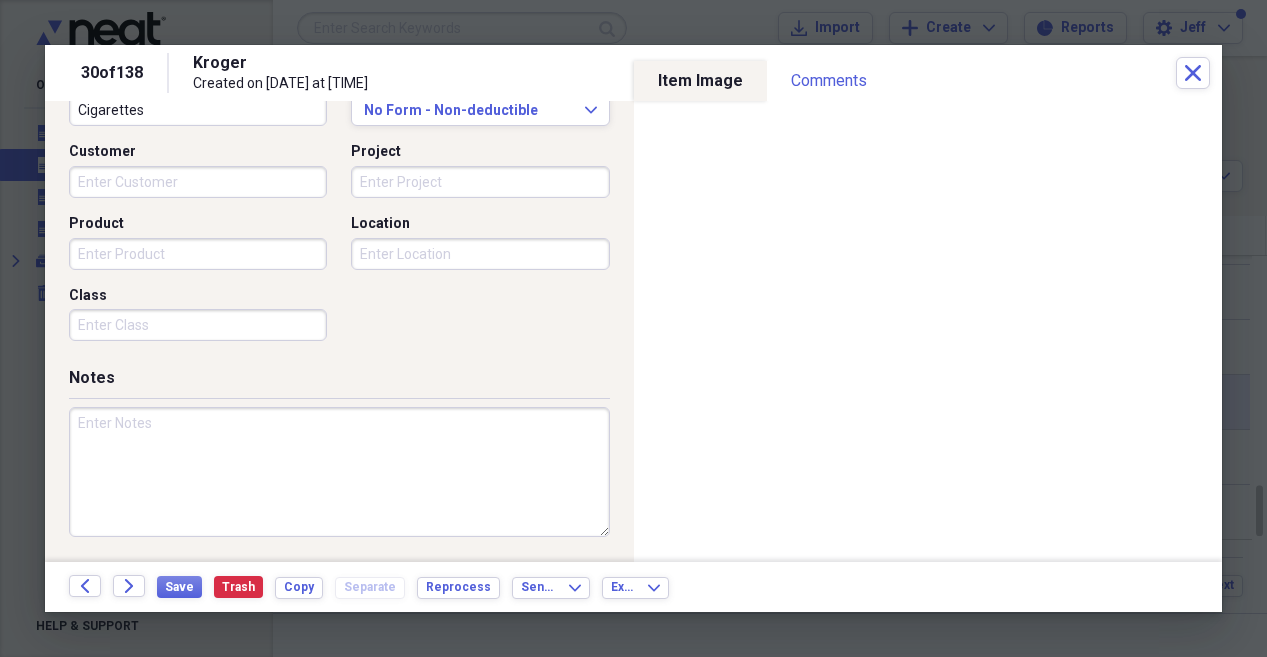 scroll, scrollTop: 156, scrollLeft: 0, axis: vertical 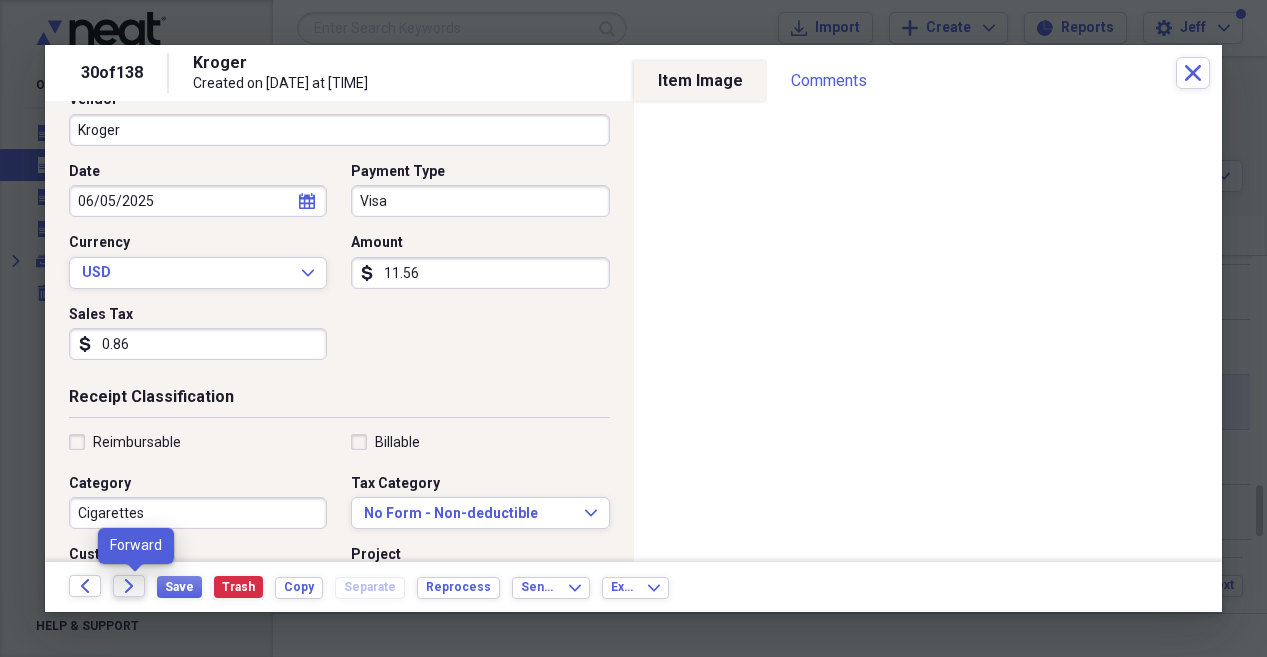 click on "Forward" at bounding box center [129, 586] 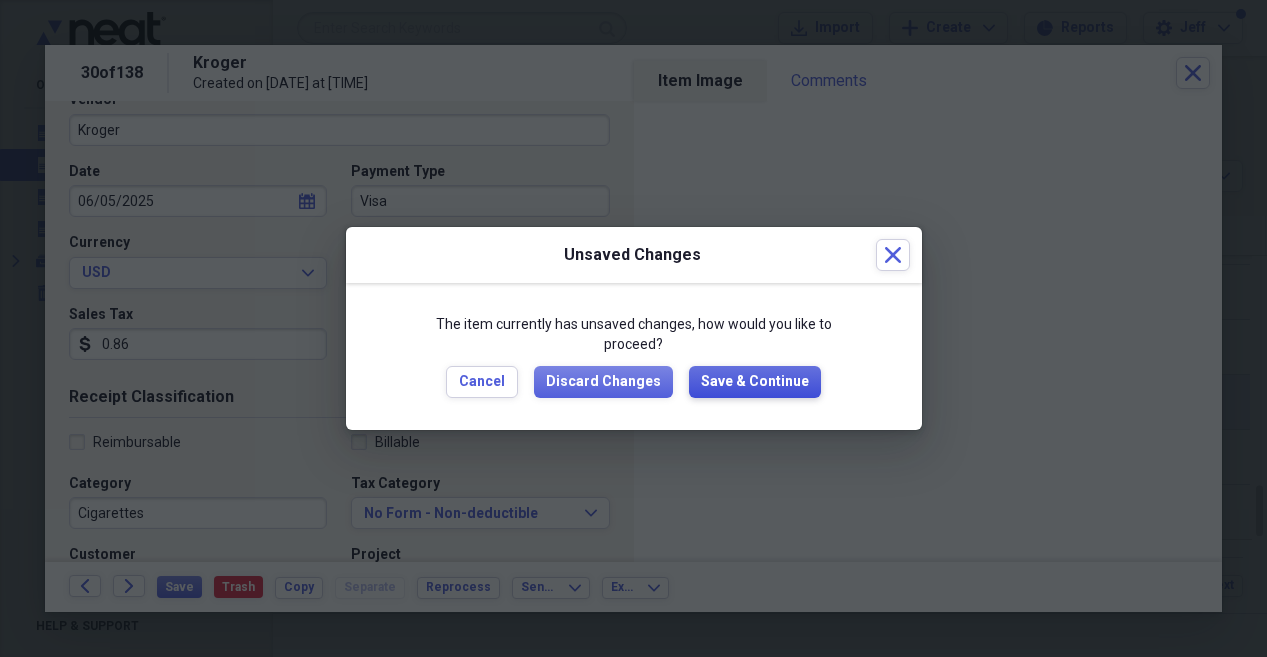 click on "Save & Continue" at bounding box center [755, 382] 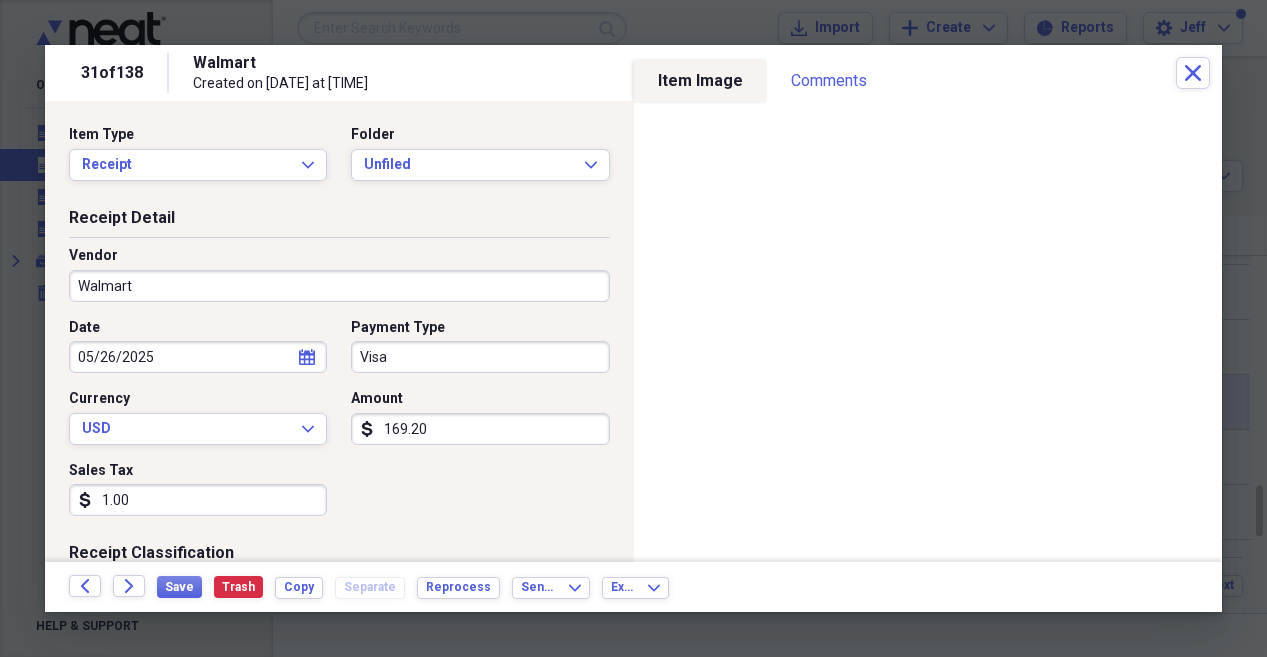 click on "1.00" at bounding box center (198, 500) 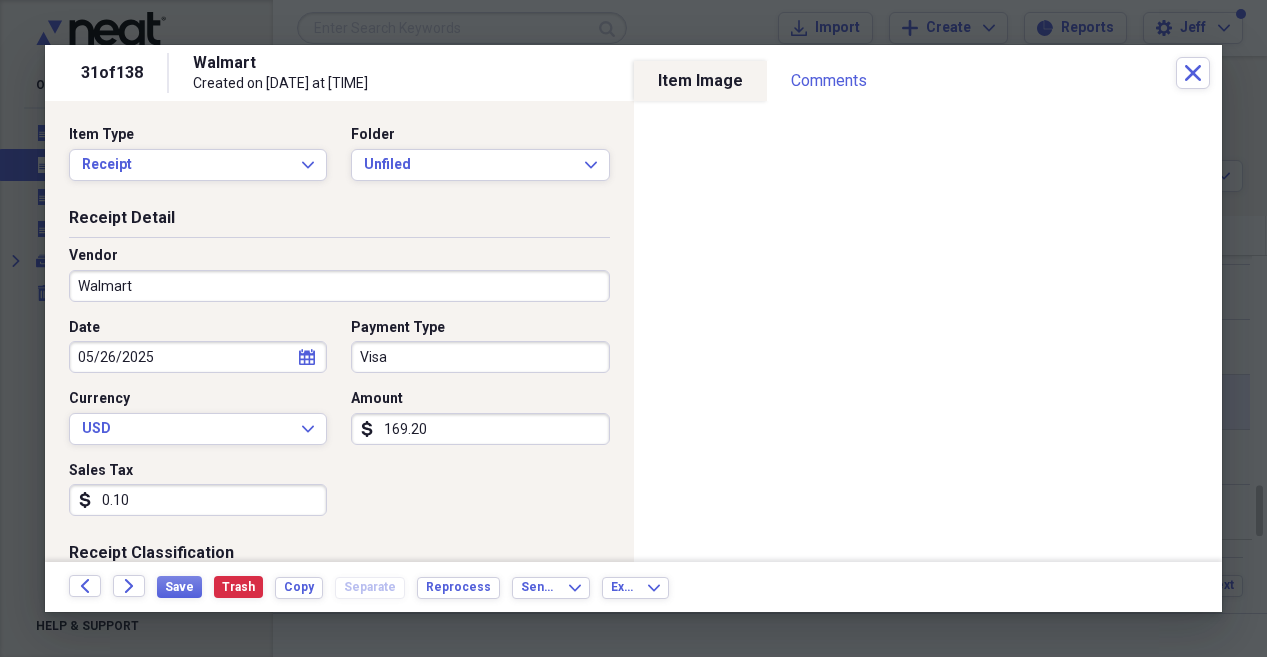 type on "0.01" 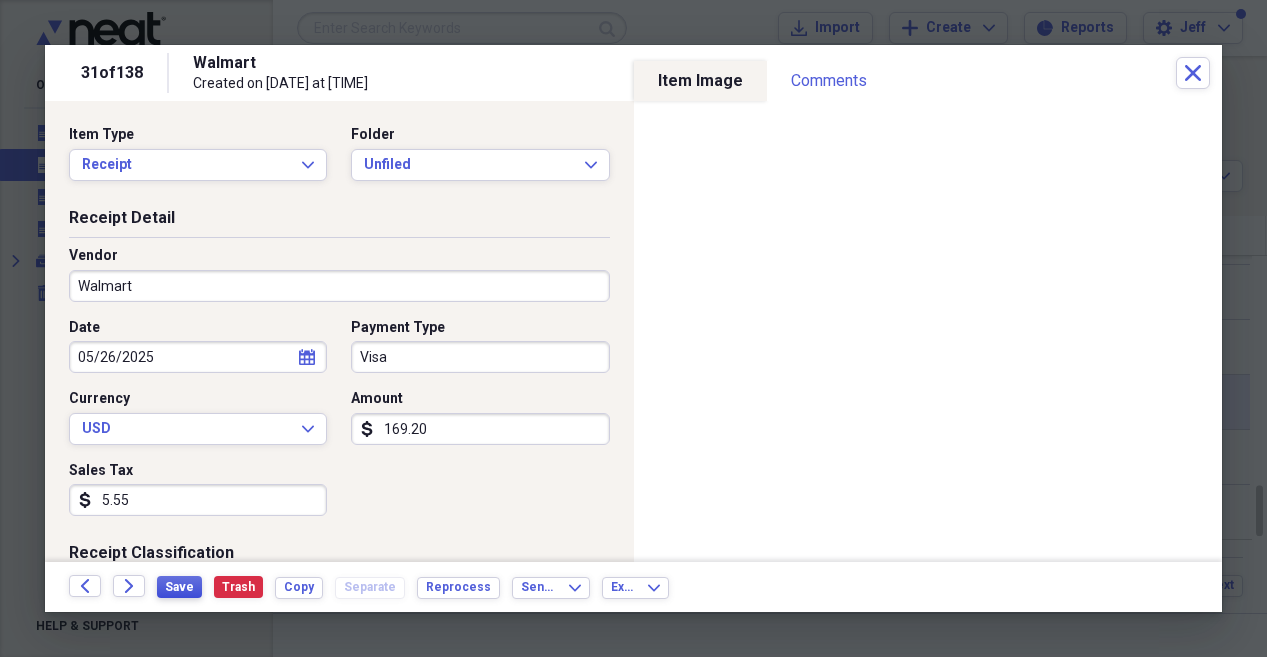 type on "5.55" 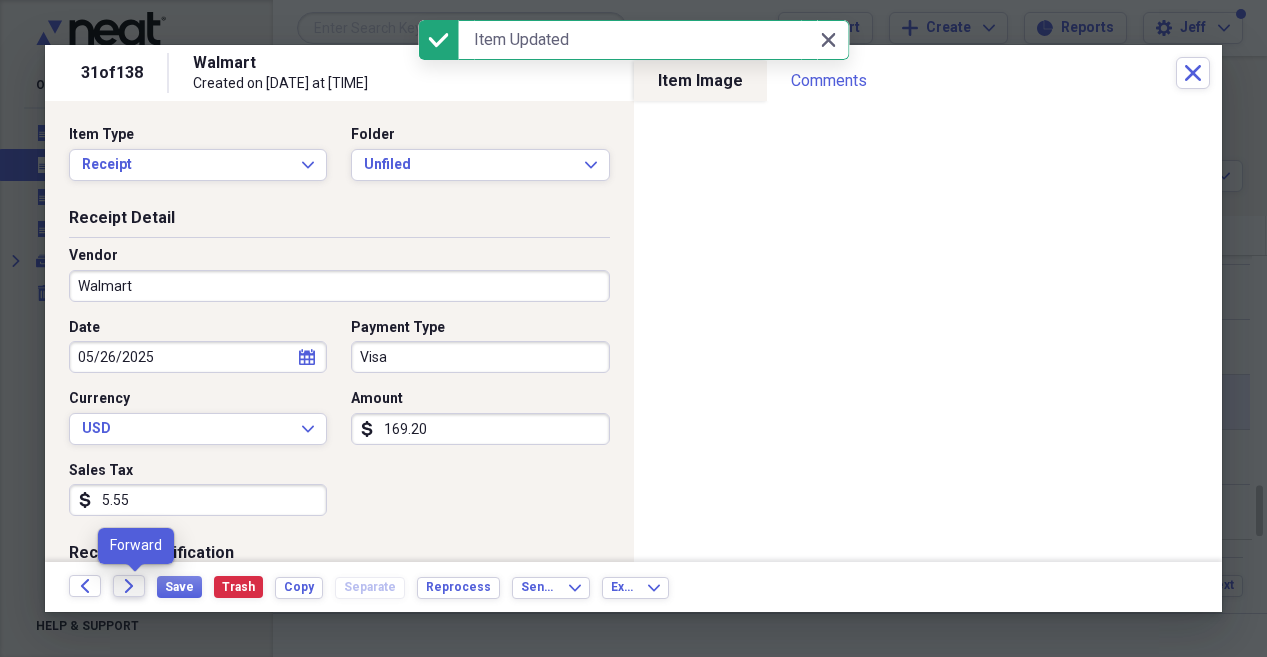 click on "Forward" 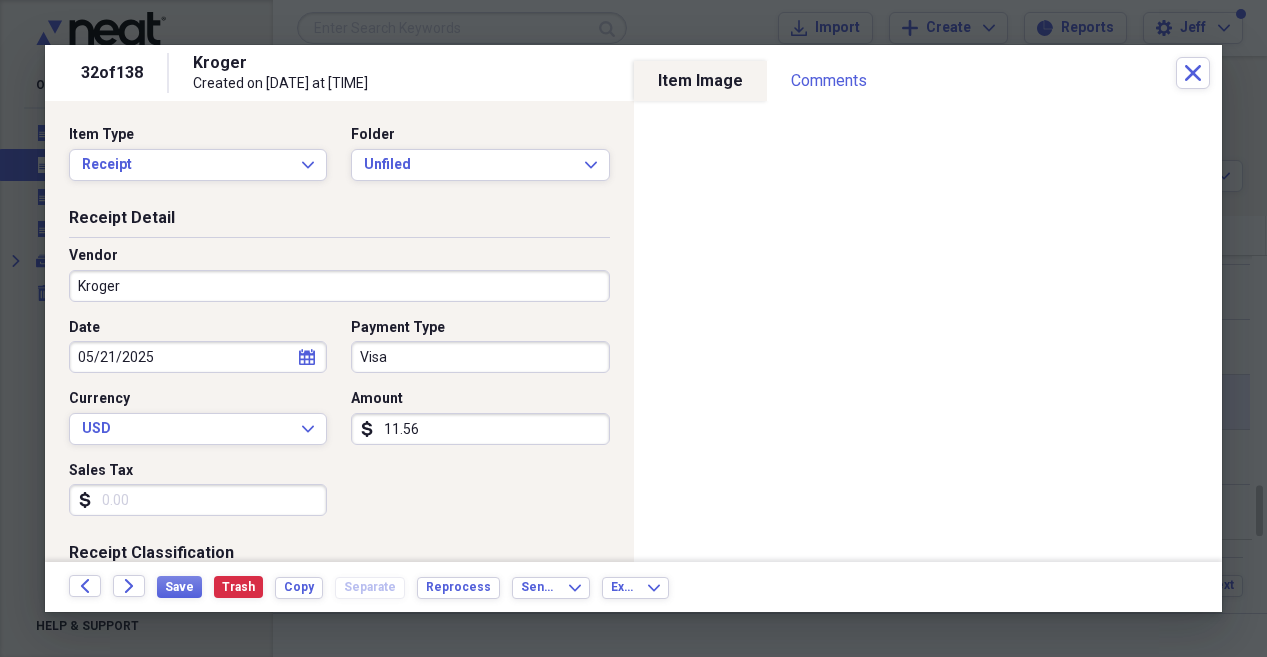 click on "Sales Tax" at bounding box center (198, 500) 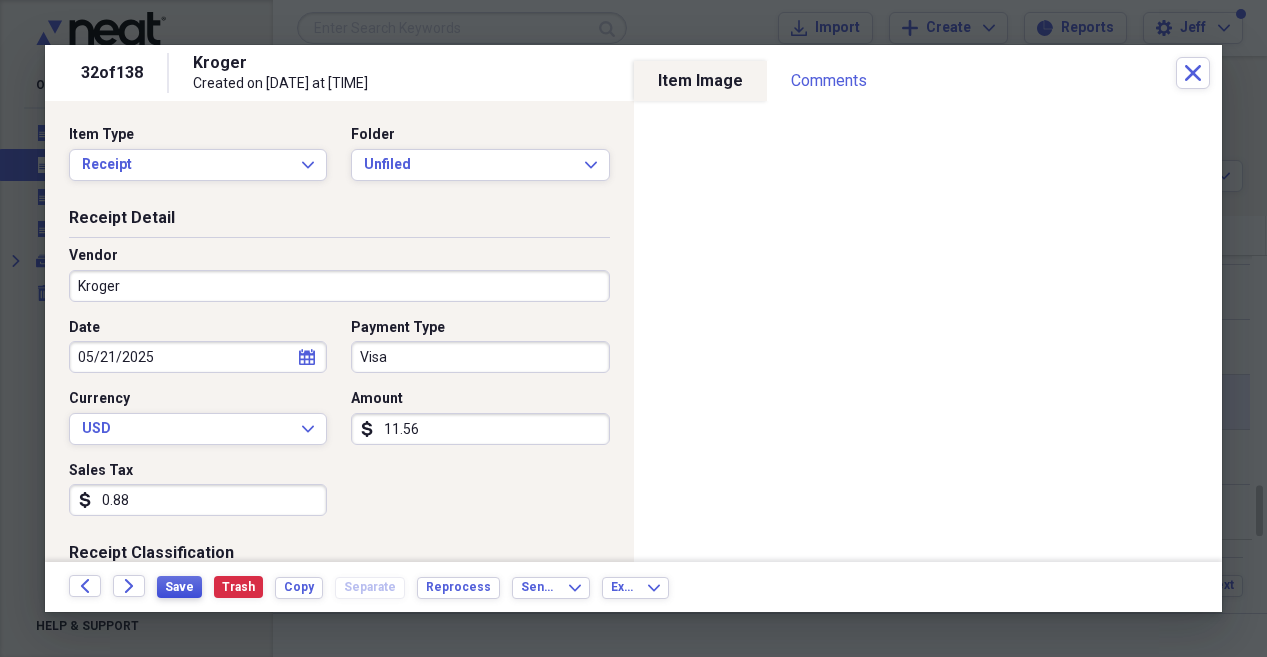 type on "0.88" 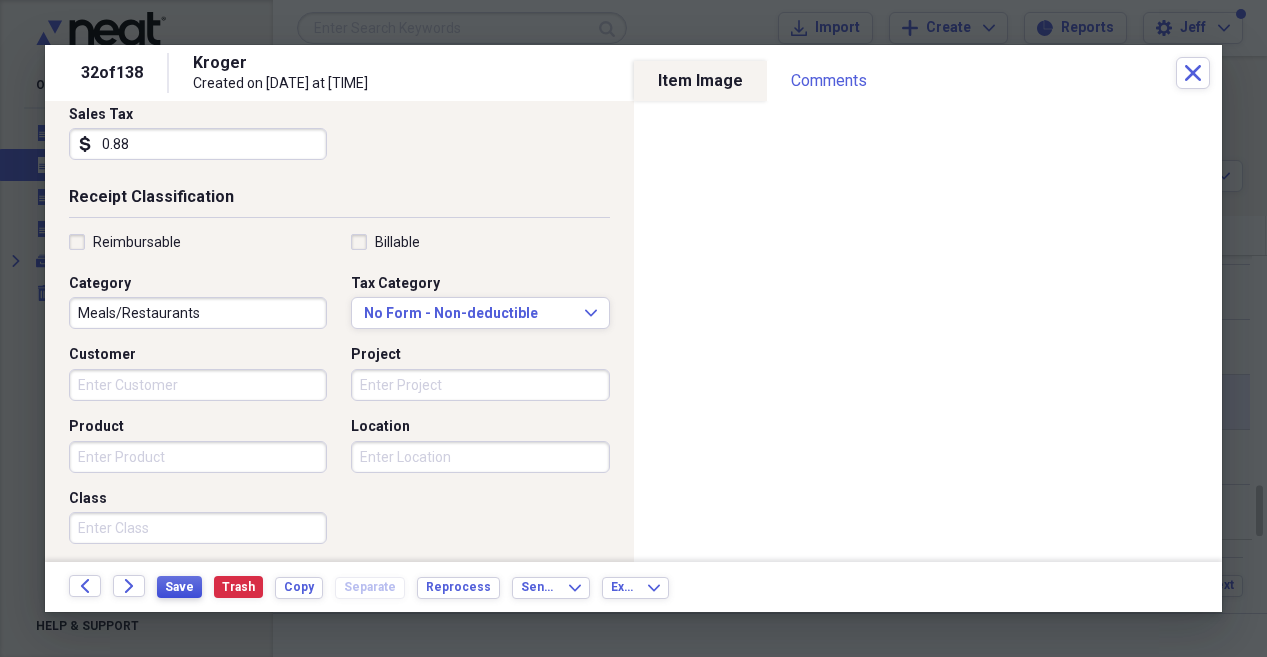 scroll, scrollTop: 403, scrollLeft: 0, axis: vertical 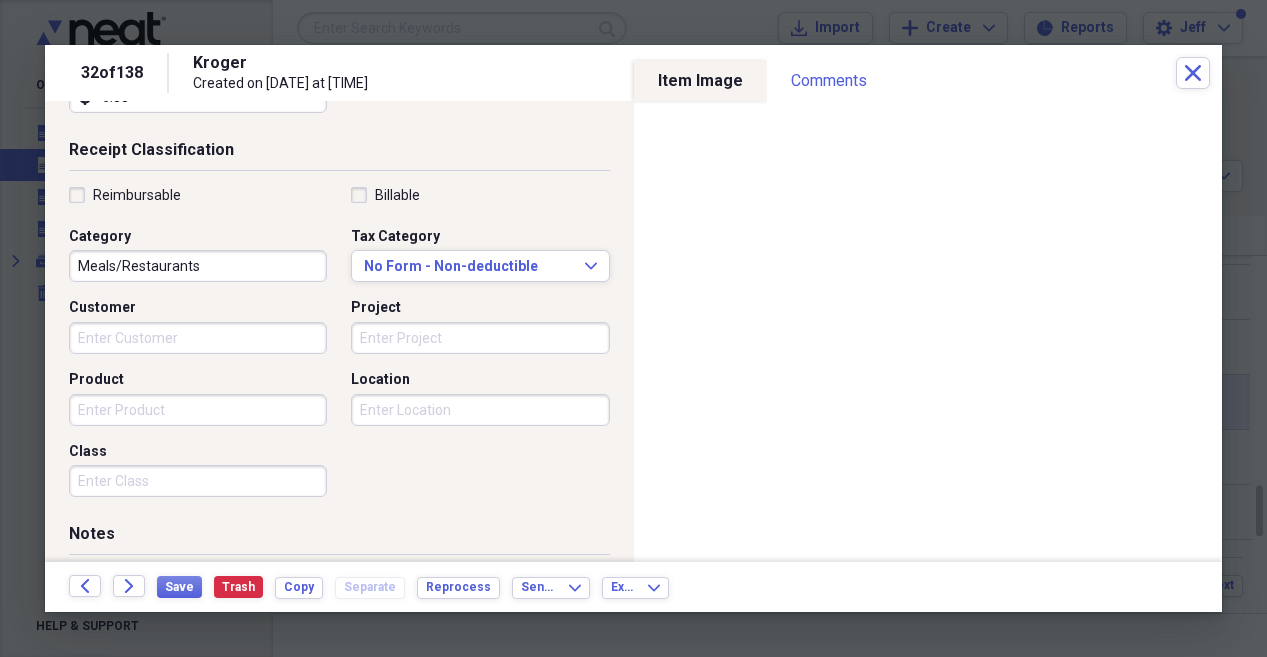 click on "Meals/Restaurants" at bounding box center (198, 266) 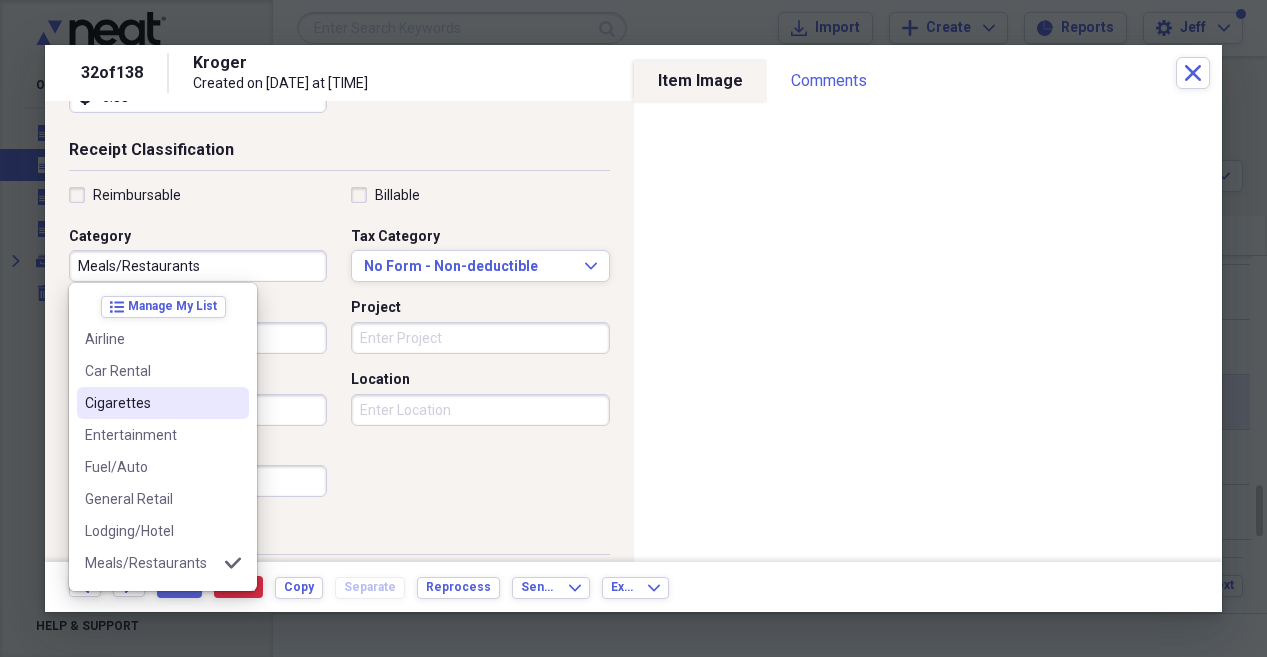click on "Cigarettes" at bounding box center (163, 403) 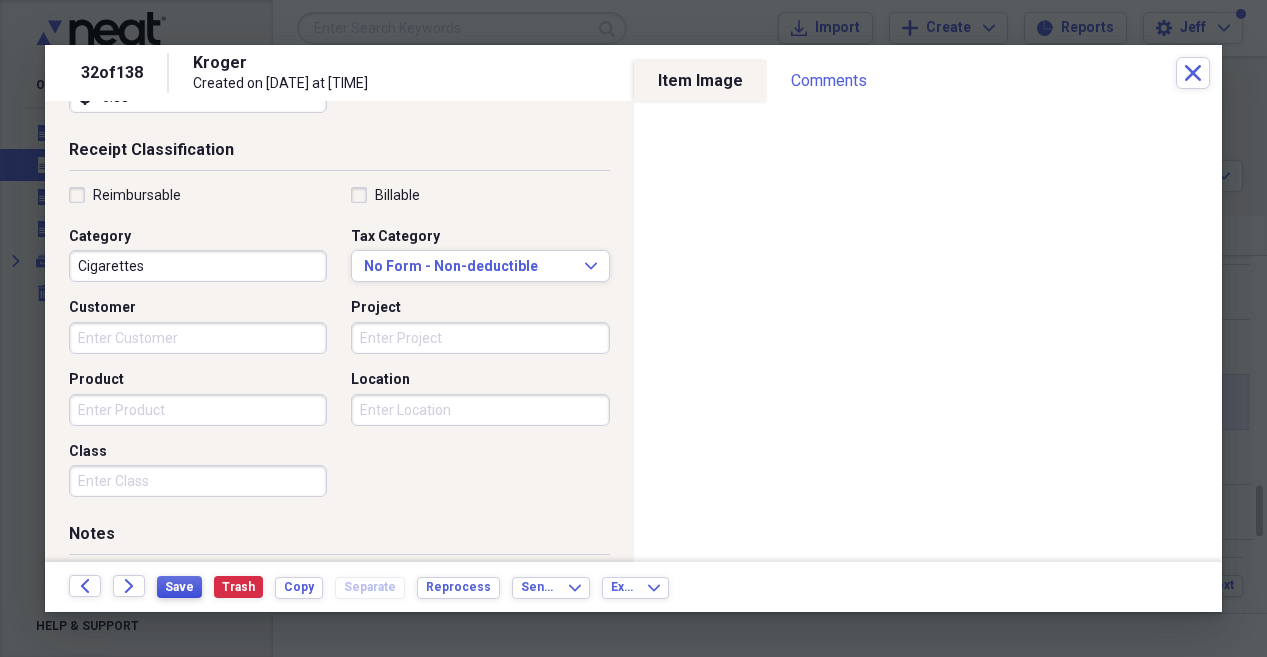click on "Save" at bounding box center (179, 587) 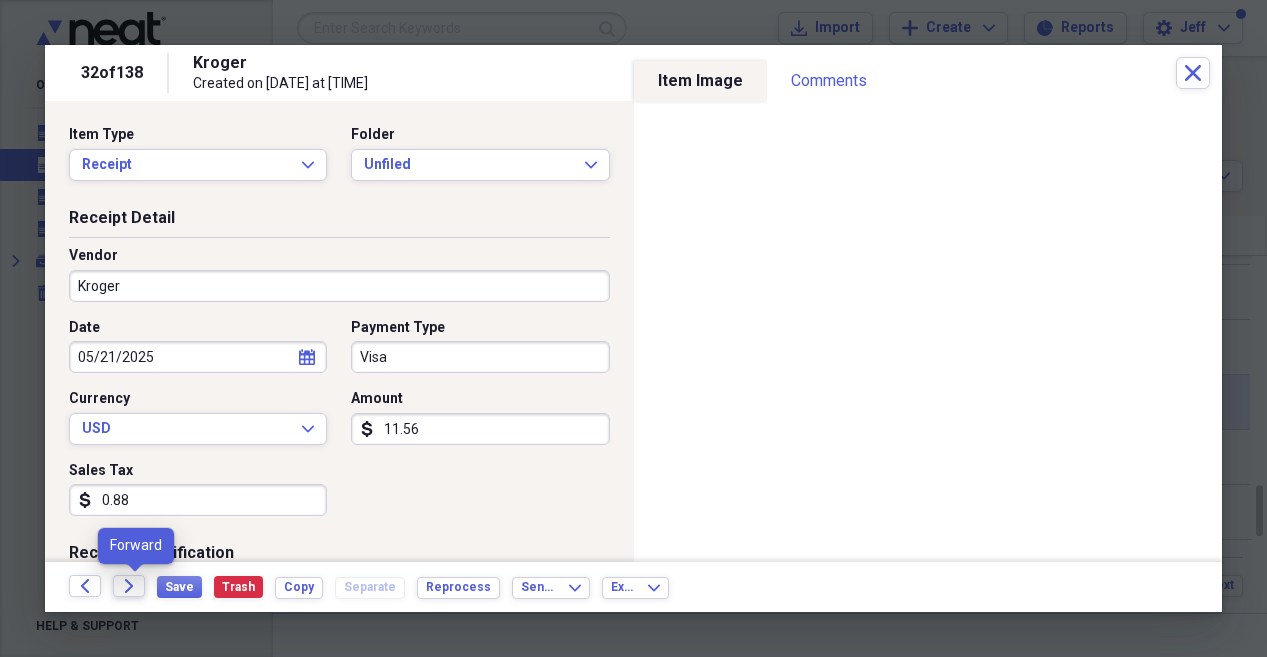 click on "Forward" 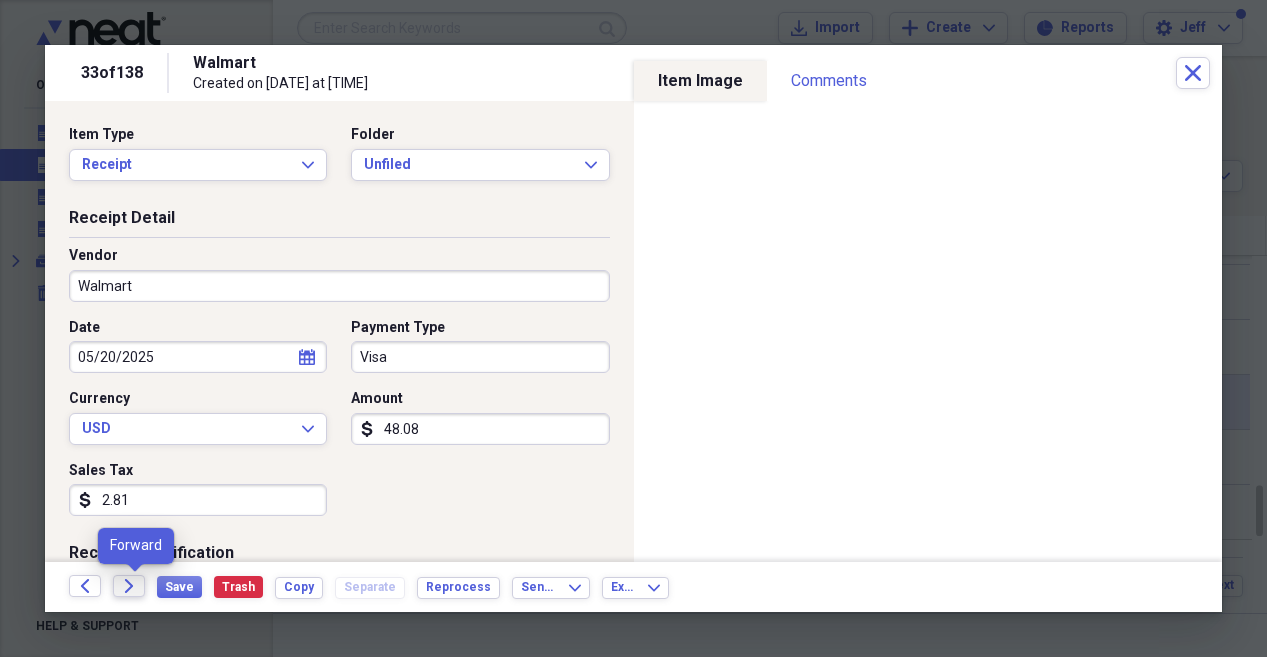 type on "2.81" 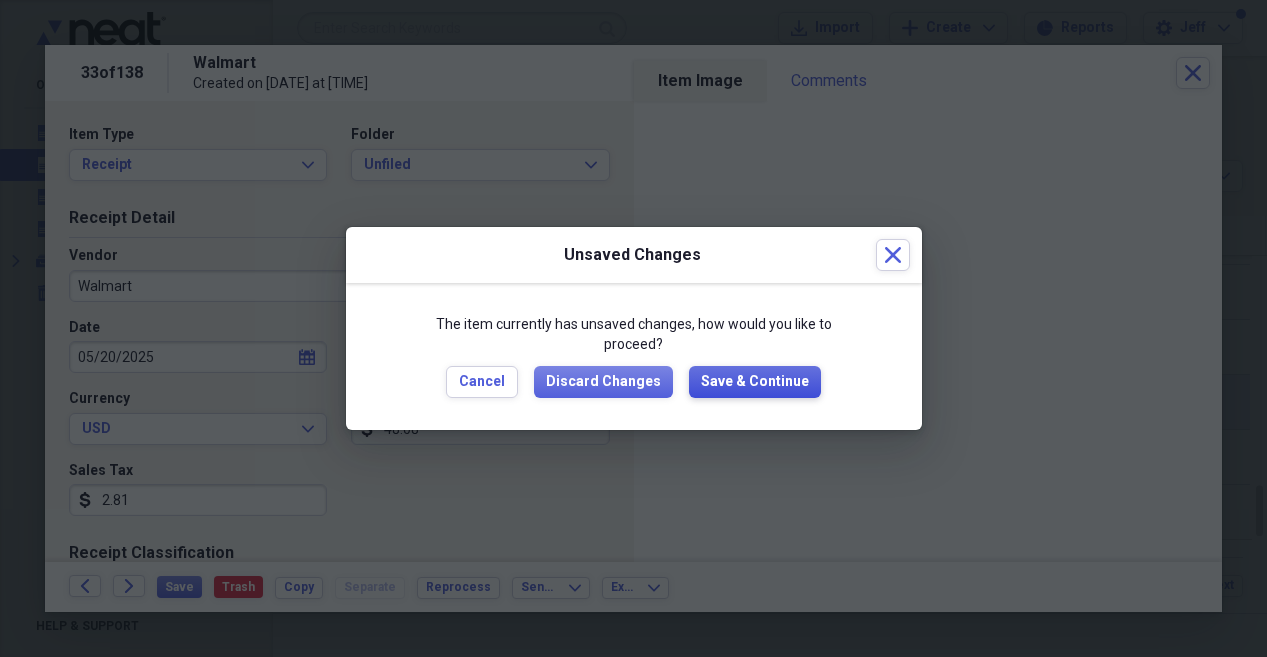 click on "Save & Continue" at bounding box center [755, 382] 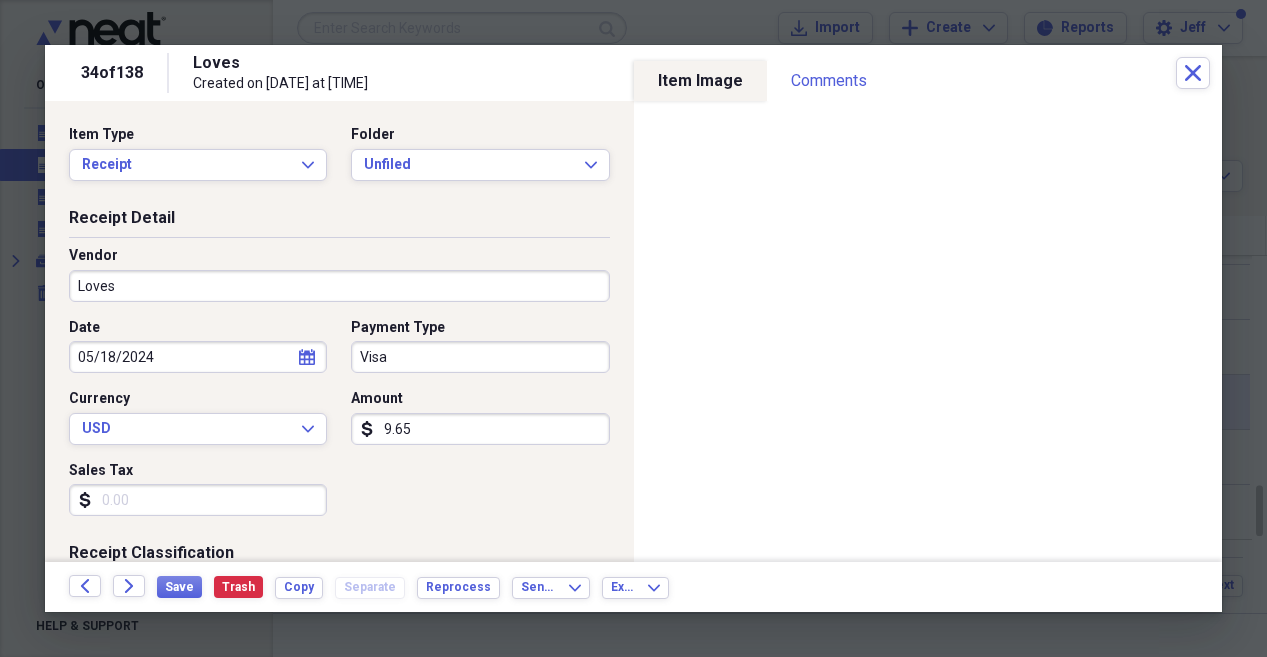 click at bounding box center [633, 328] 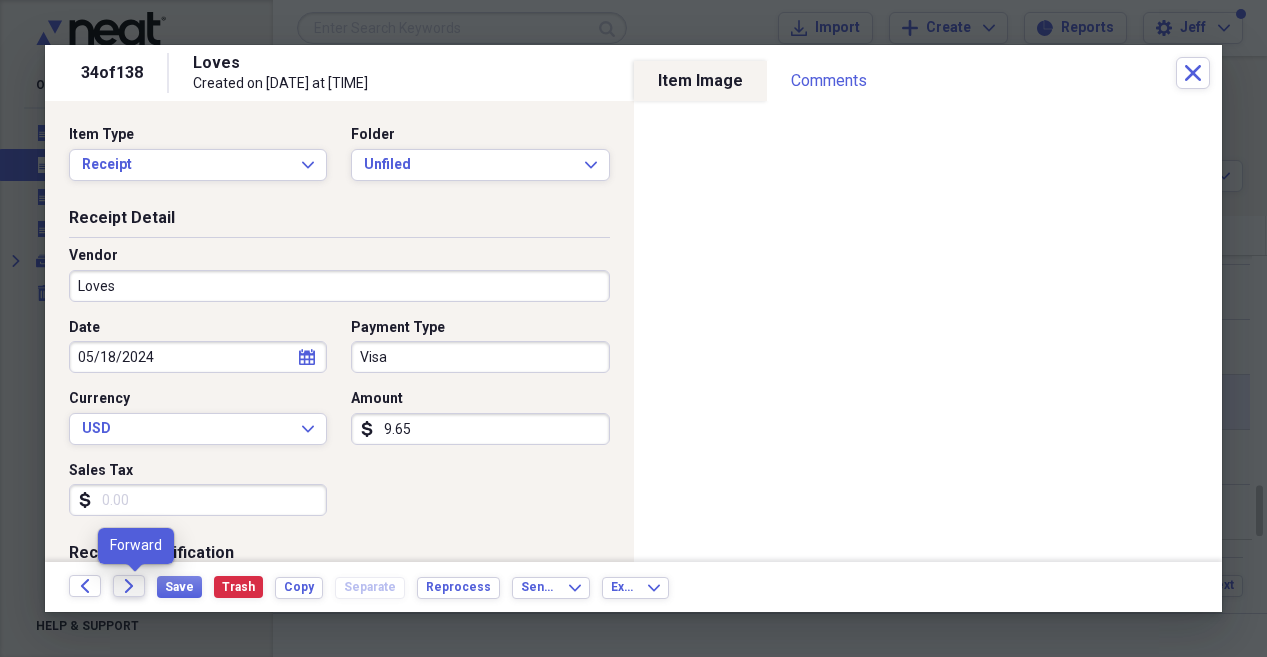 click on "Forward" at bounding box center [129, 586] 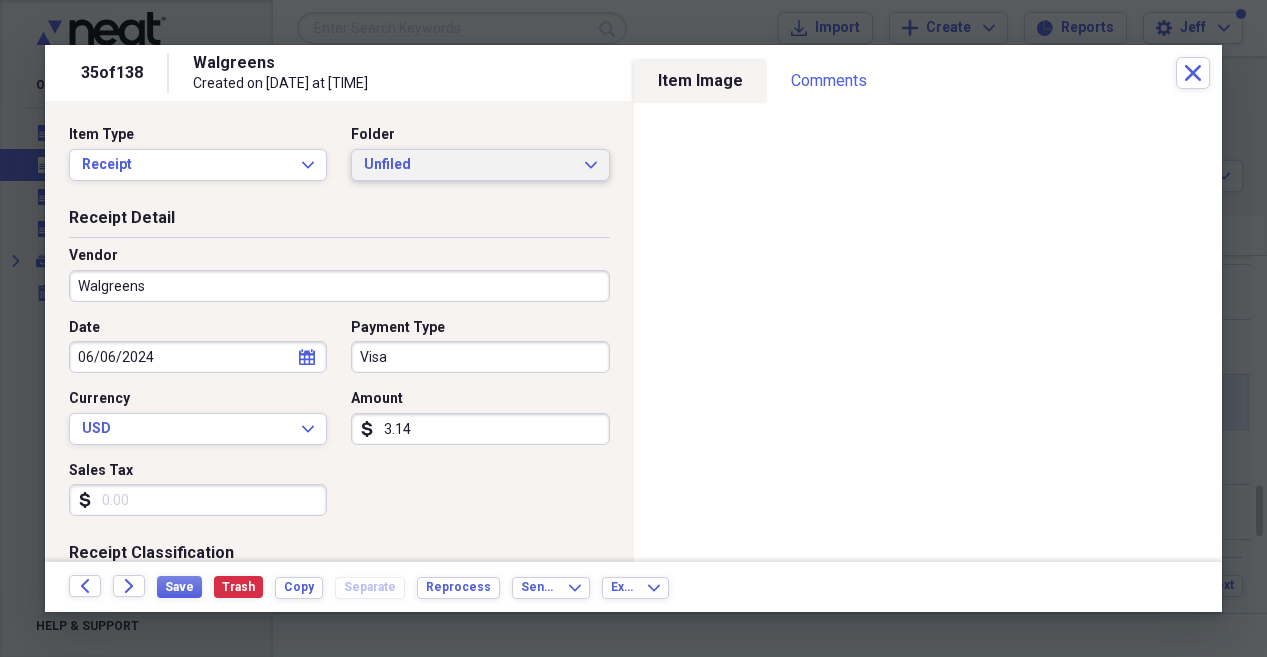 click on "Expand" 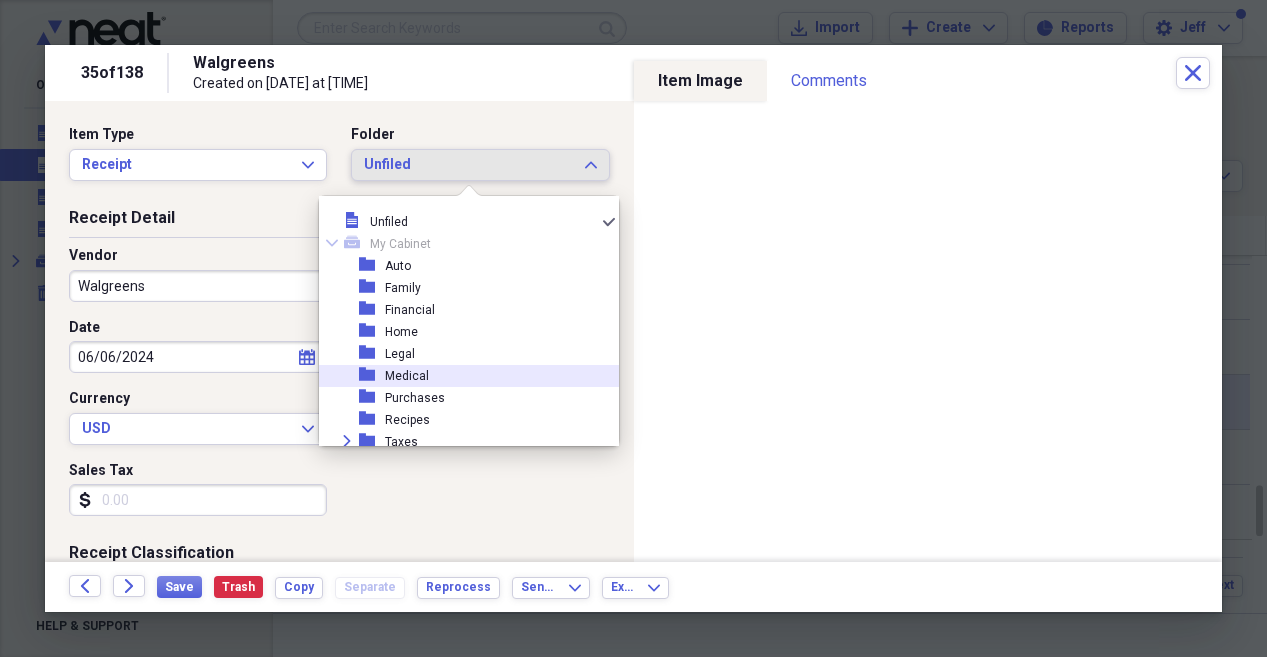 click on "Medical" at bounding box center [407, 376] 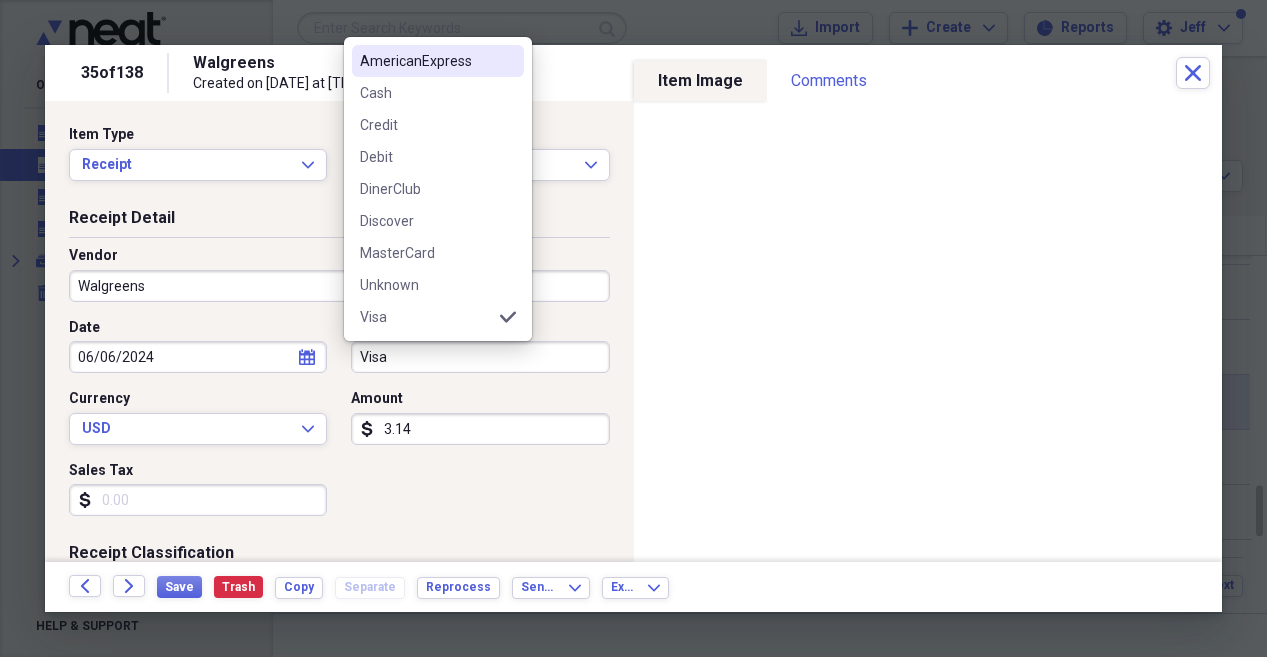 click on "Visa" at bounding box center [480, 357] 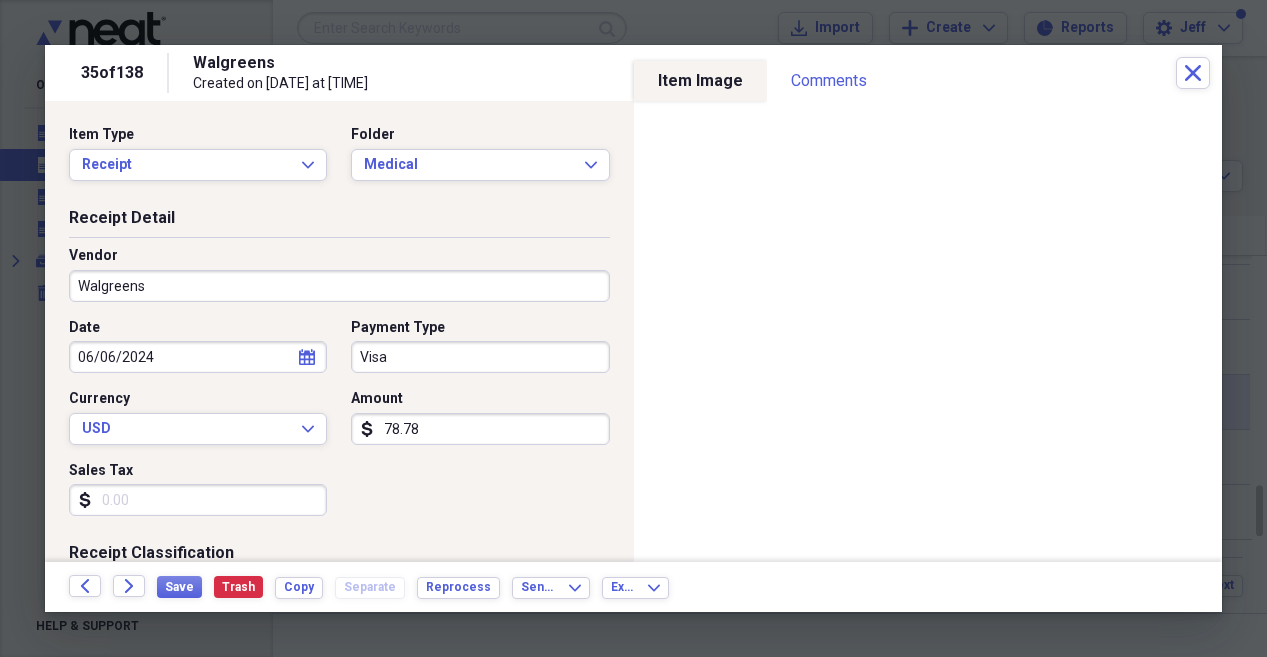 type on "78.78" 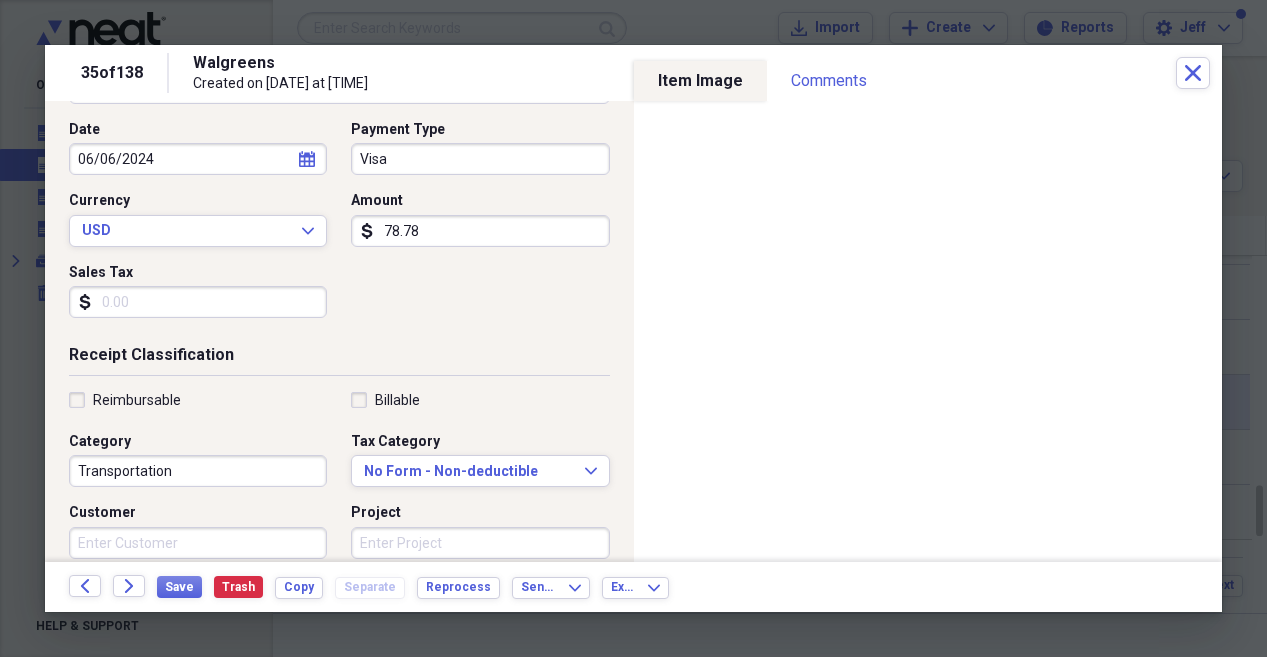 scroll, scrollTop: 200, scrollLeft: 0, axis: vertical 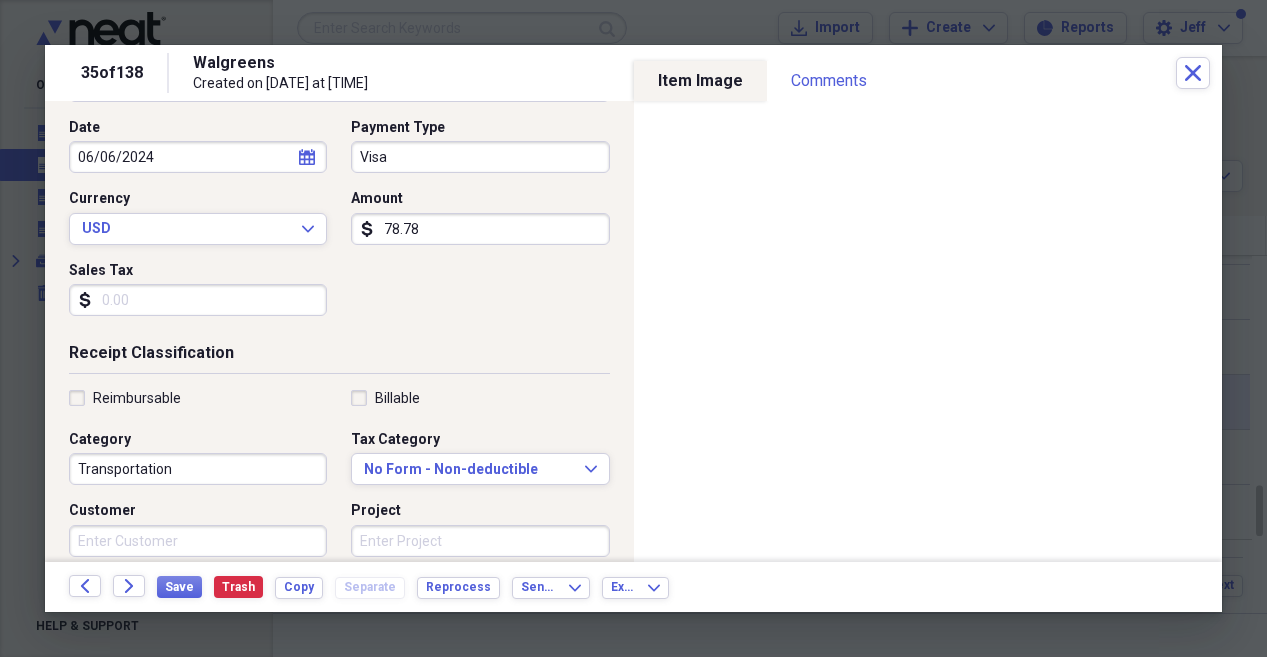 click on "Reimbursable" at bounding box center (137, 398) 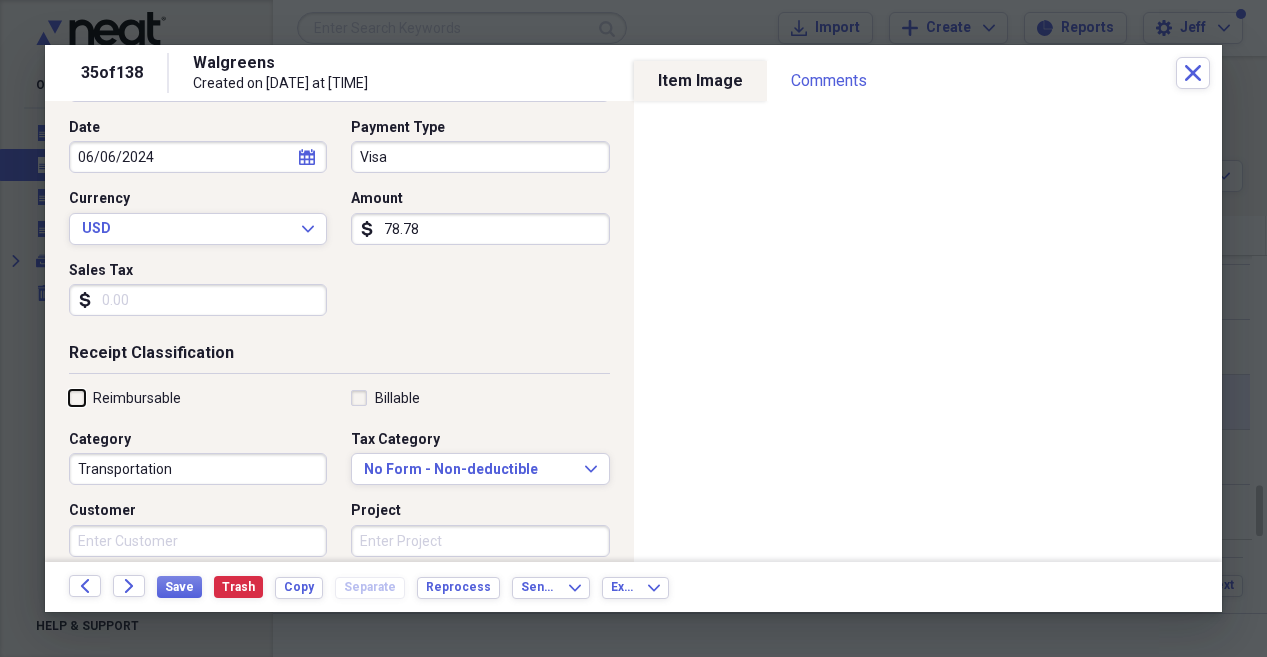 click on "Reimbursable" at bounding box center [69, 397] 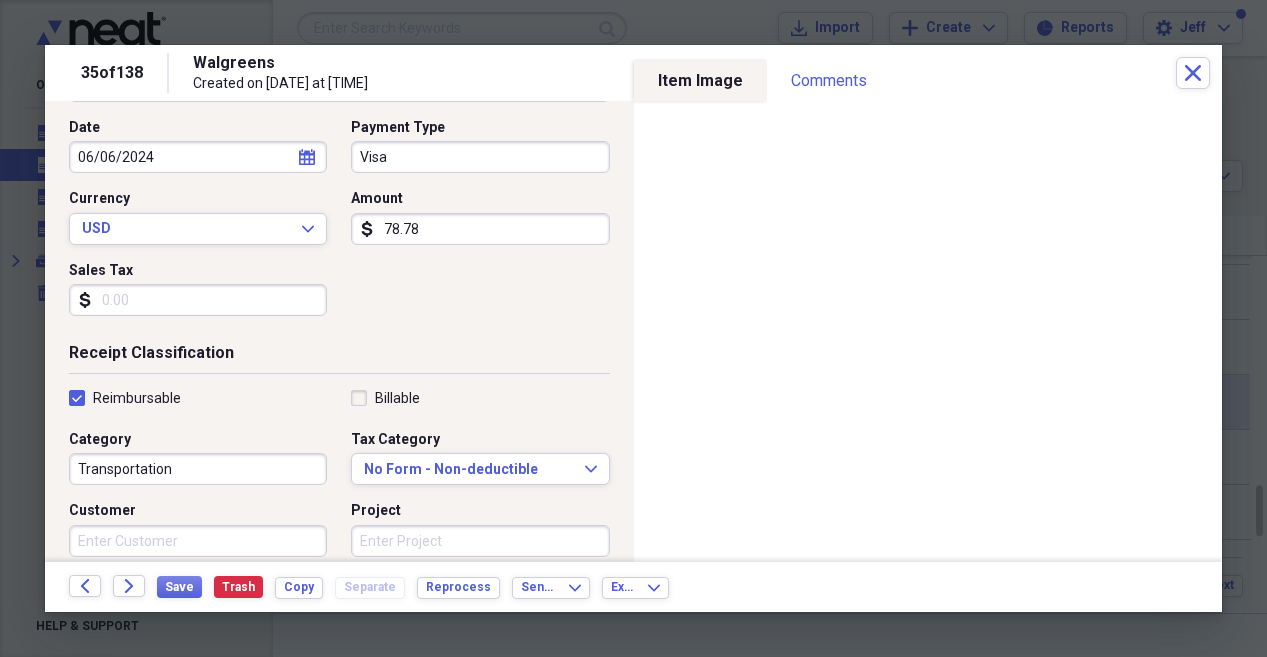 click on "Reimbursable" at bounding box center [137, 398] 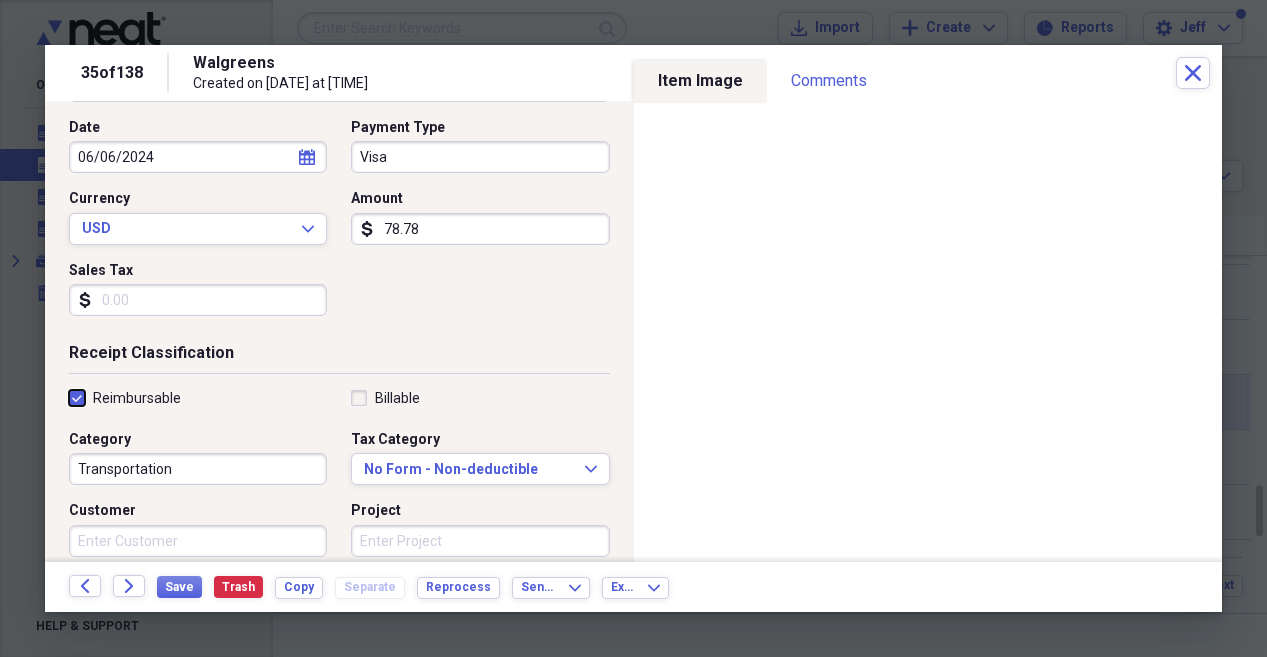 click on "Reimbursable" at bounding box center [69, 397] 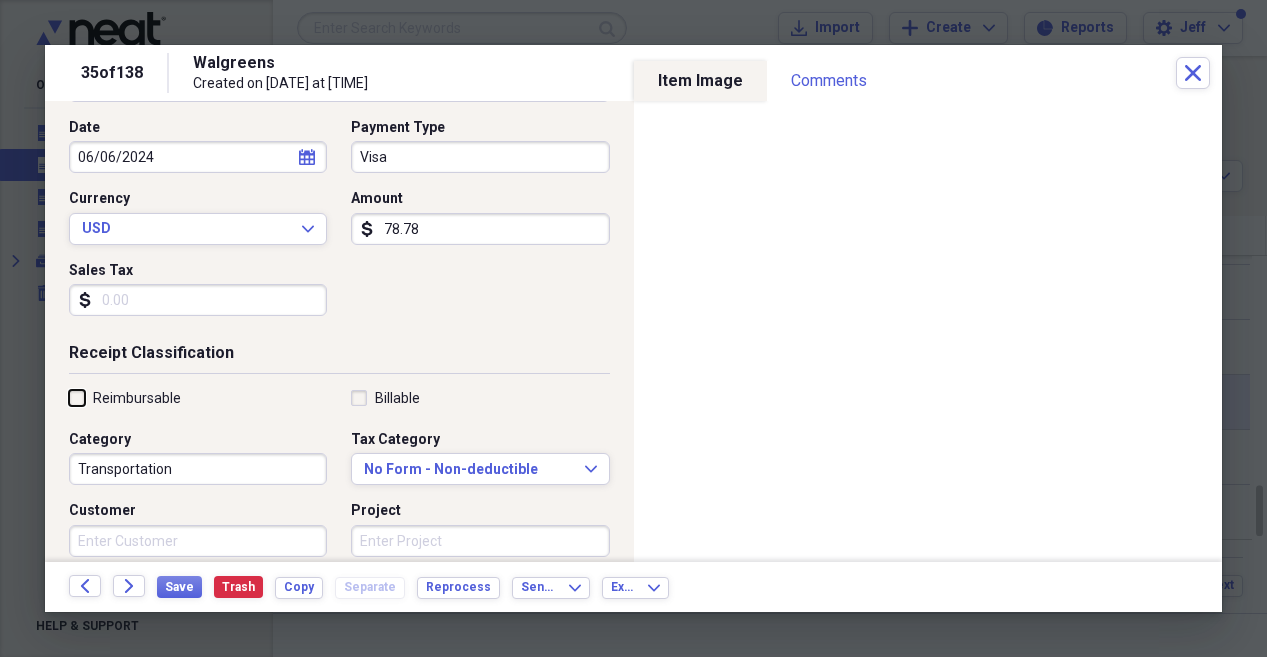 checkbox on "false" 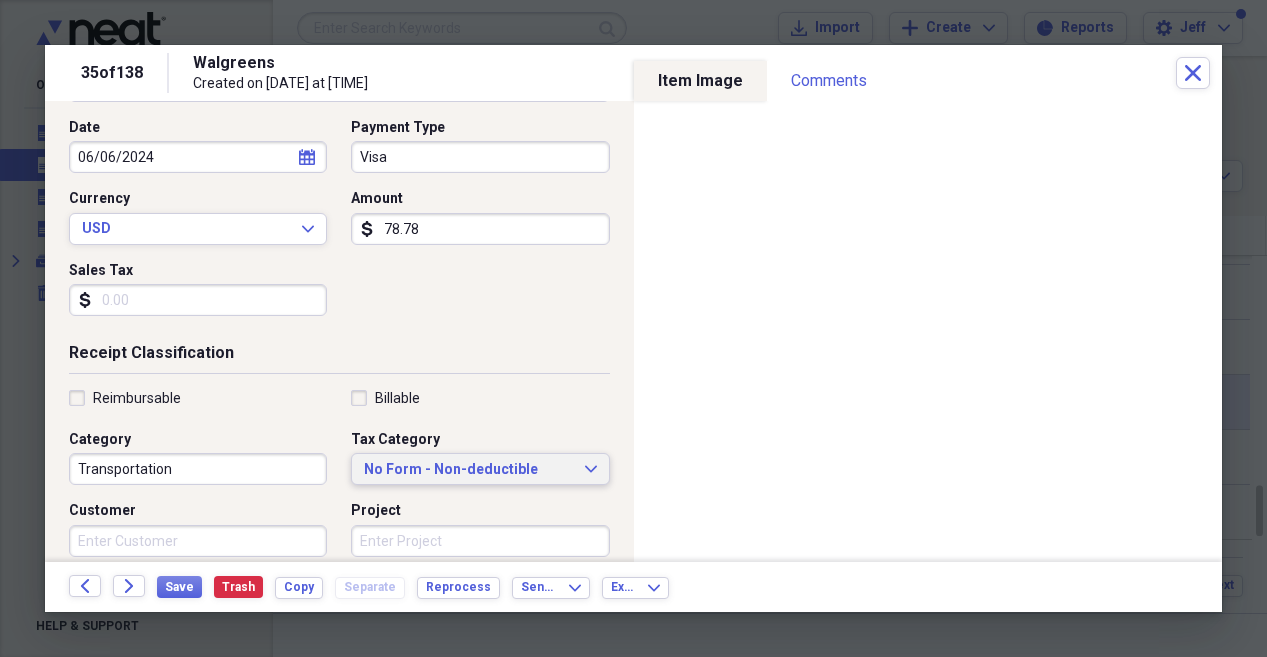 click on "No Form - Non-deductible" at bounding box center [468, 470] 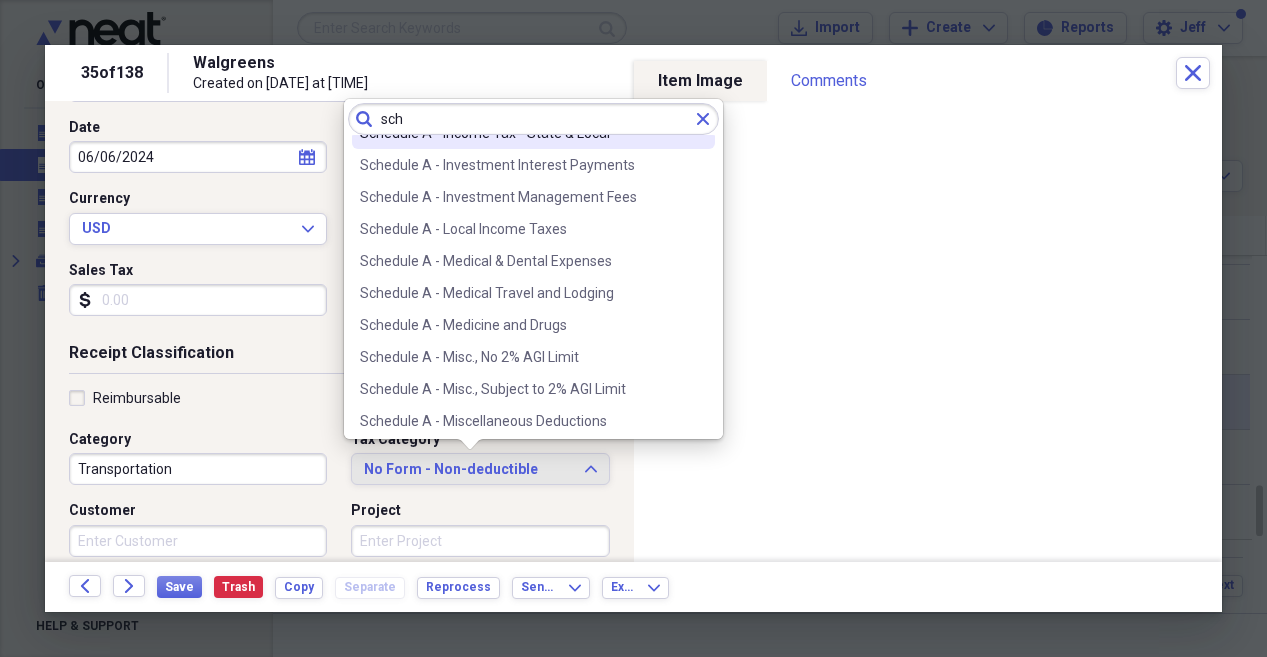 scroll, scrollTop: 280, scrollLeft: 0, axis: vertical 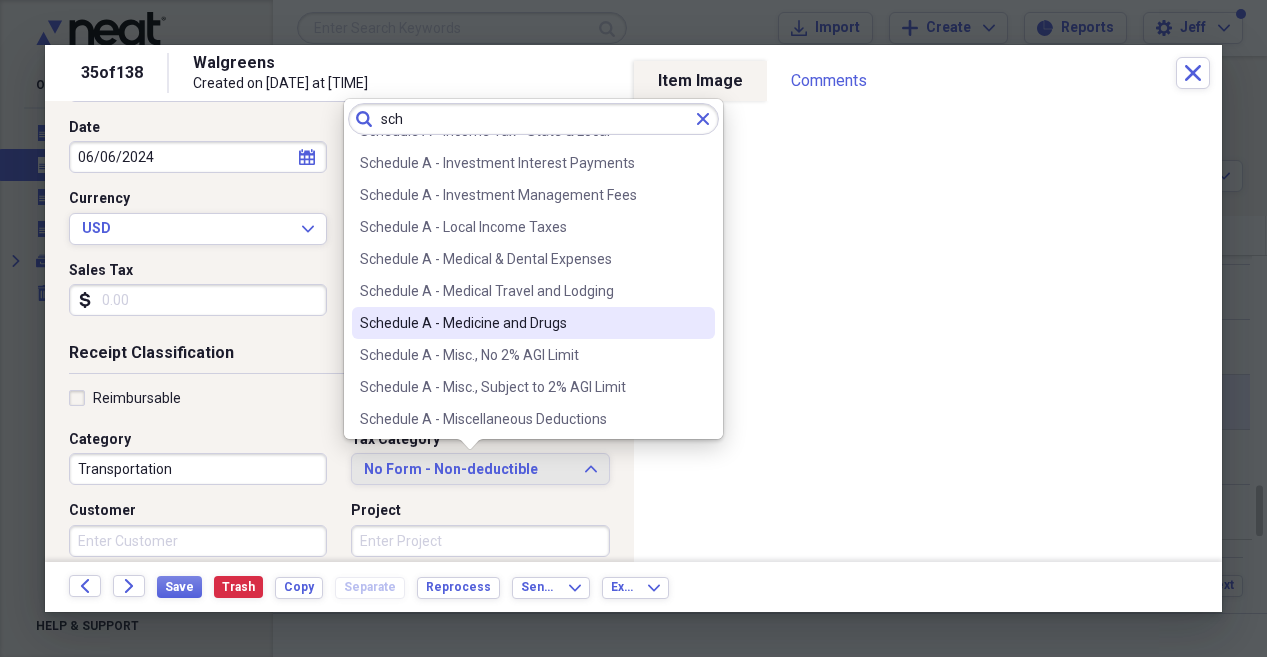 type on "sch" 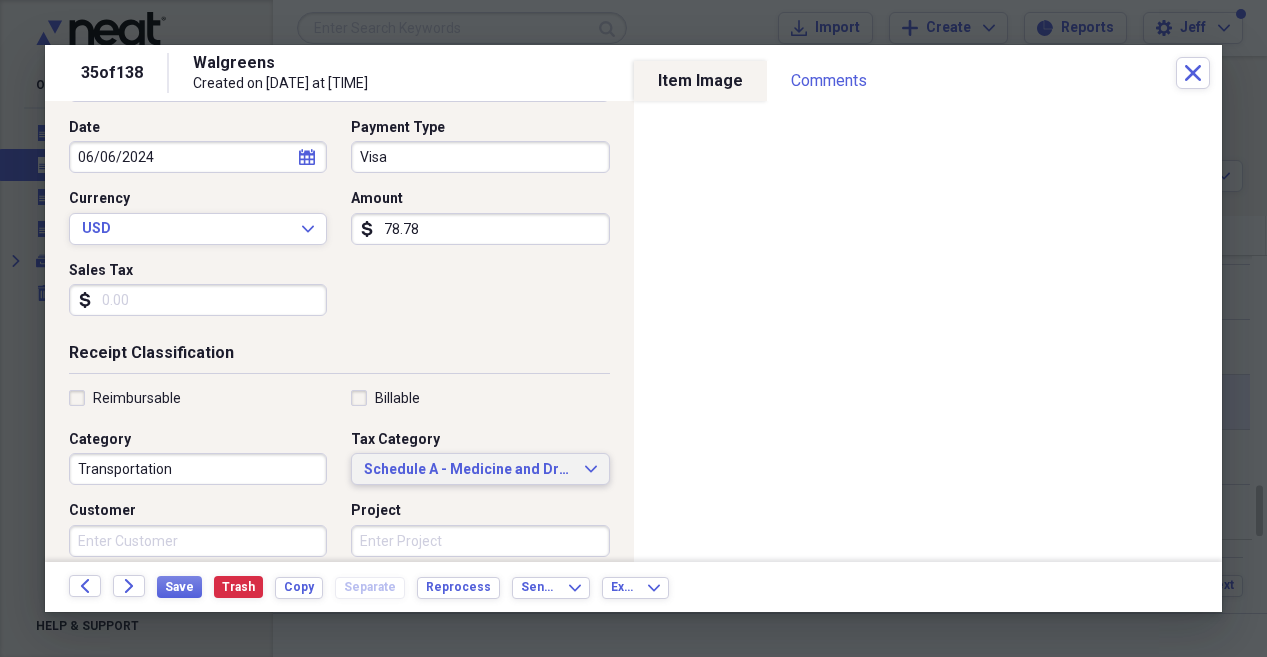 click on "Schedule A - Medicine and Drugs Expand" at bounding box center (480, 470) 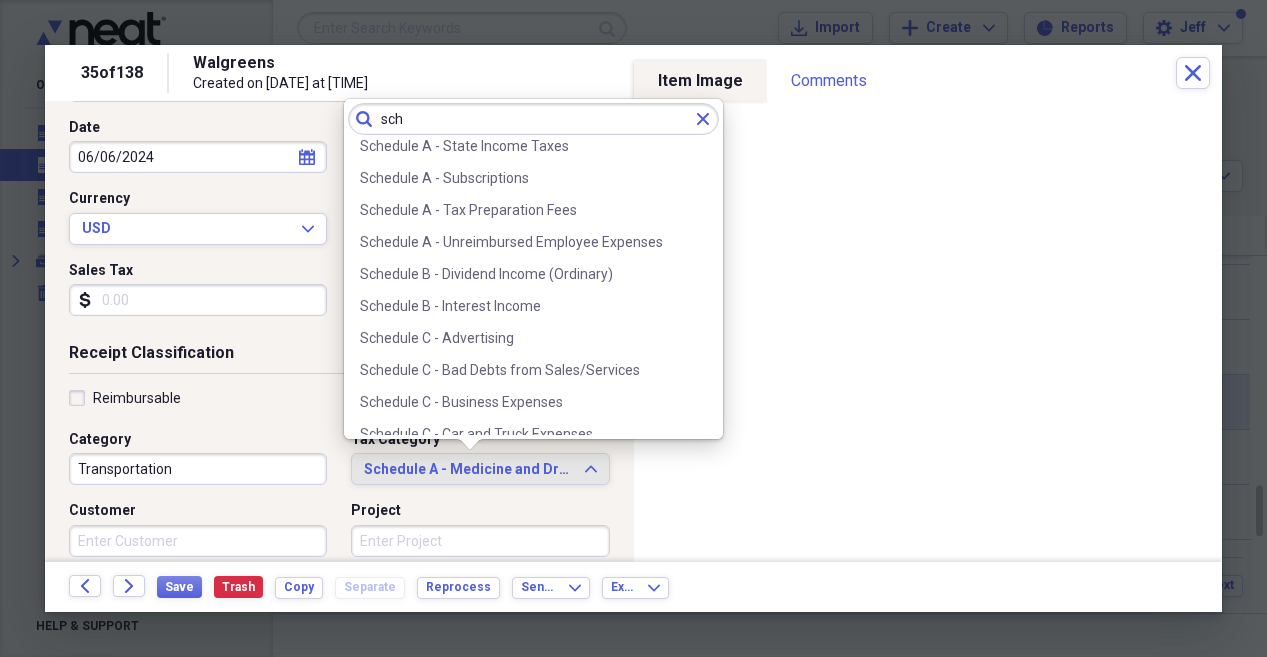 scroll, scrollTop: 780, scrollLeft: 0, axis: vertical 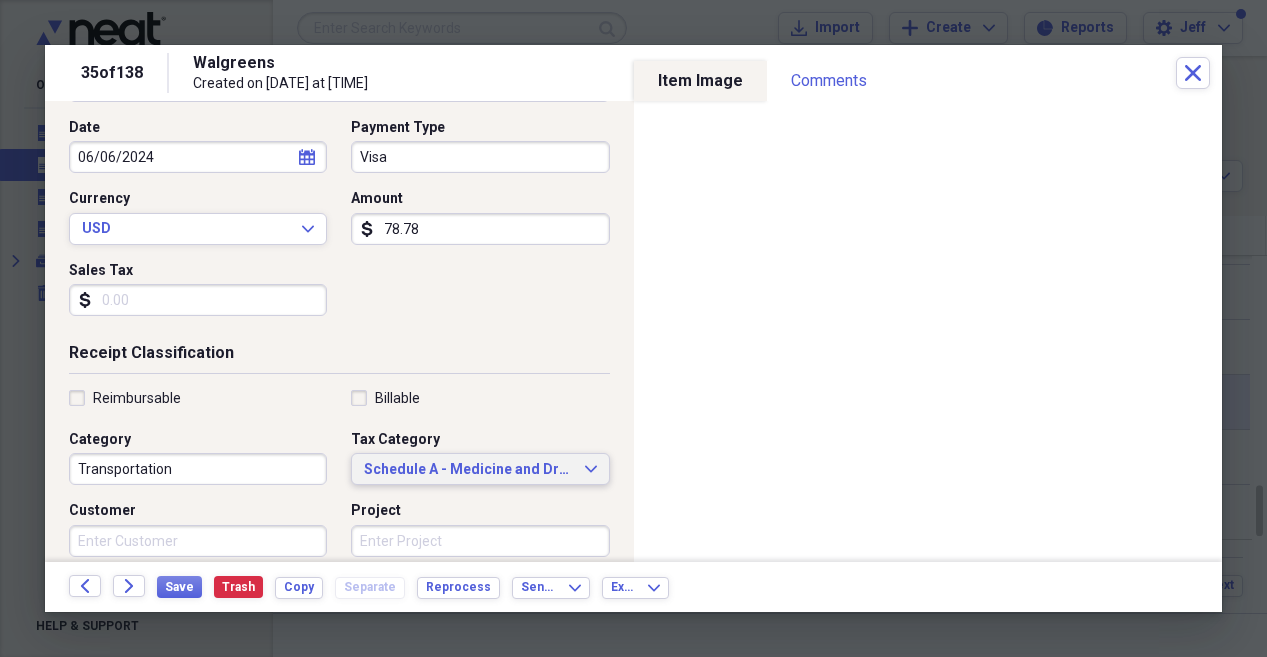 click on "Receipt Classification Reimbursable Billable Category Transportation Tax Category Schedule A - Medicine and Drugs Expand Customer Project Product Location Class" at bounding box center [339, 534] 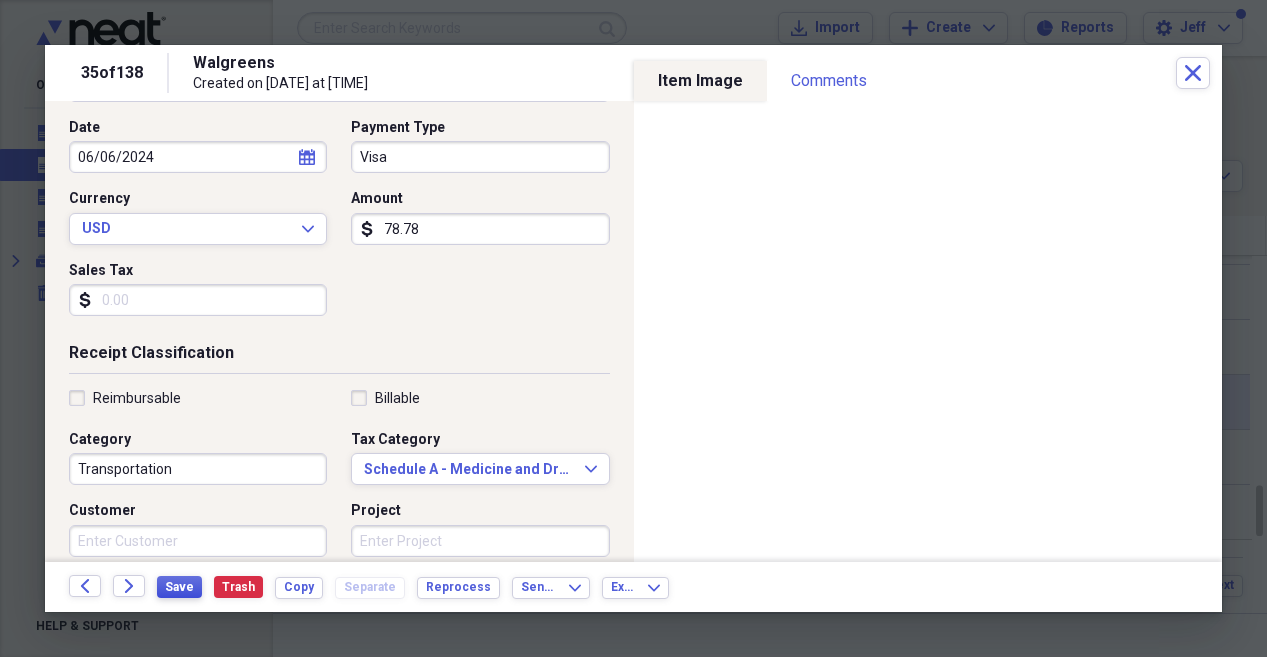 click on "Save" at bounding box center (179, 587) 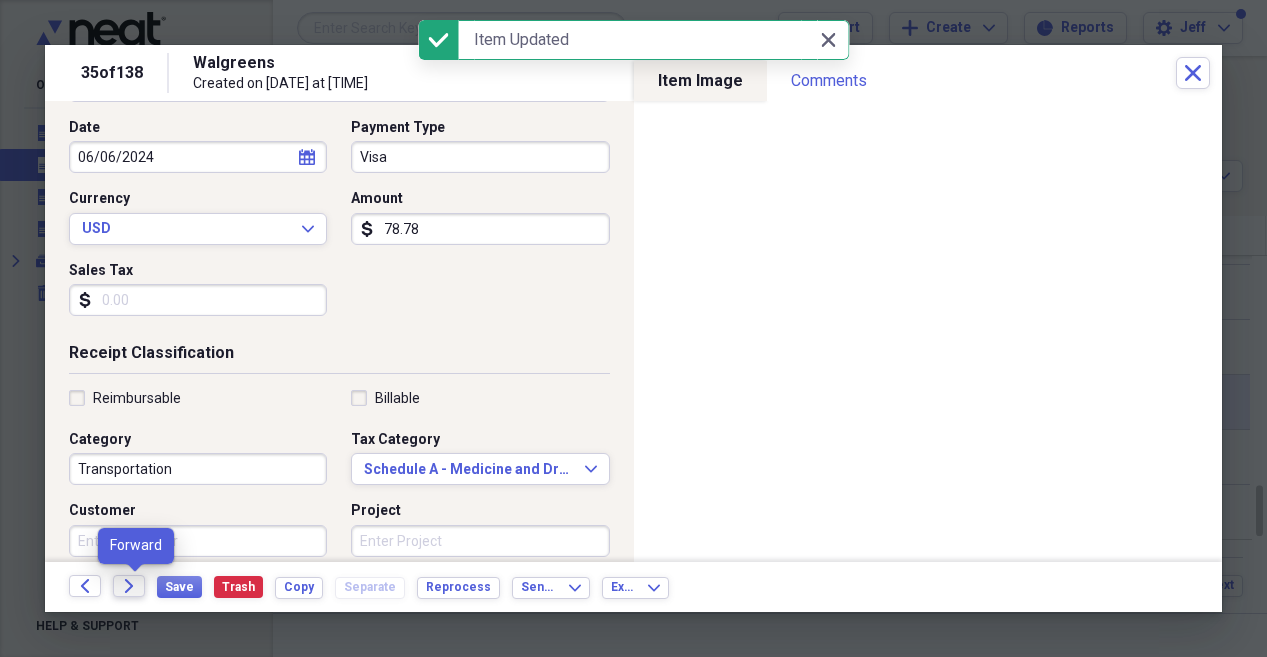 click 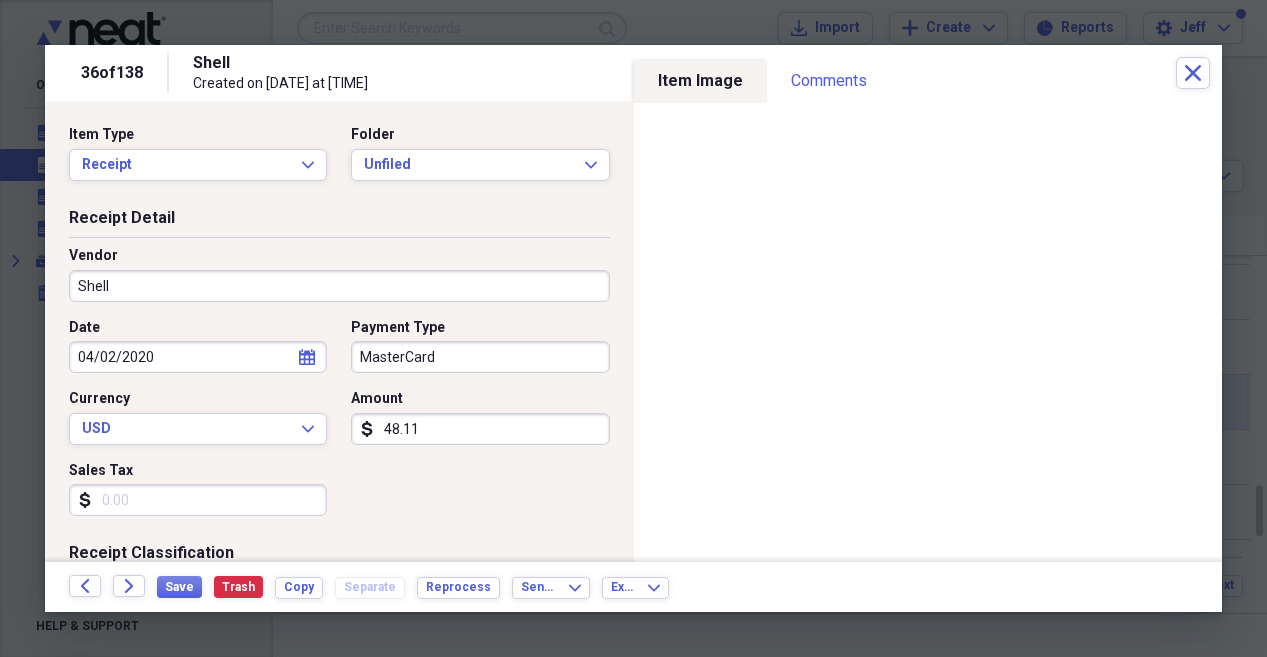 click on "Sales Tax" at bounding box center [198, 500] 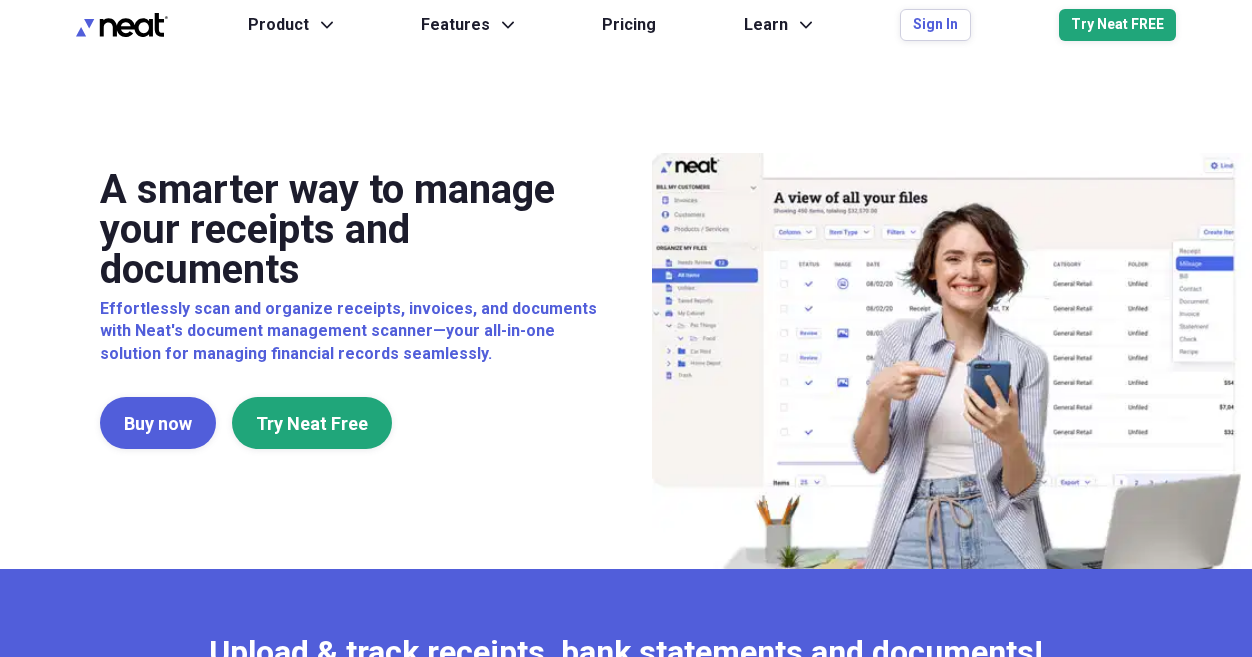 scroll, scrollTop: 0, scrollLeft: 0, axis: both 